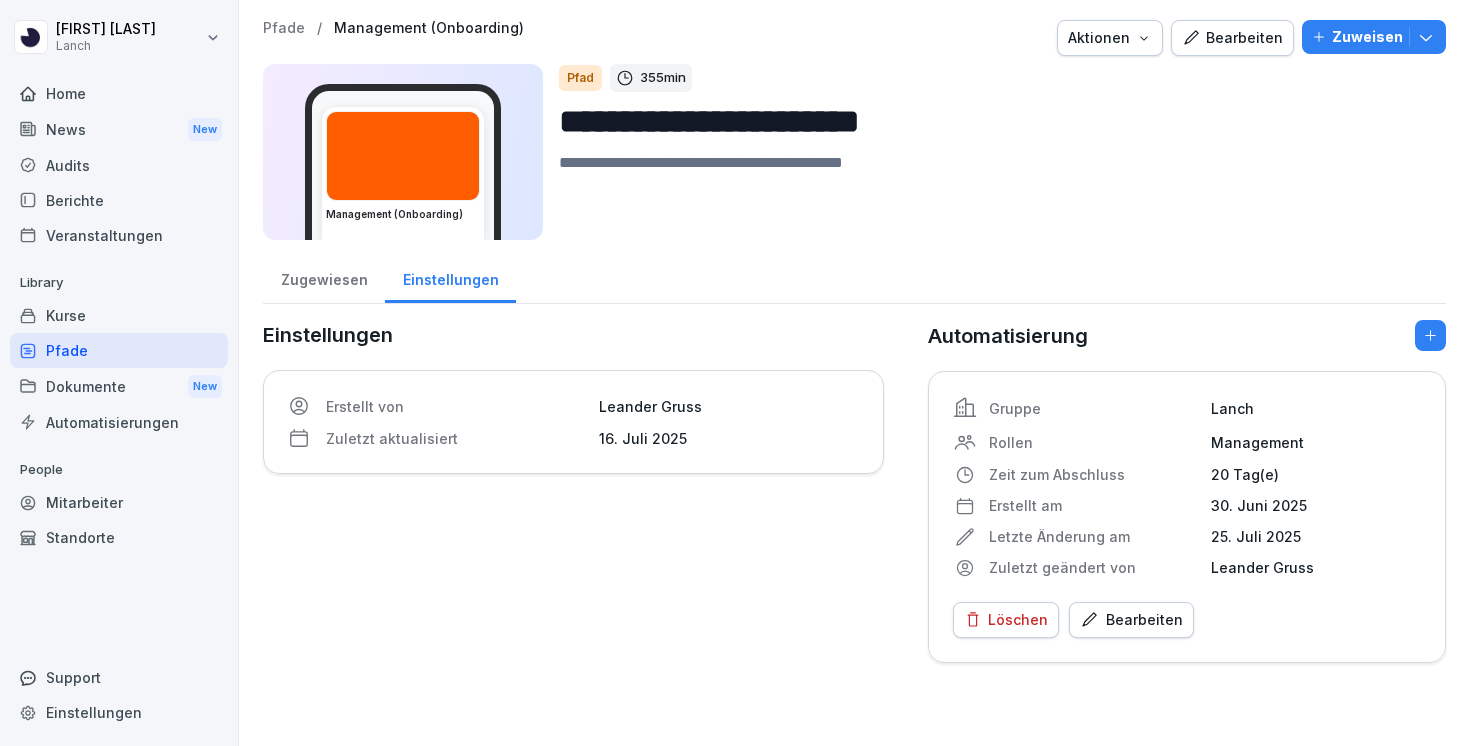 scroll, scrollTop: 0, scrollLeft: 0, axis: both 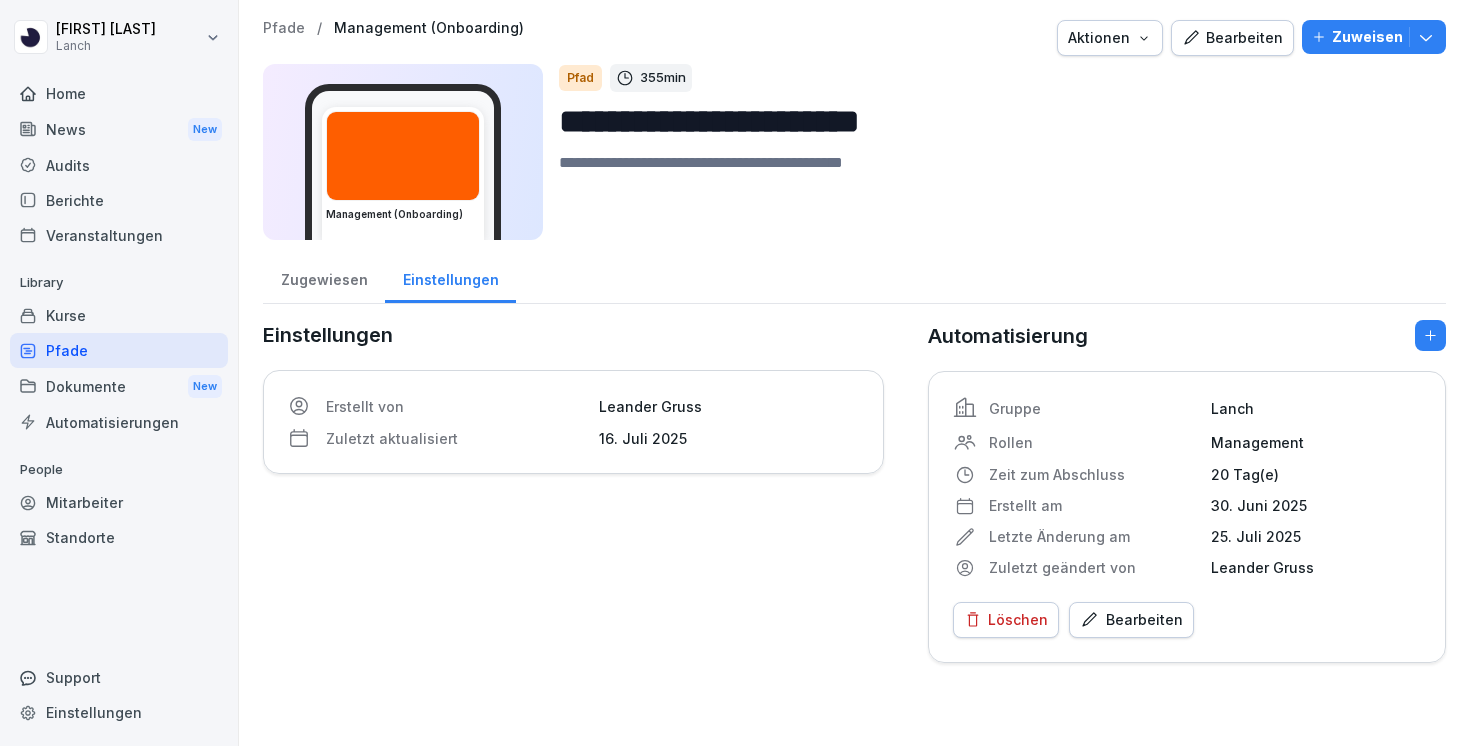 click 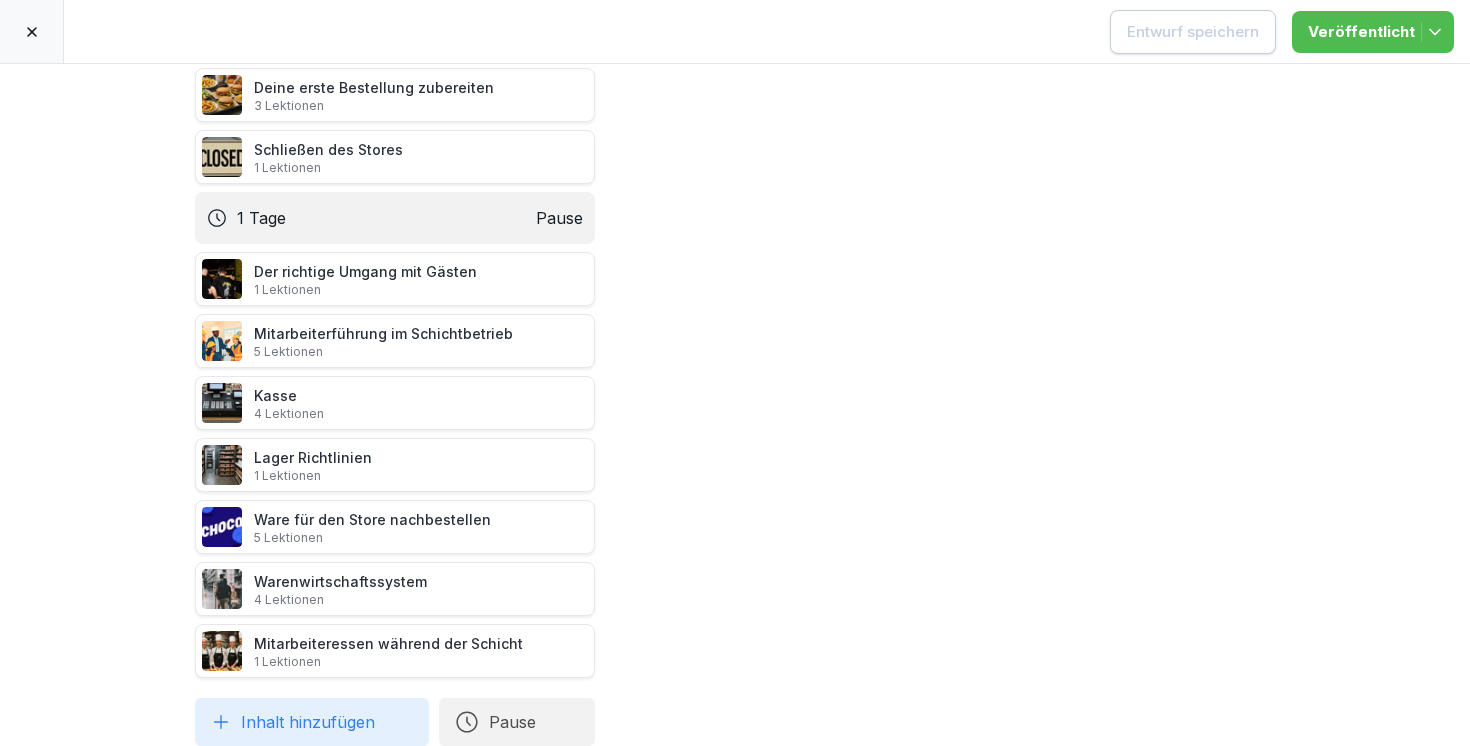 scroll, scrollTop: 0, scrollLeft: 0, axis: both 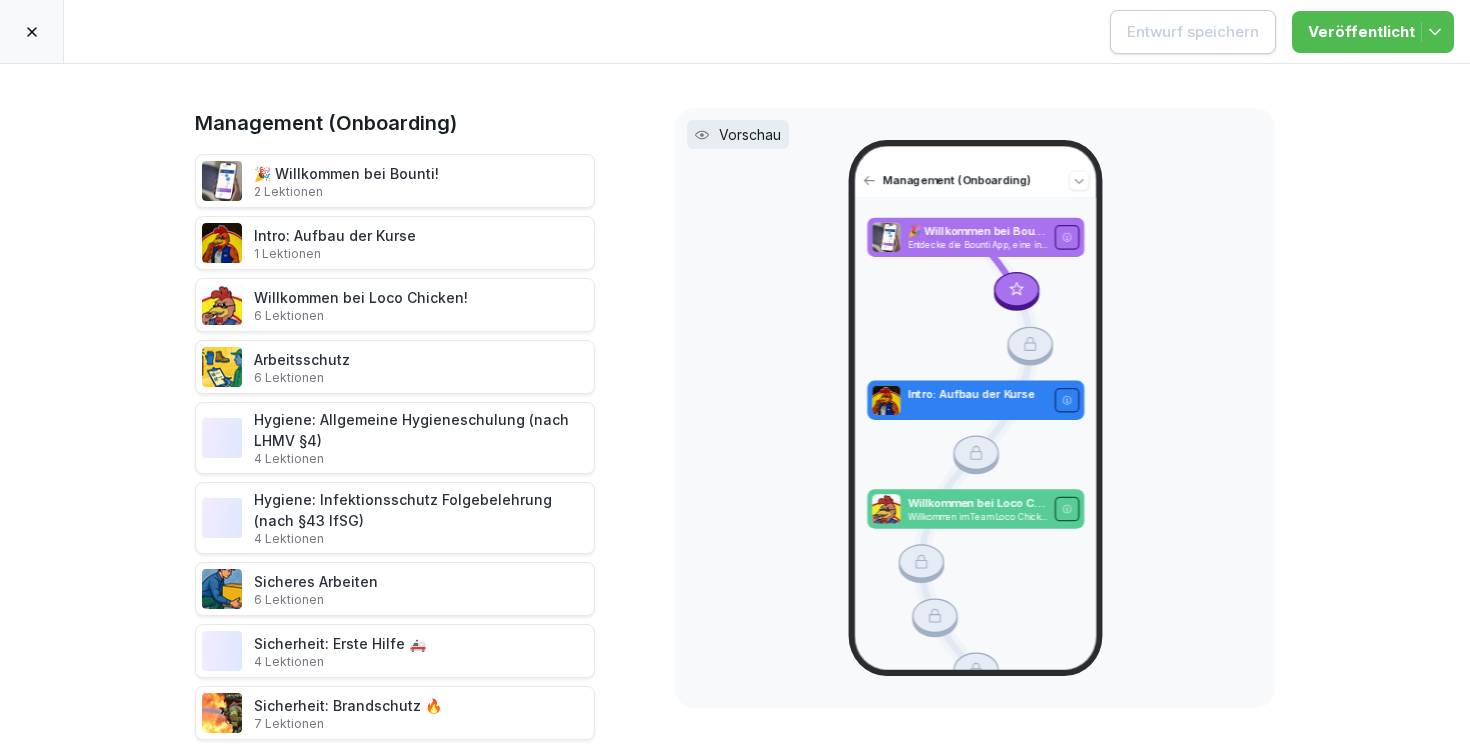 click at bounding box center (32, 31) 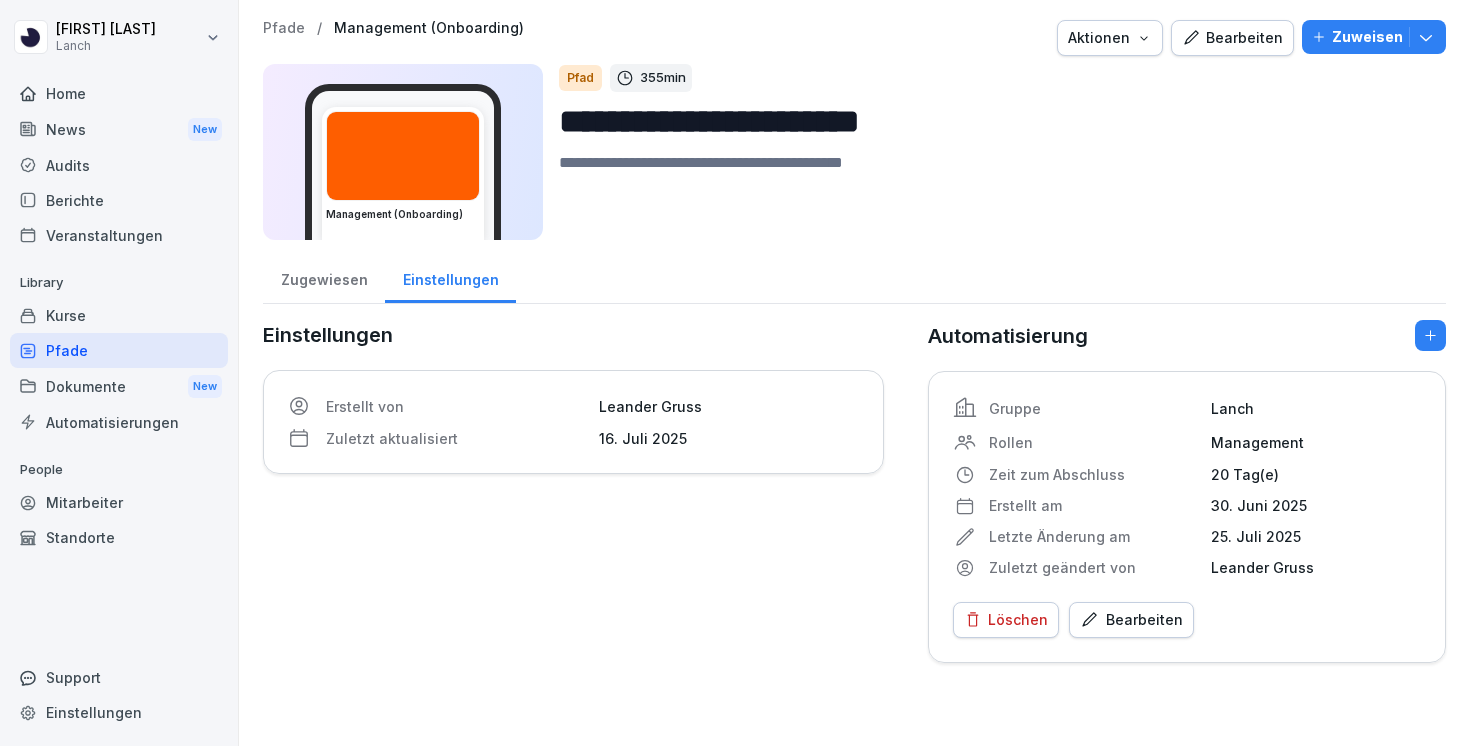 click on "Bearbeiten" at bounding box center [1131, 620] 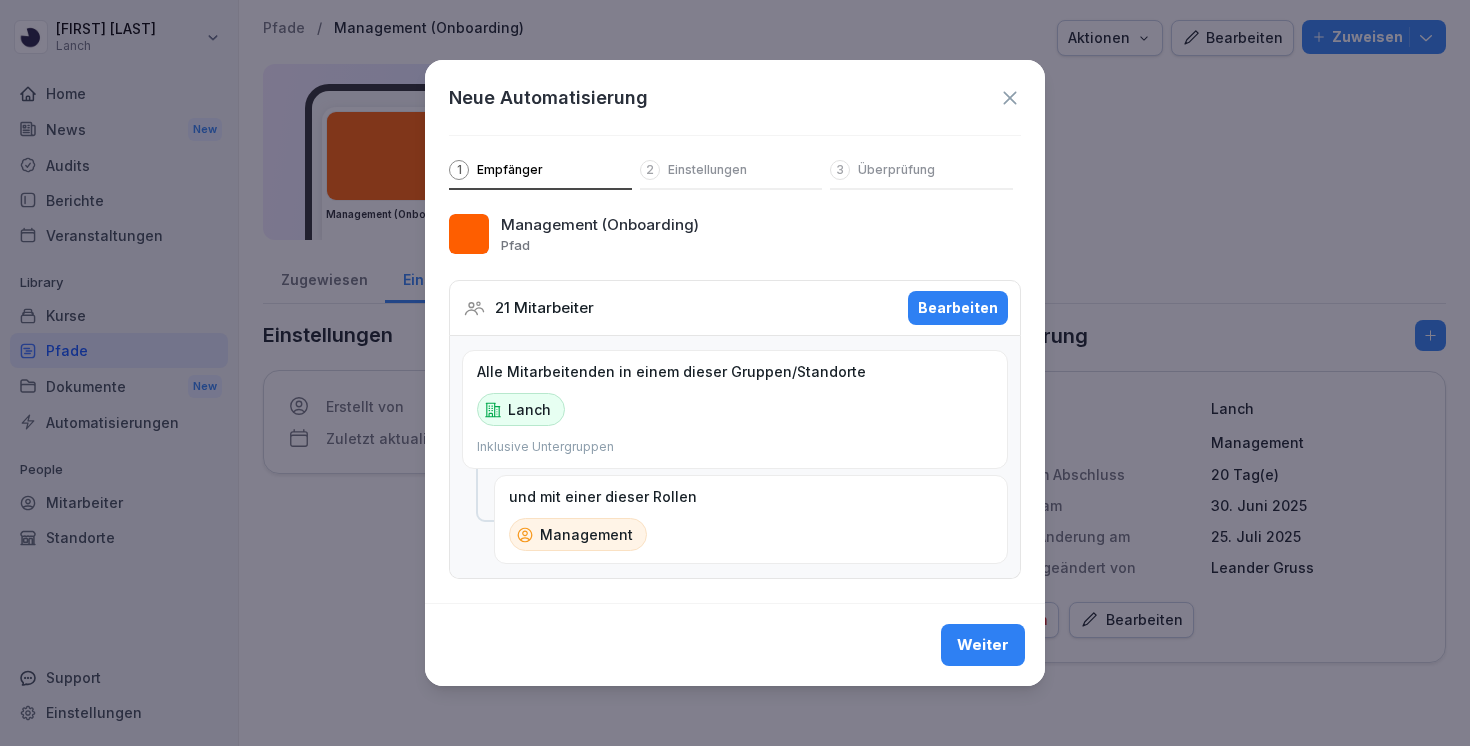 click on "Bearbeiten" at bounding box center [958, 308] 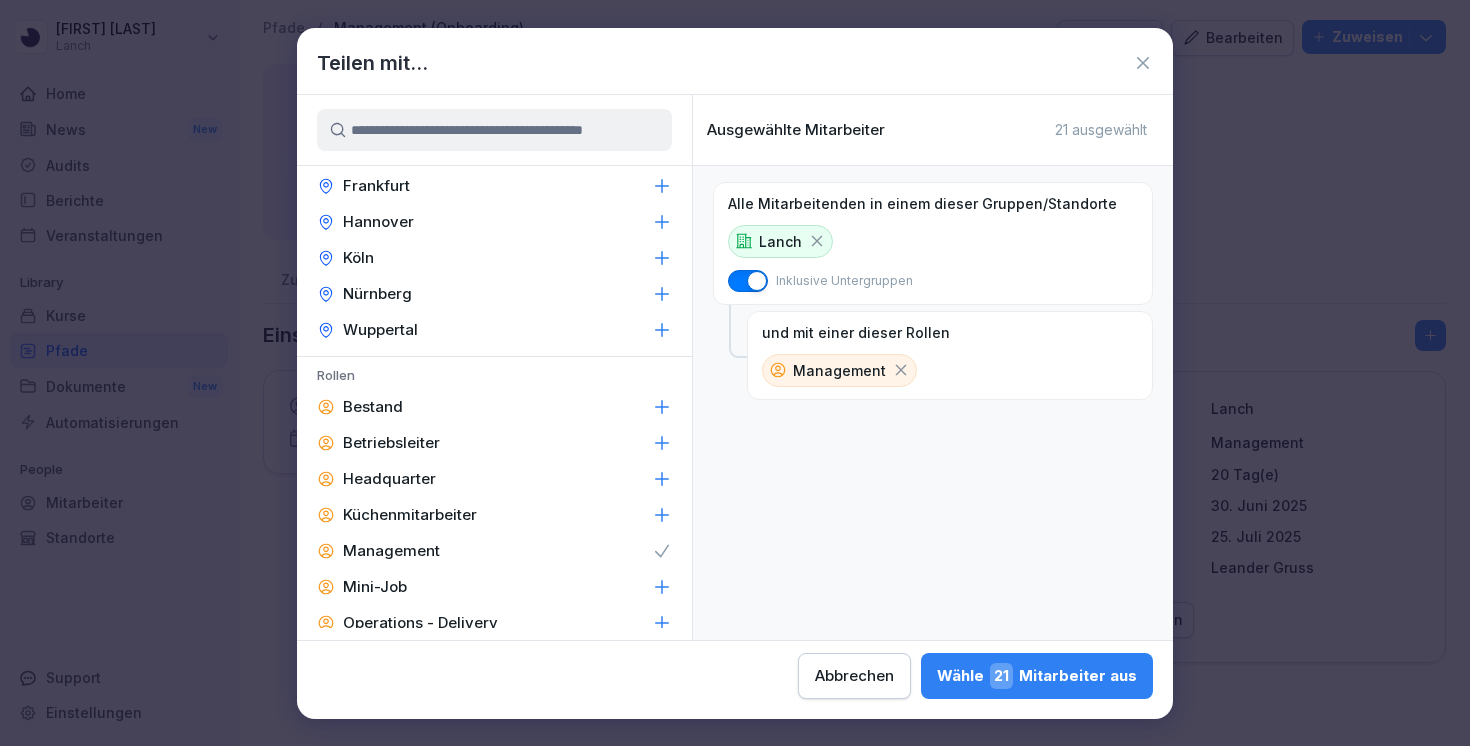 scroll, scrollTop: 0, scrollLeft: 0, axis: both 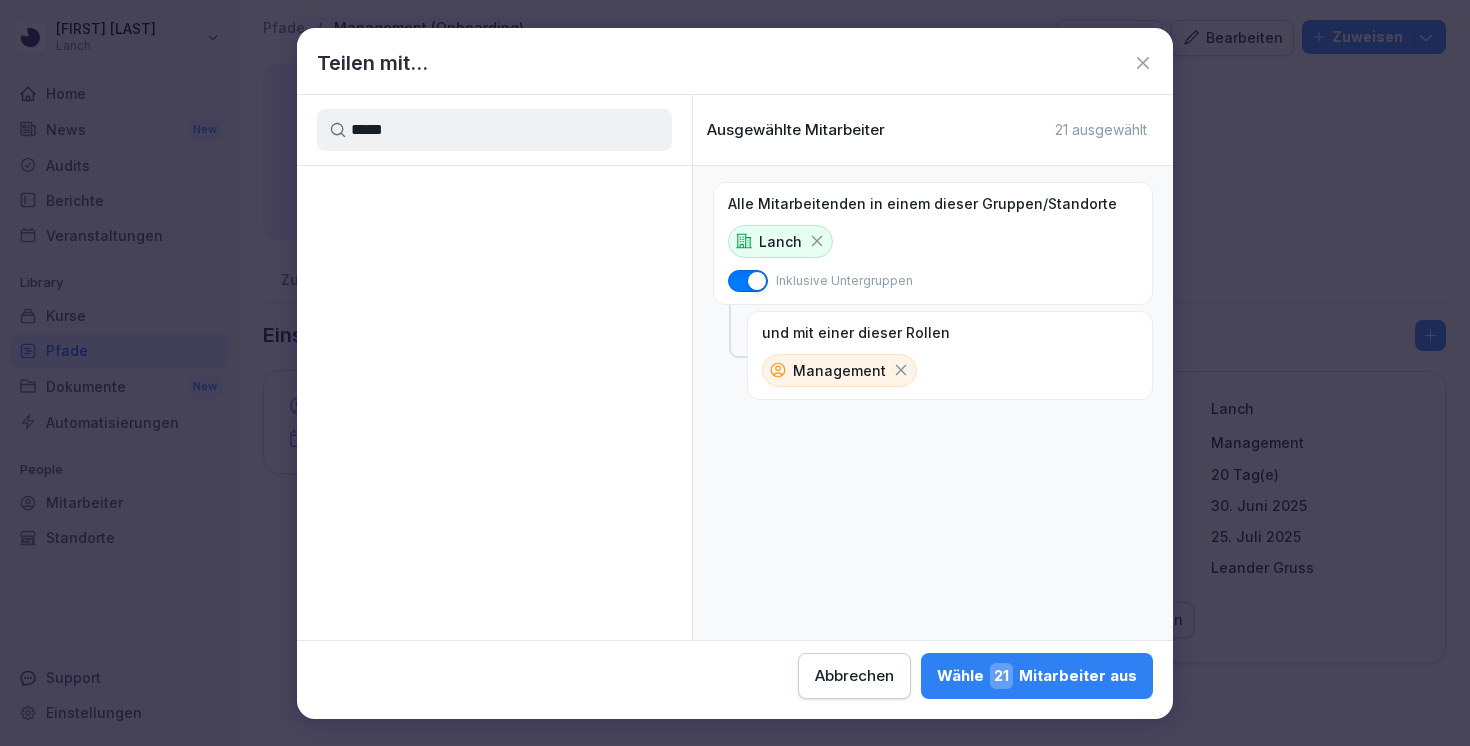 type on "*****" 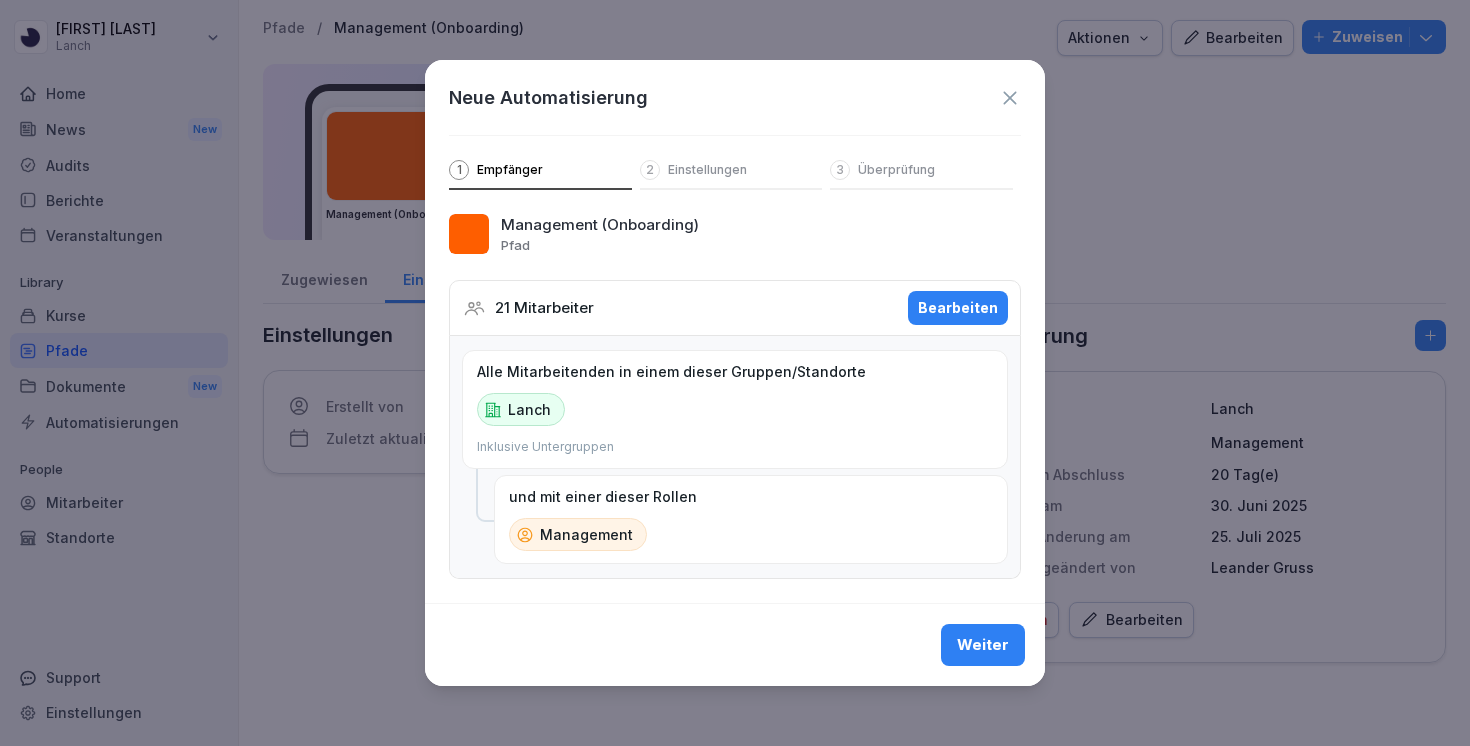 click on "Neue Automatisierung 1 Empfänger 2 Einstellungen 3 Überprüfung" at bounding box center [735, 125] 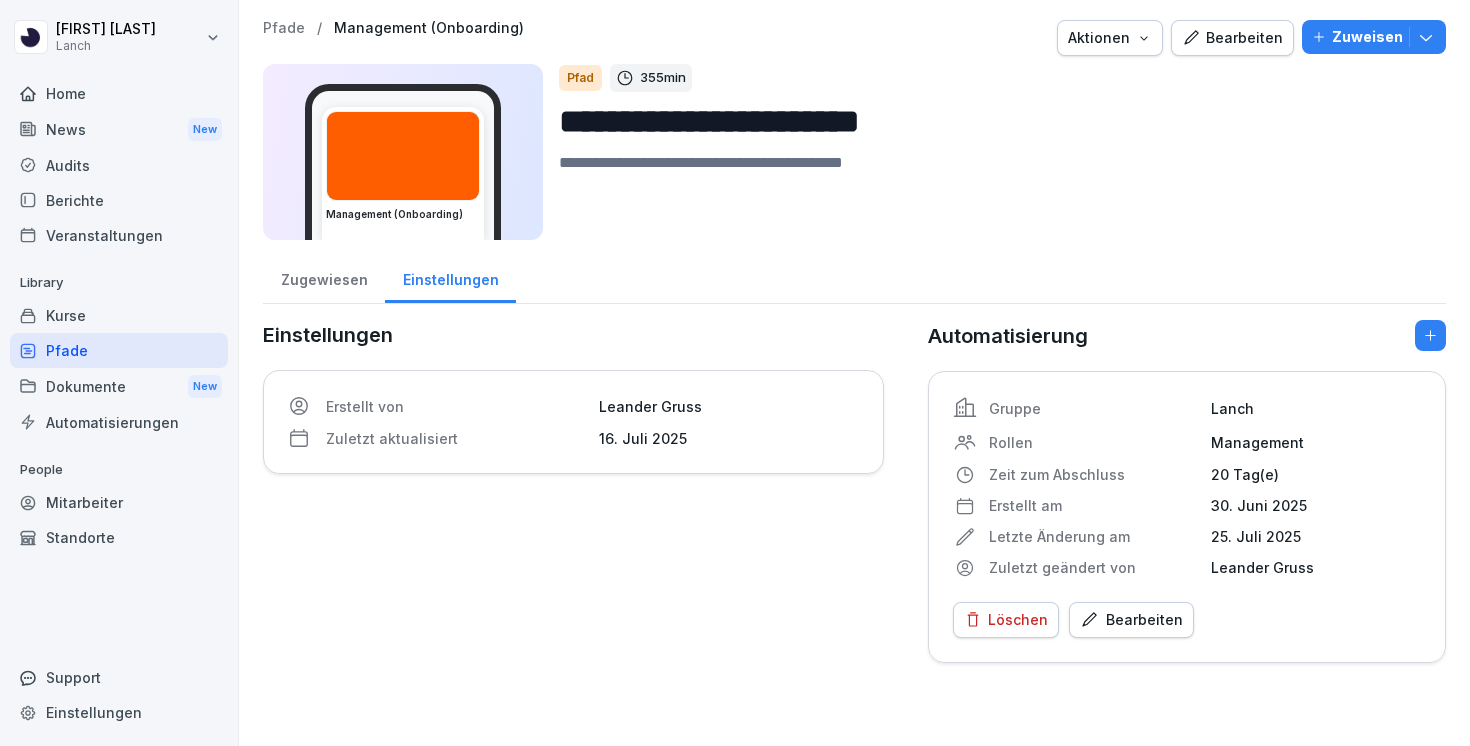 click 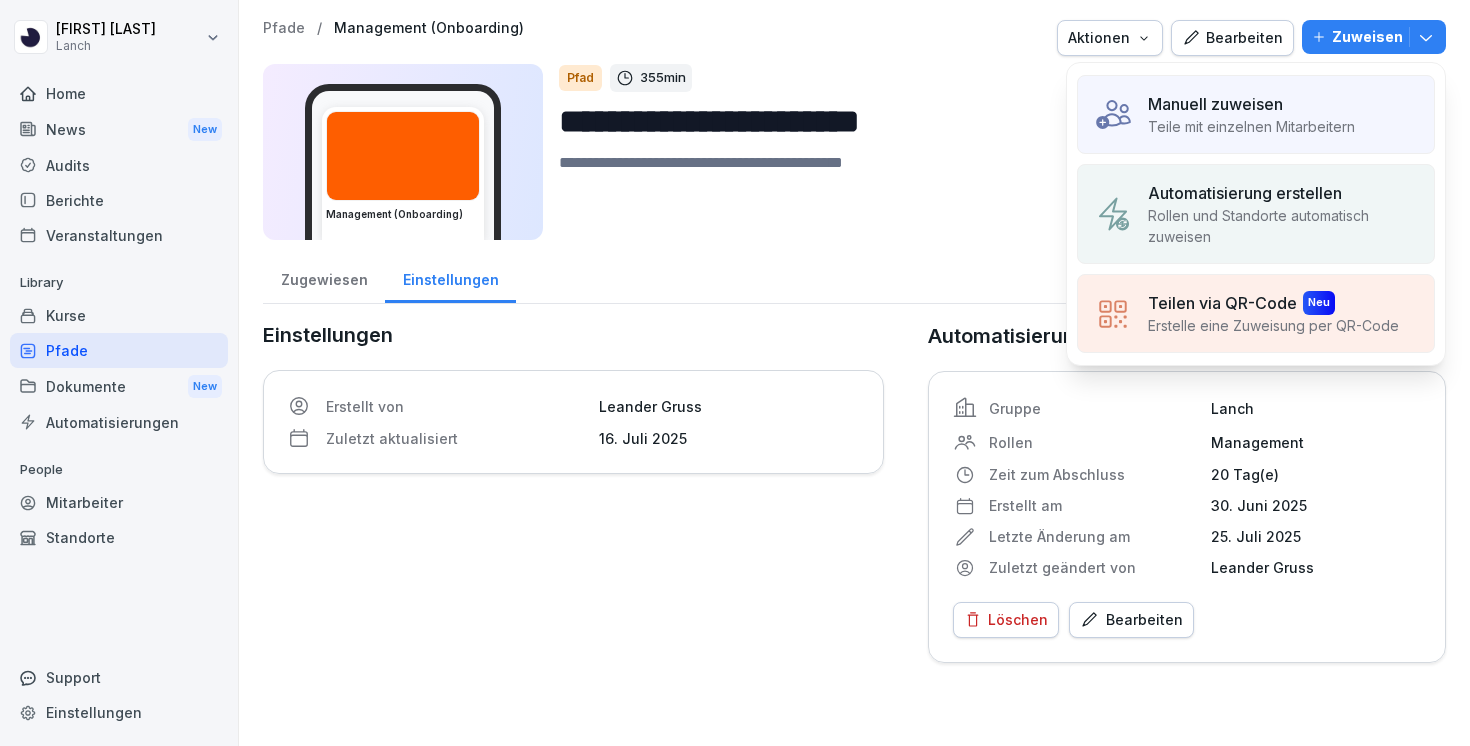 click on "Teile mit einzelnen Mitarbeitern" at bounding box center [1251, 126] 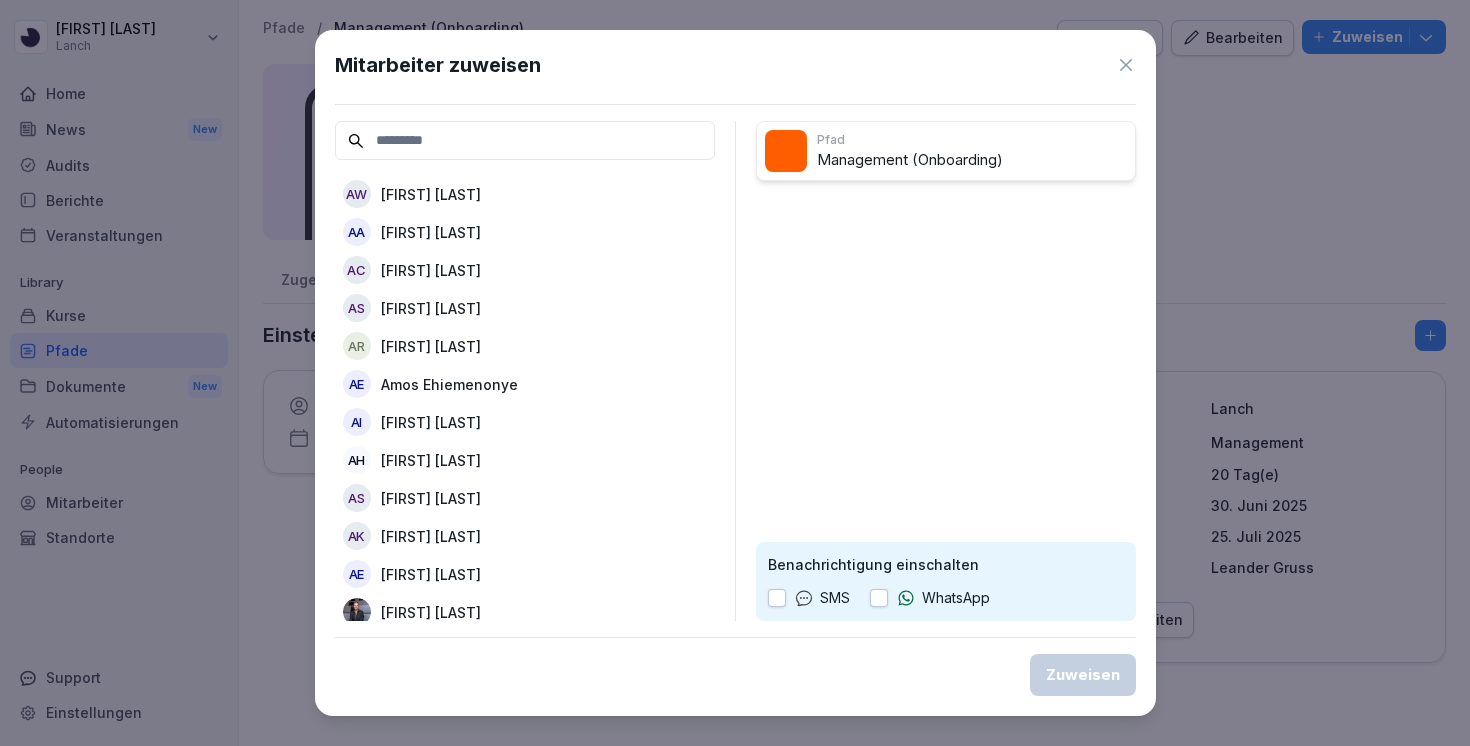 scroll, scrollTop: 0, scrollLeft: 0, axis: both 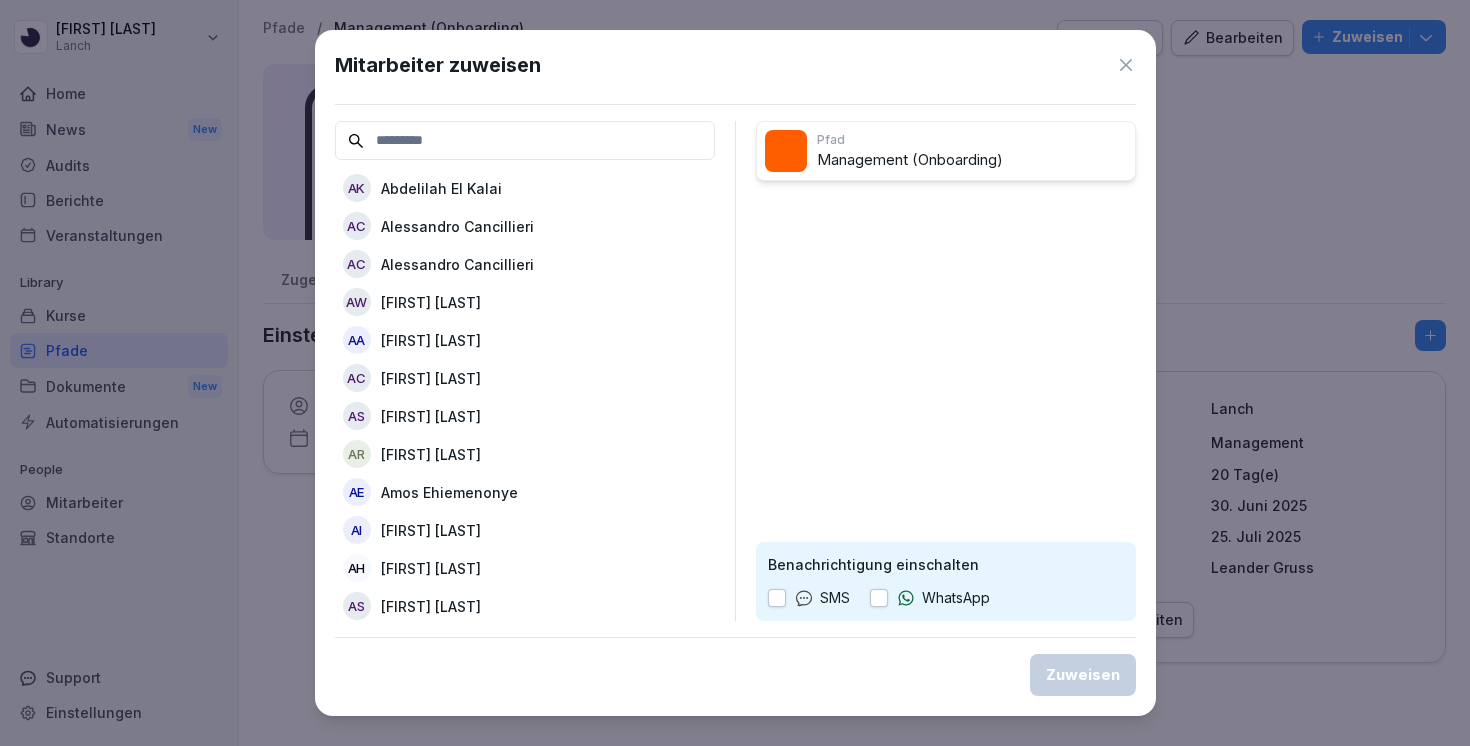 click 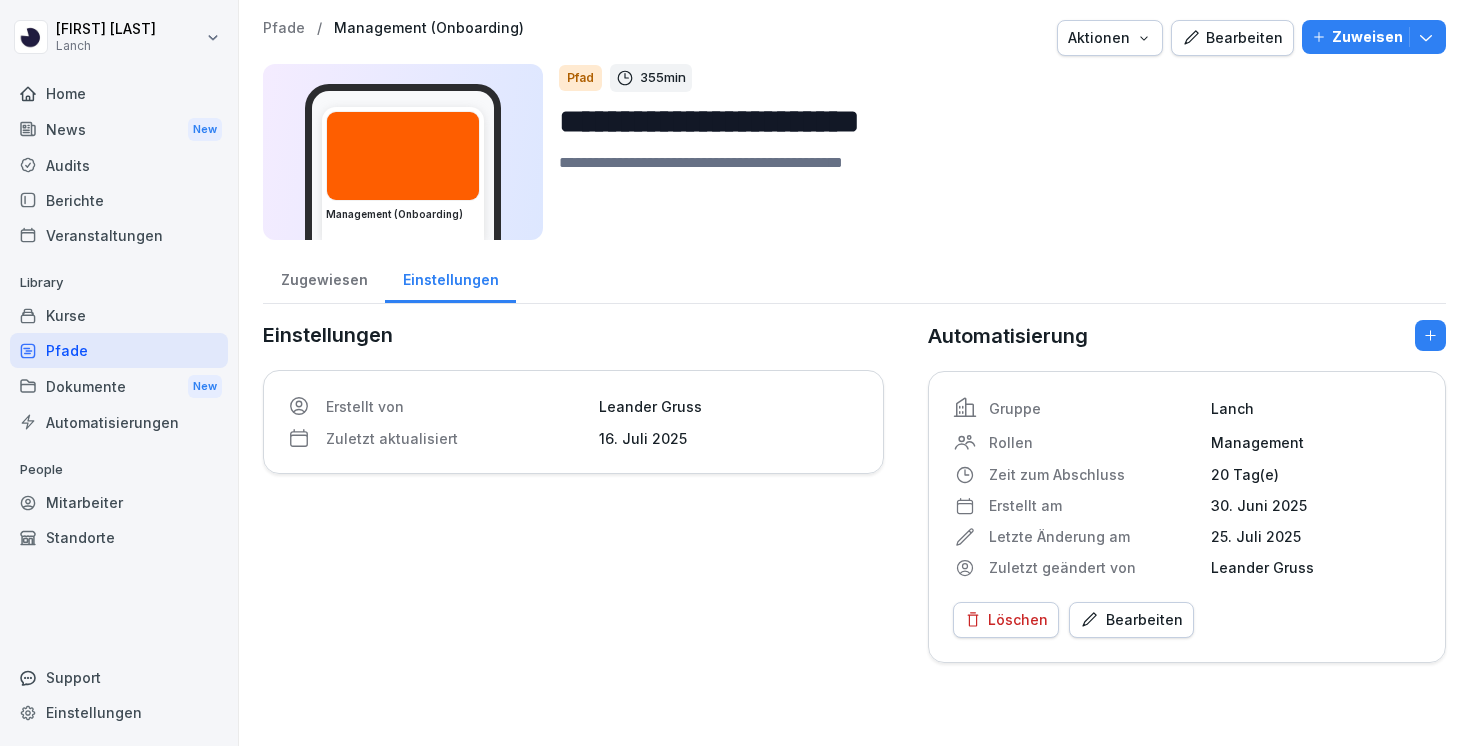click on "Bearbeiten" at bounding box center [1232, 38] 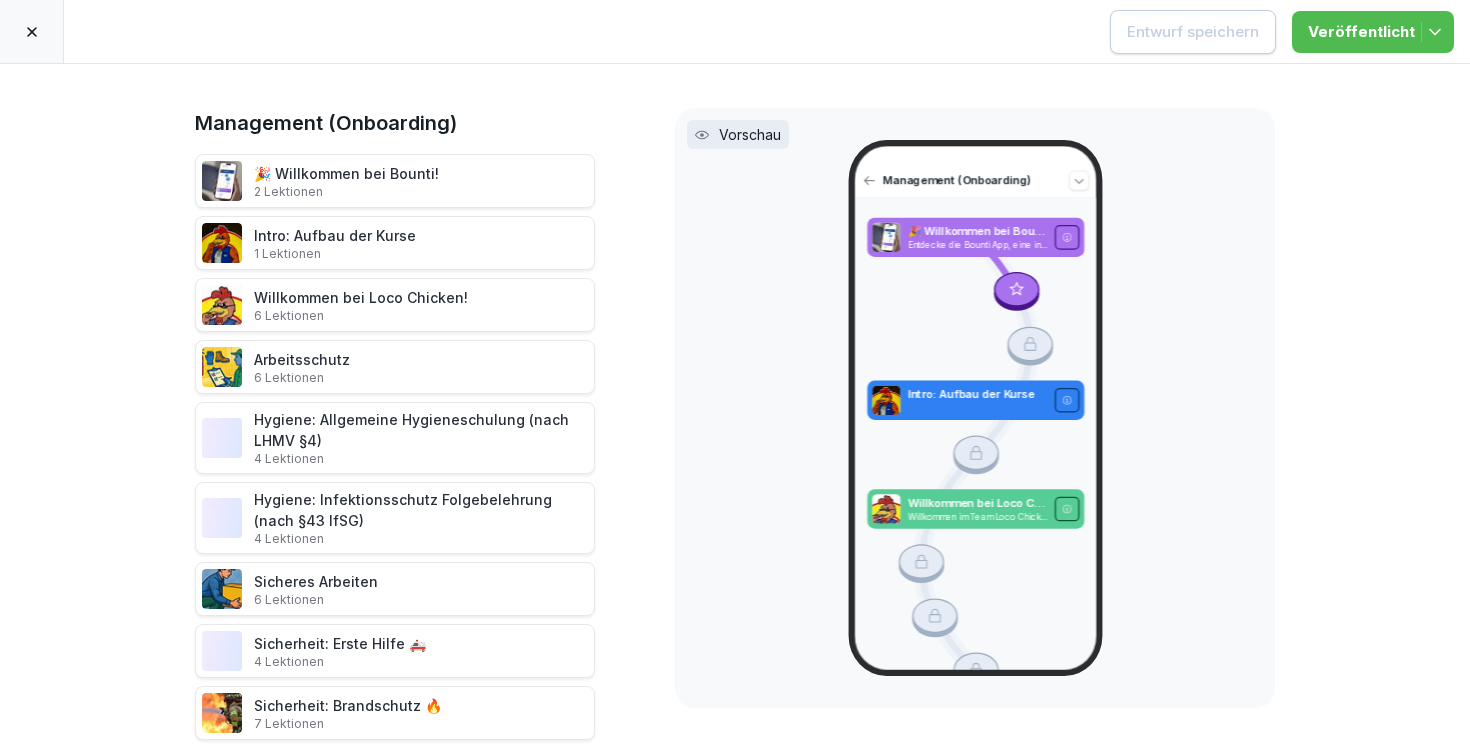 click at bounding box center (32, 31) 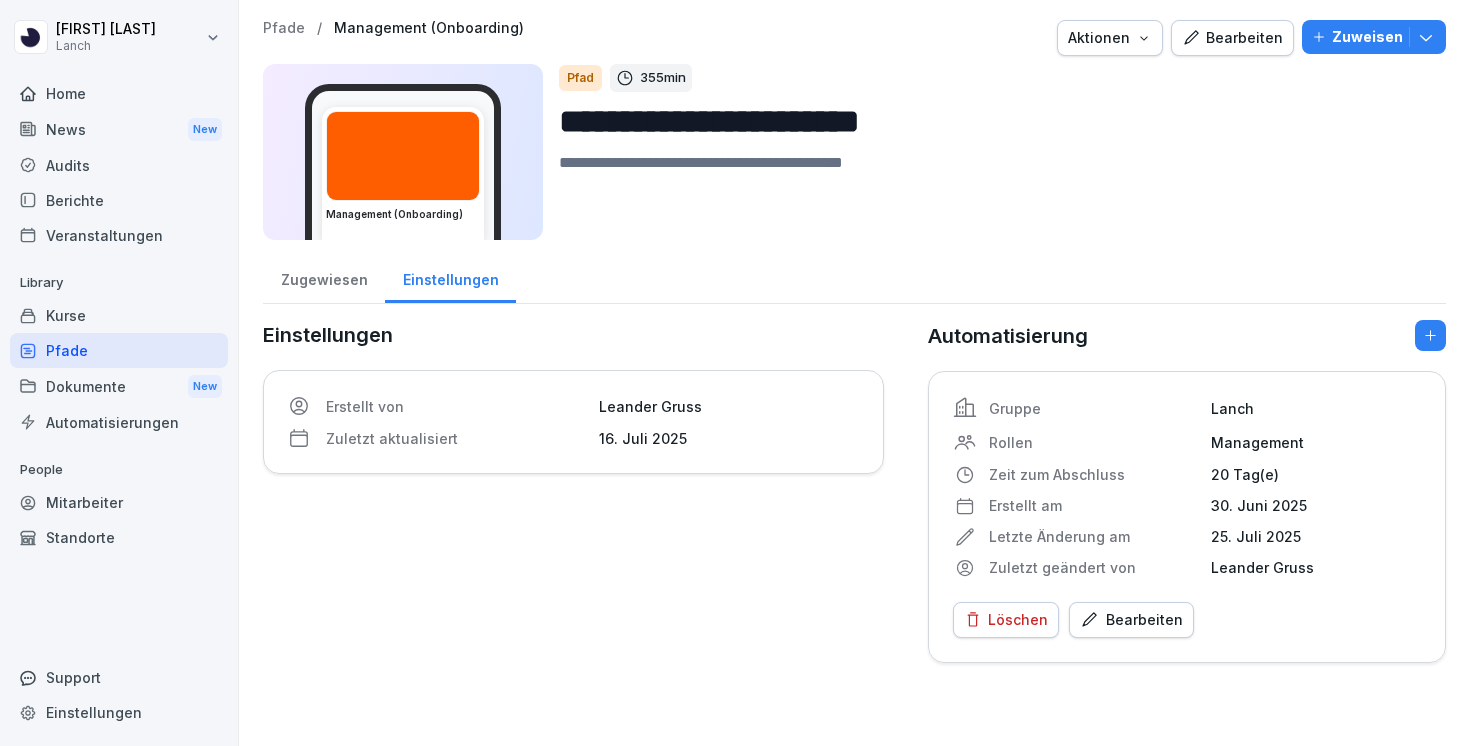 click on "Einstellungen Erstellt von Leander Gruss Zuletzt aktualisiert 16. Juli 2025" at bounding box center [573, 491] 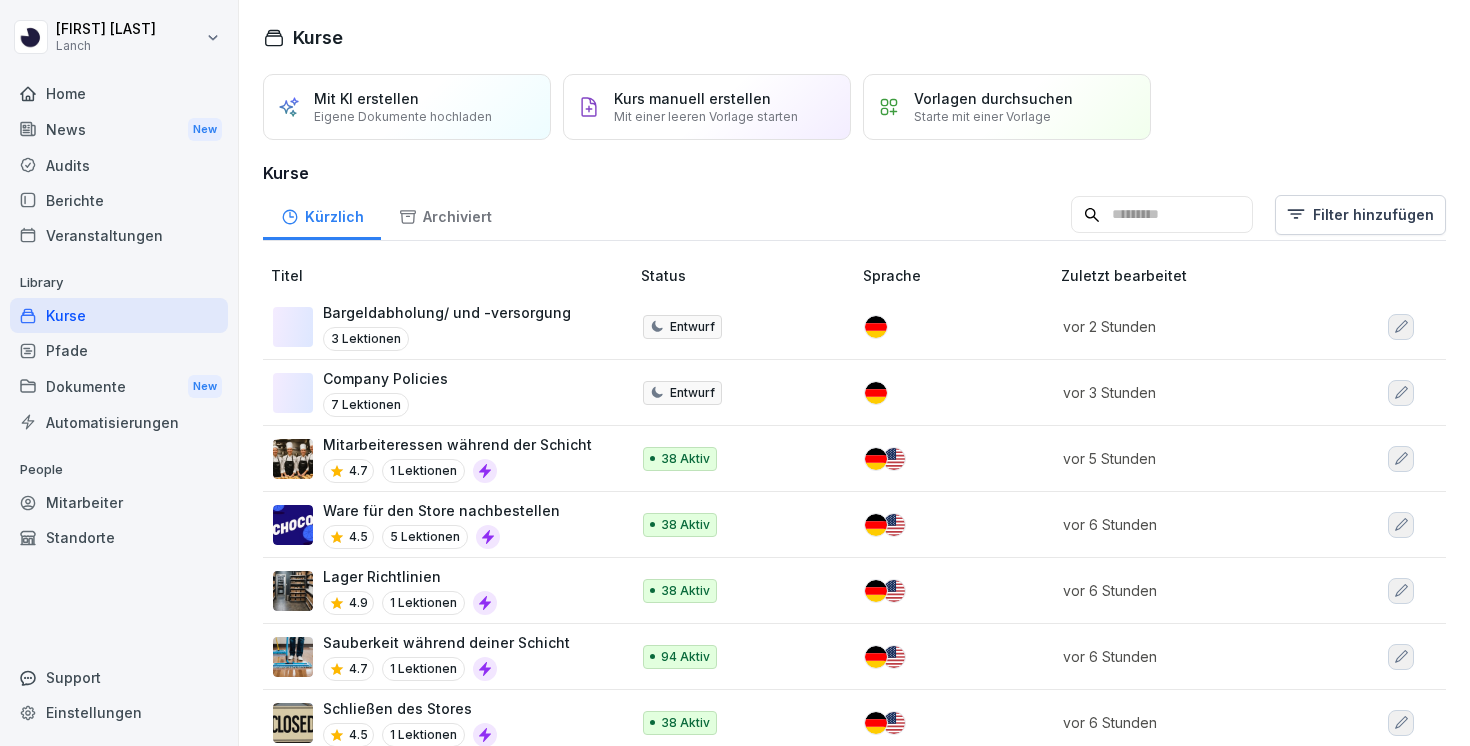 scroll, scrollTop: 0, scrollLeft: 0, axis: both 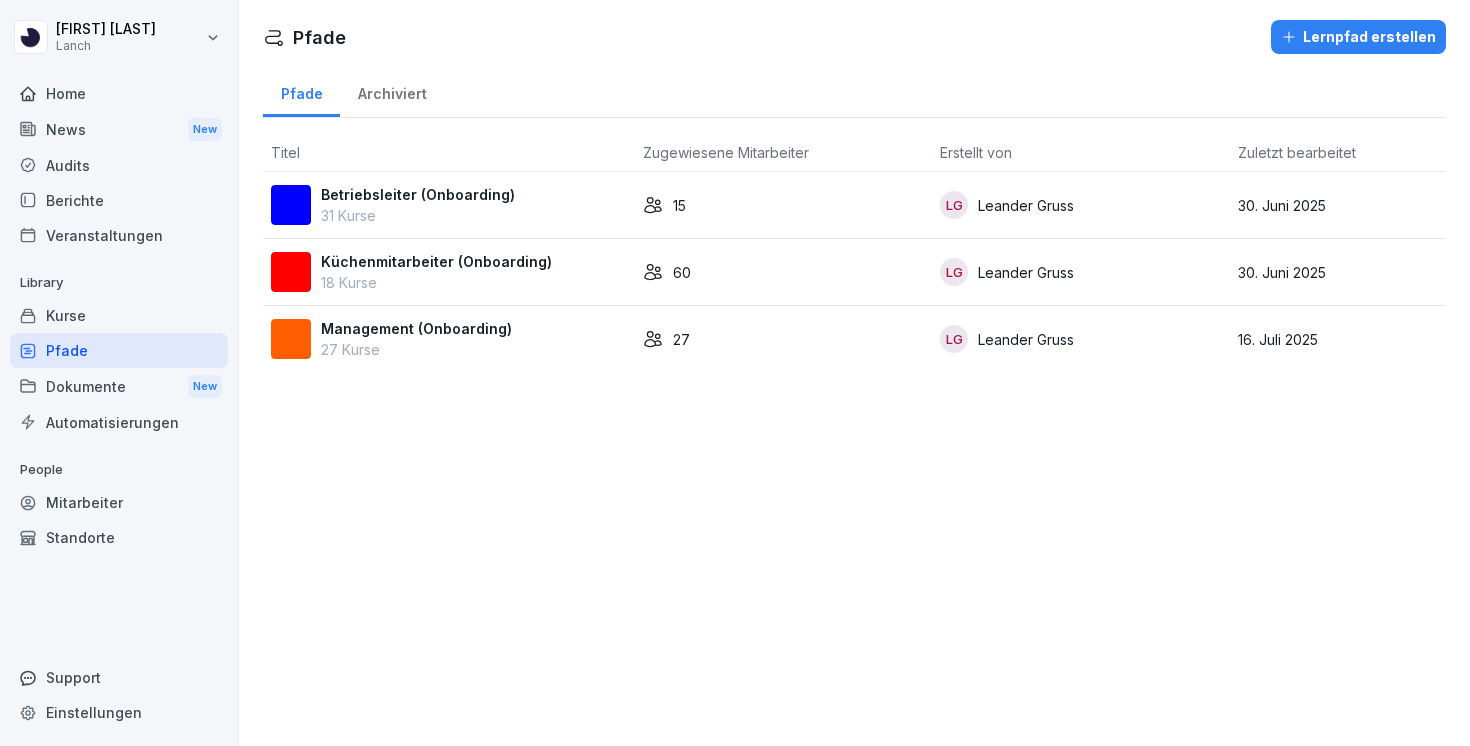 click on "Management (Onboarding)" at bounding box center (416, 328) 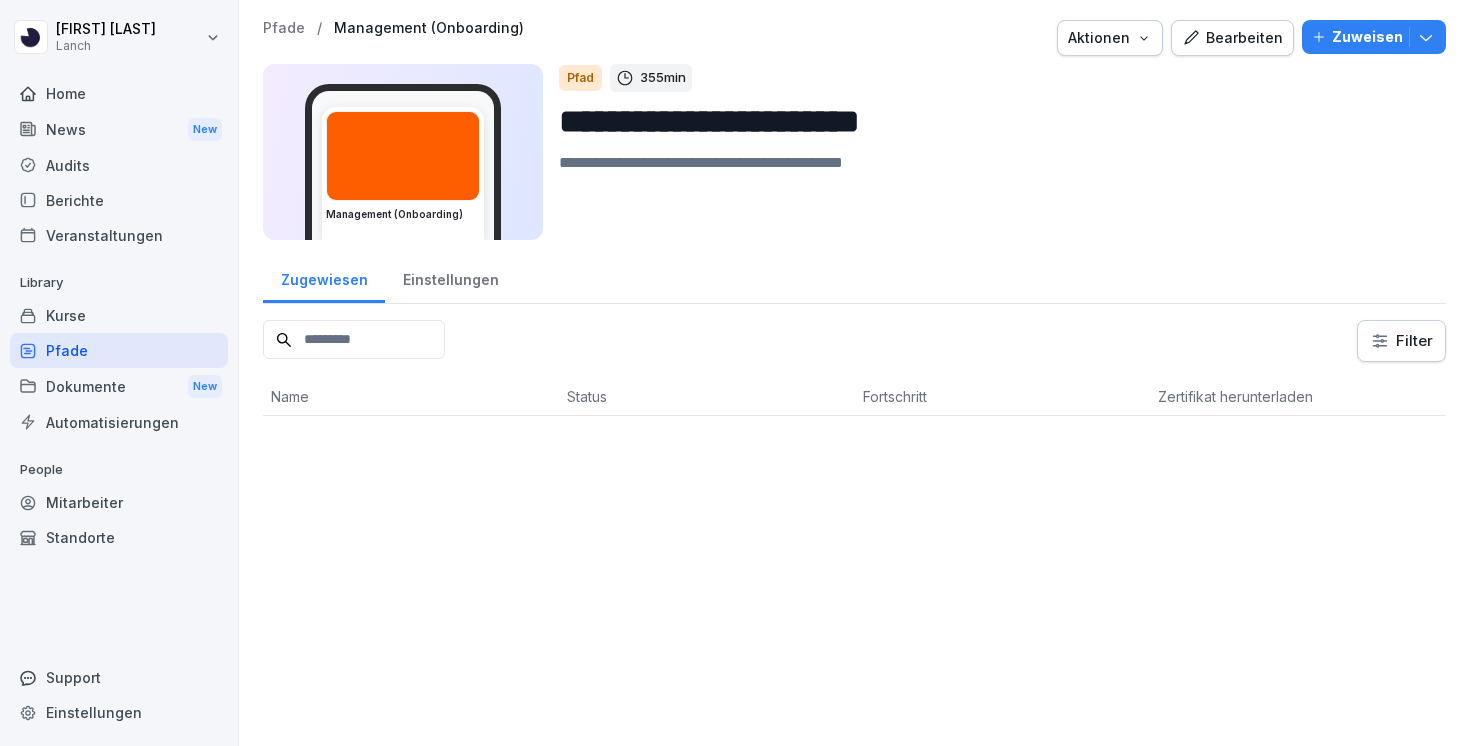 scroll, scrollTop: 0, scrollLeft: 0, axis: both 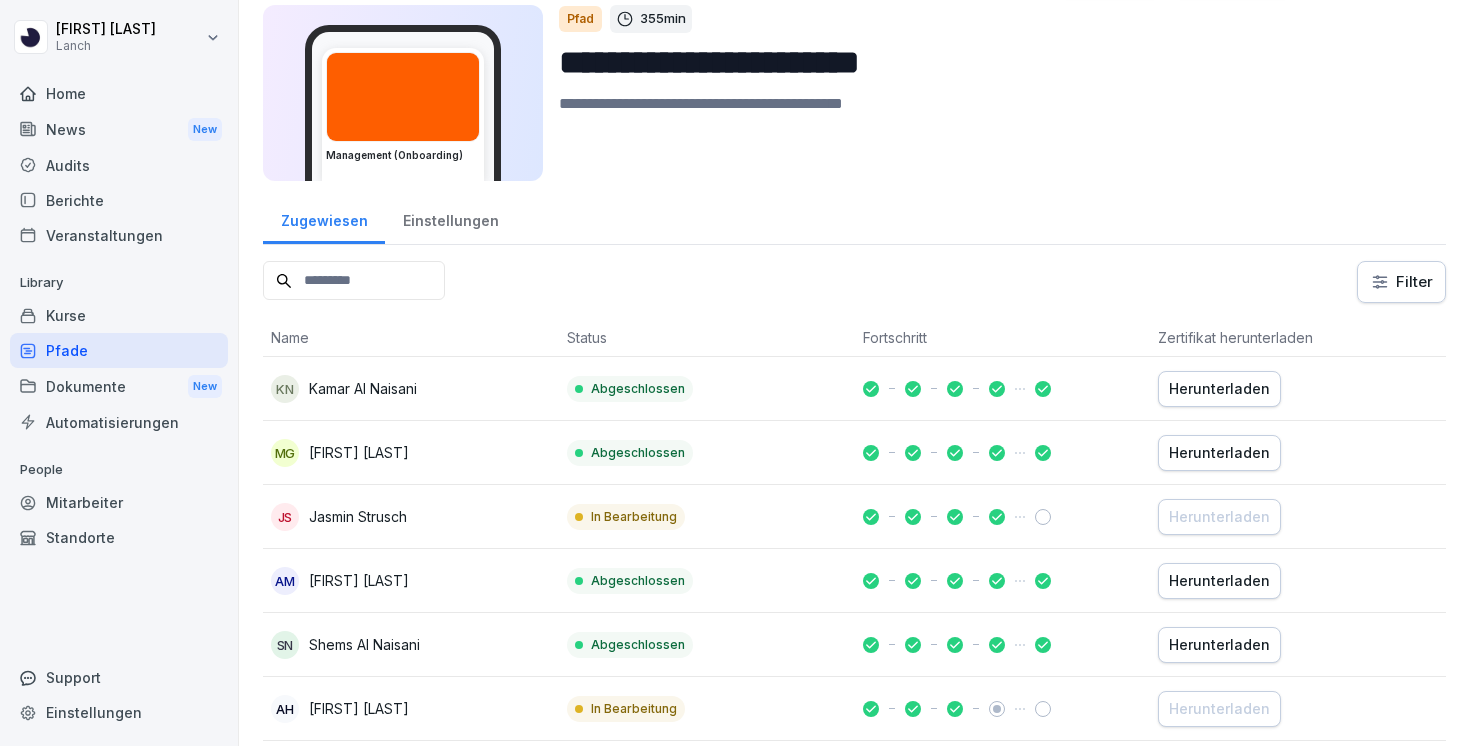 click at bounding box center (354, 280) 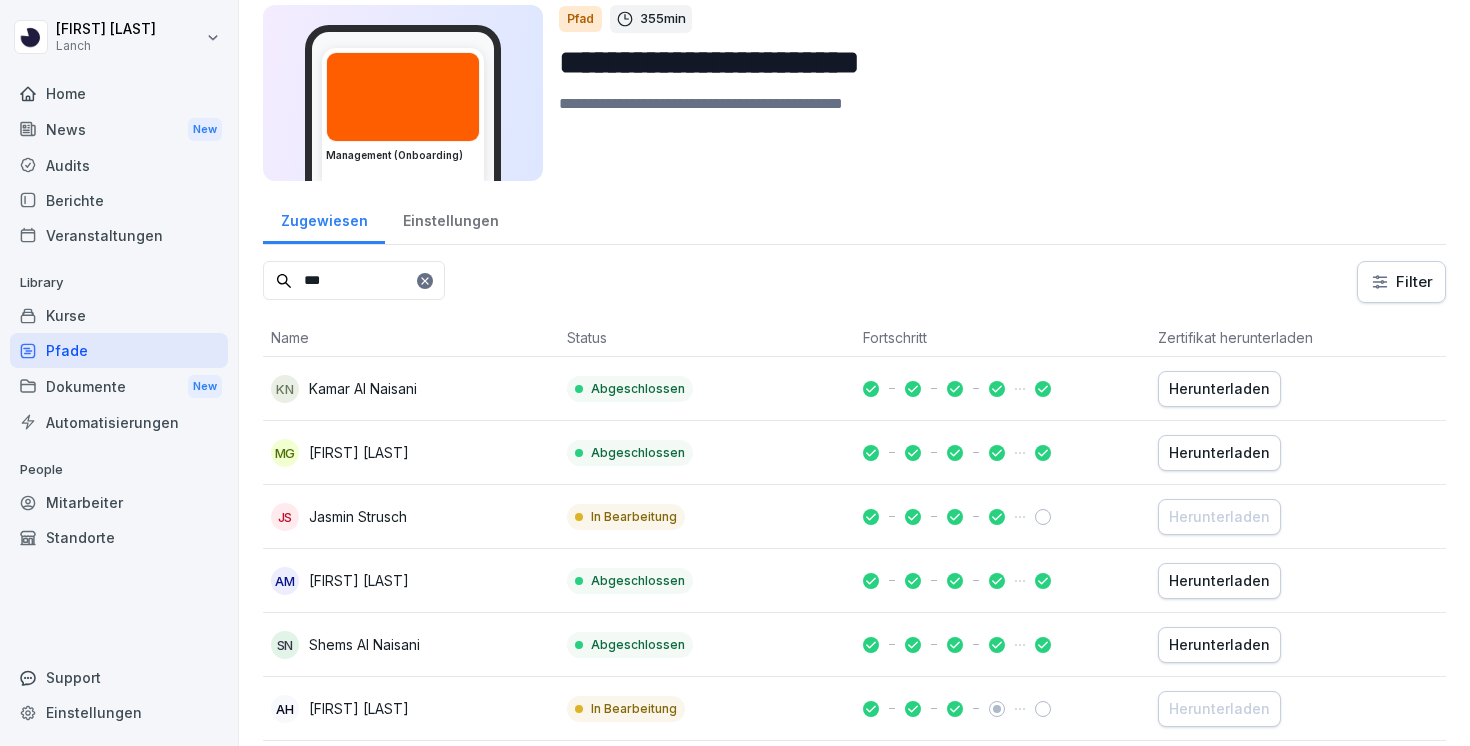 scroll, scrollTop: 0, scrollLeft: 0, axis: both 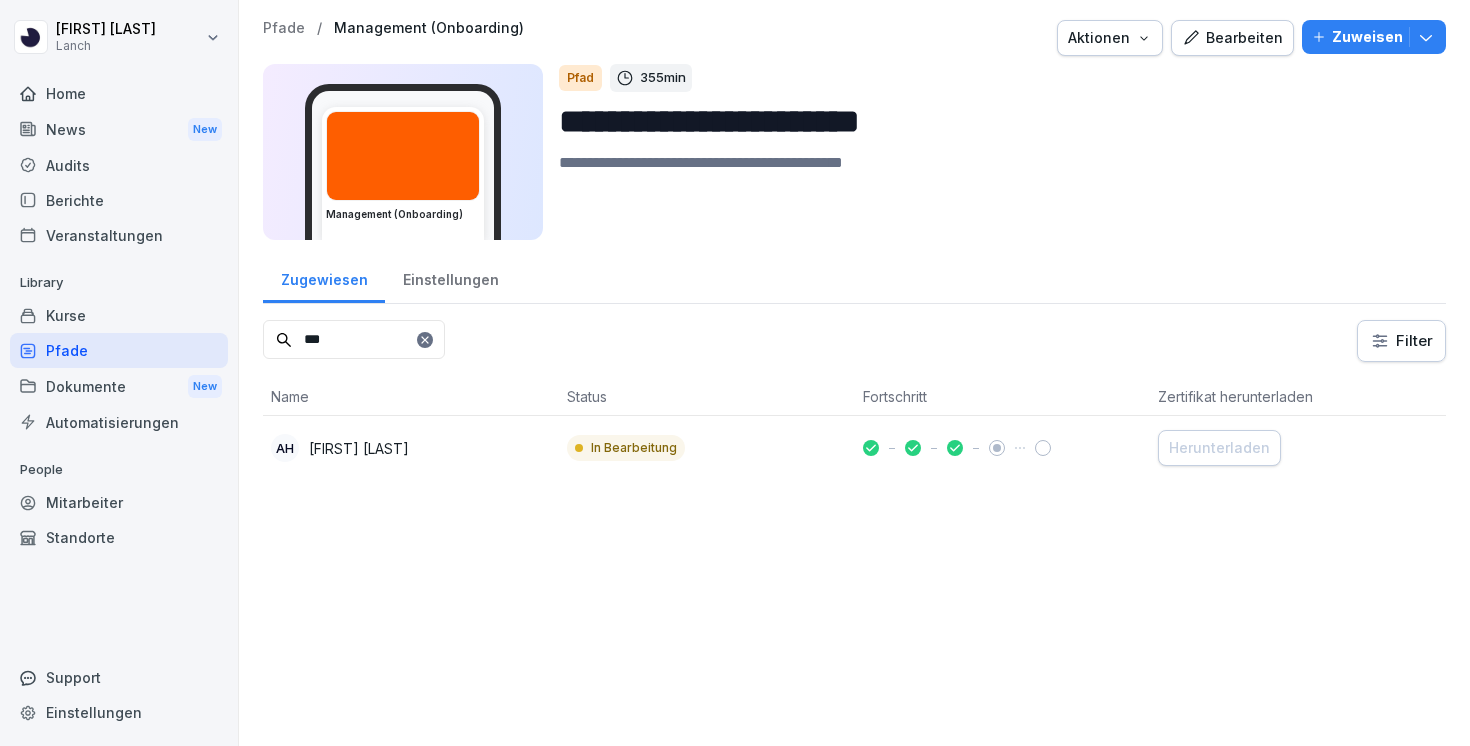 type on "***" 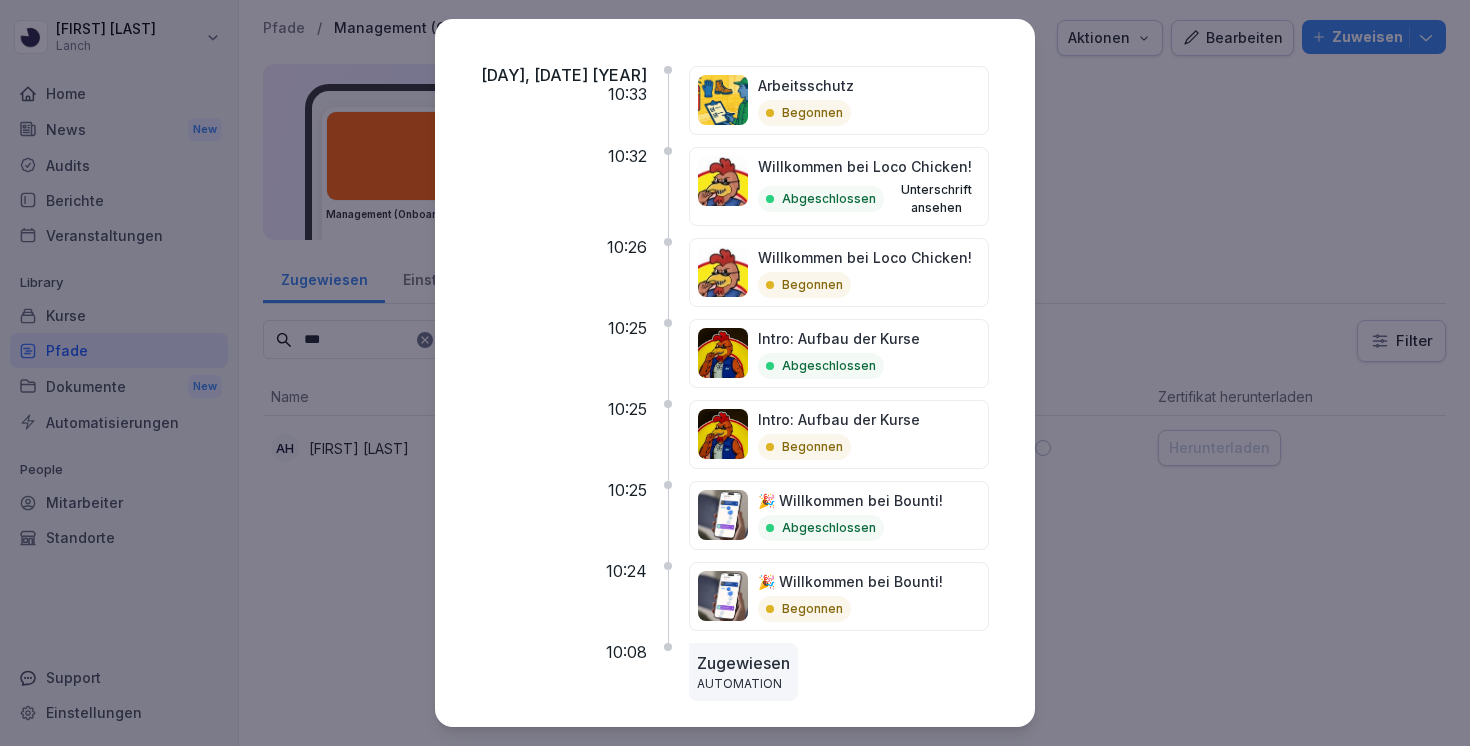 scroll, scrollTop: 303, scrollLeft: 0, axis: vertical 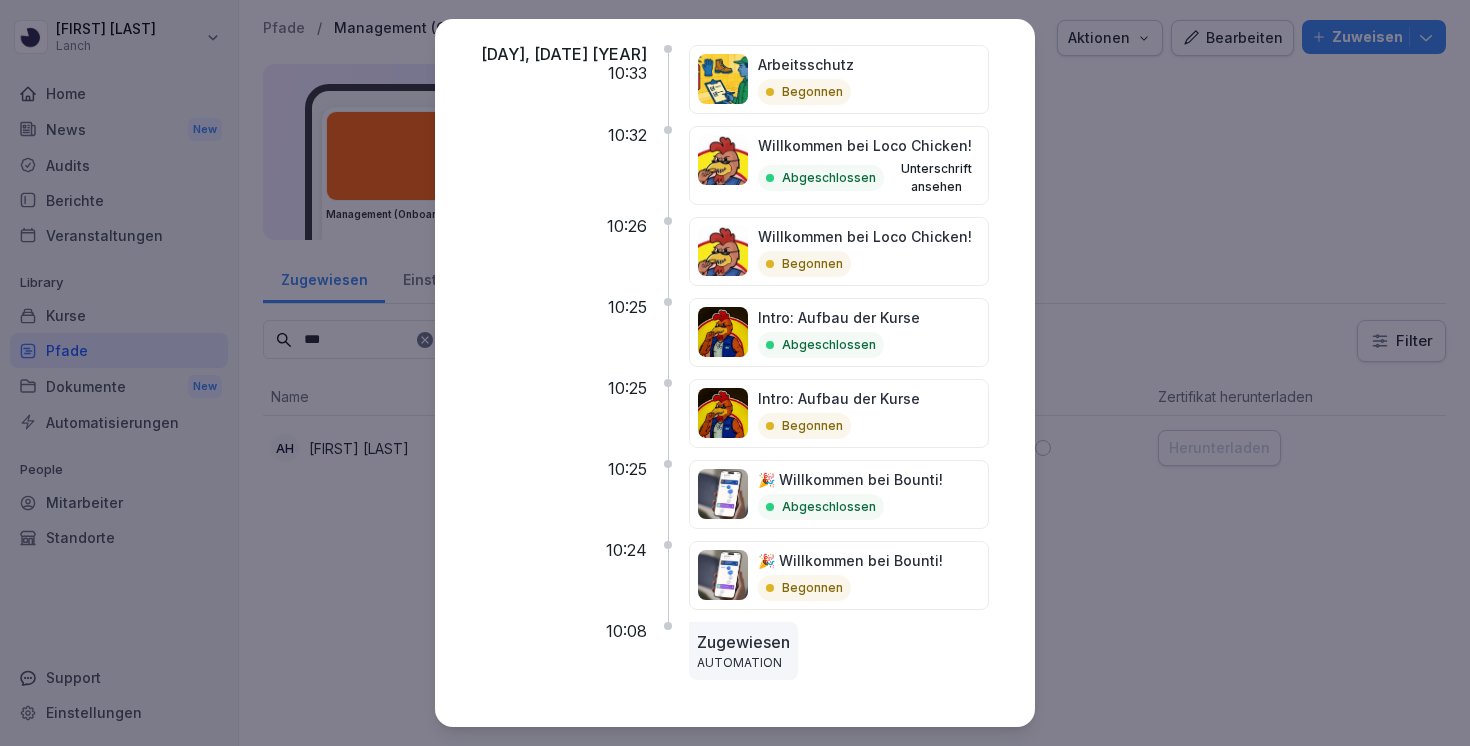 click on "Zugewiesen" at bounding box center [743, 642] 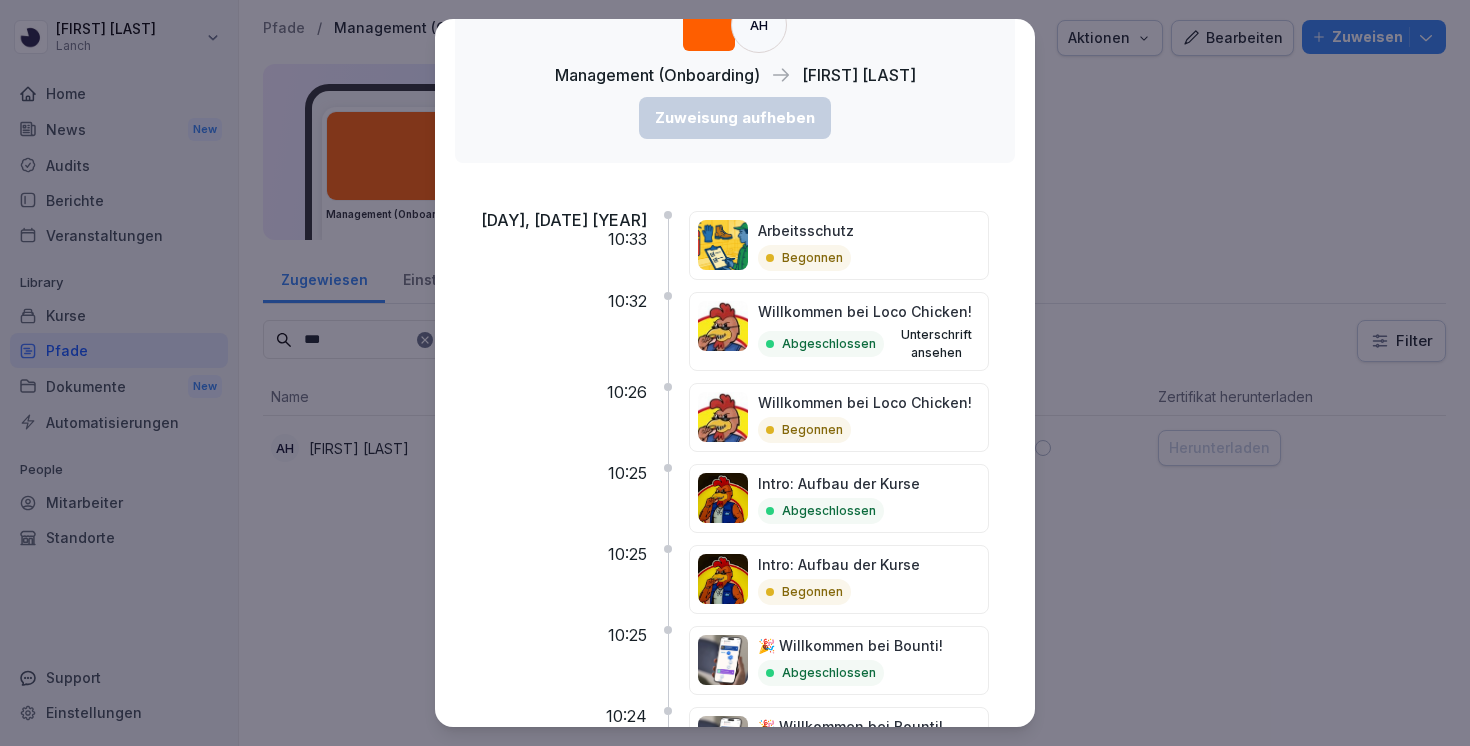 scroll, scrollTop: 0, scrollLeft: 0, axis: both 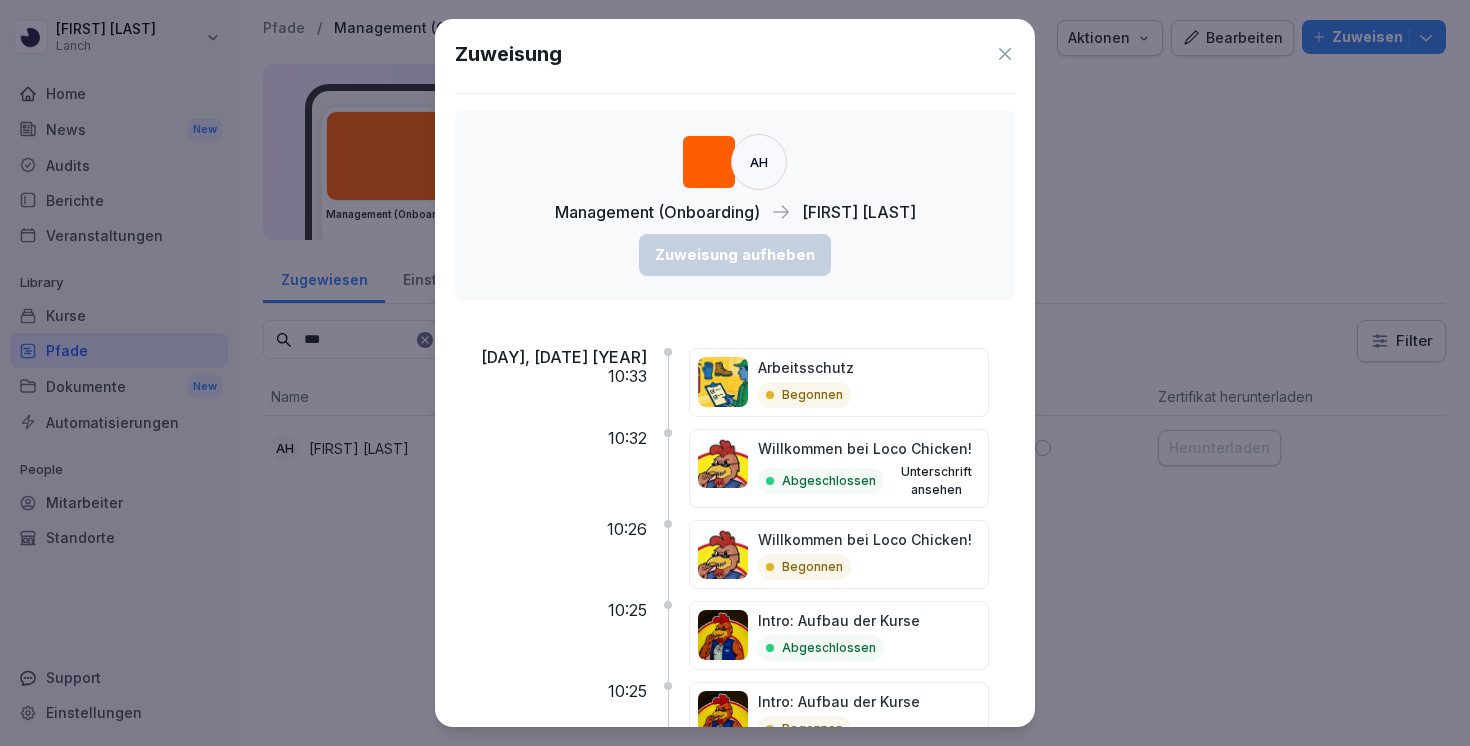 click 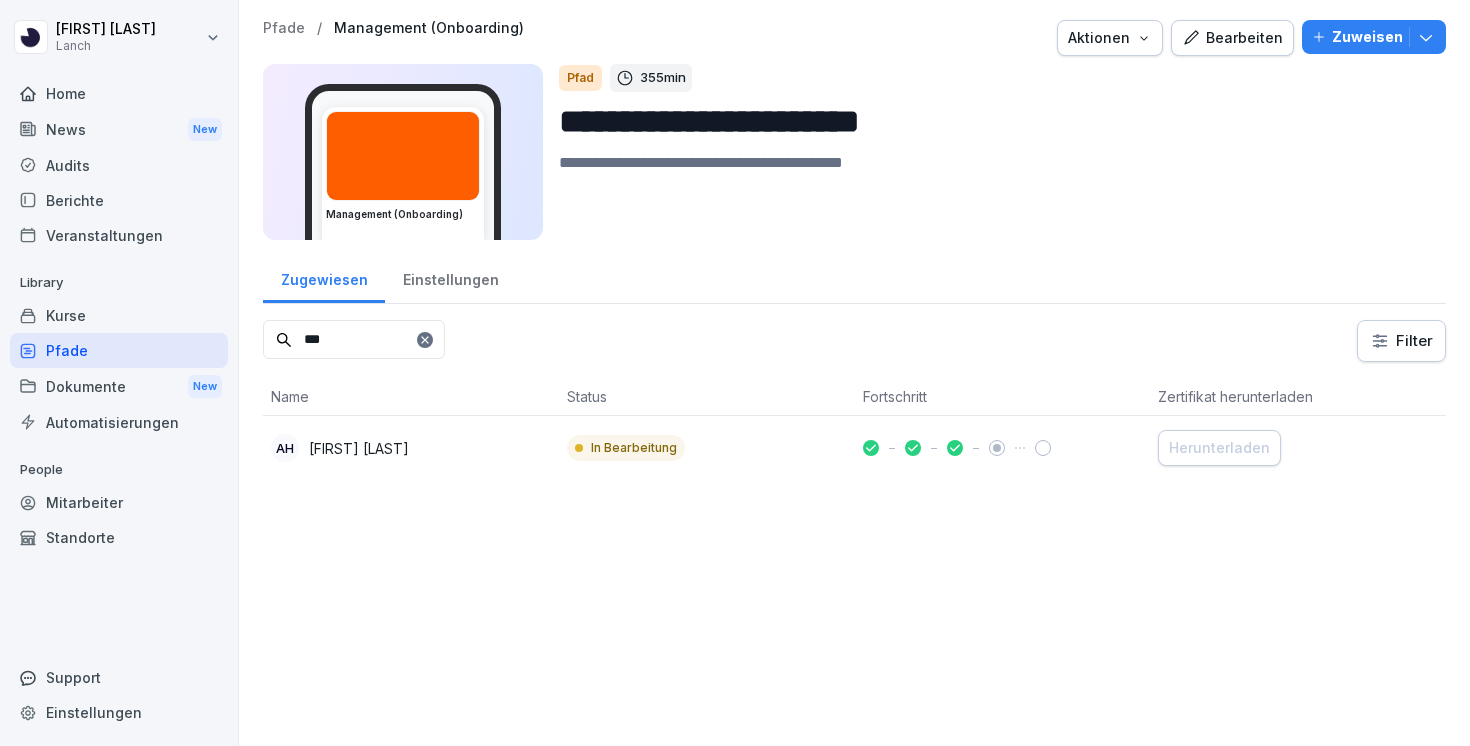 click on "Bearbeiten" at bounding box center (1232, 38) 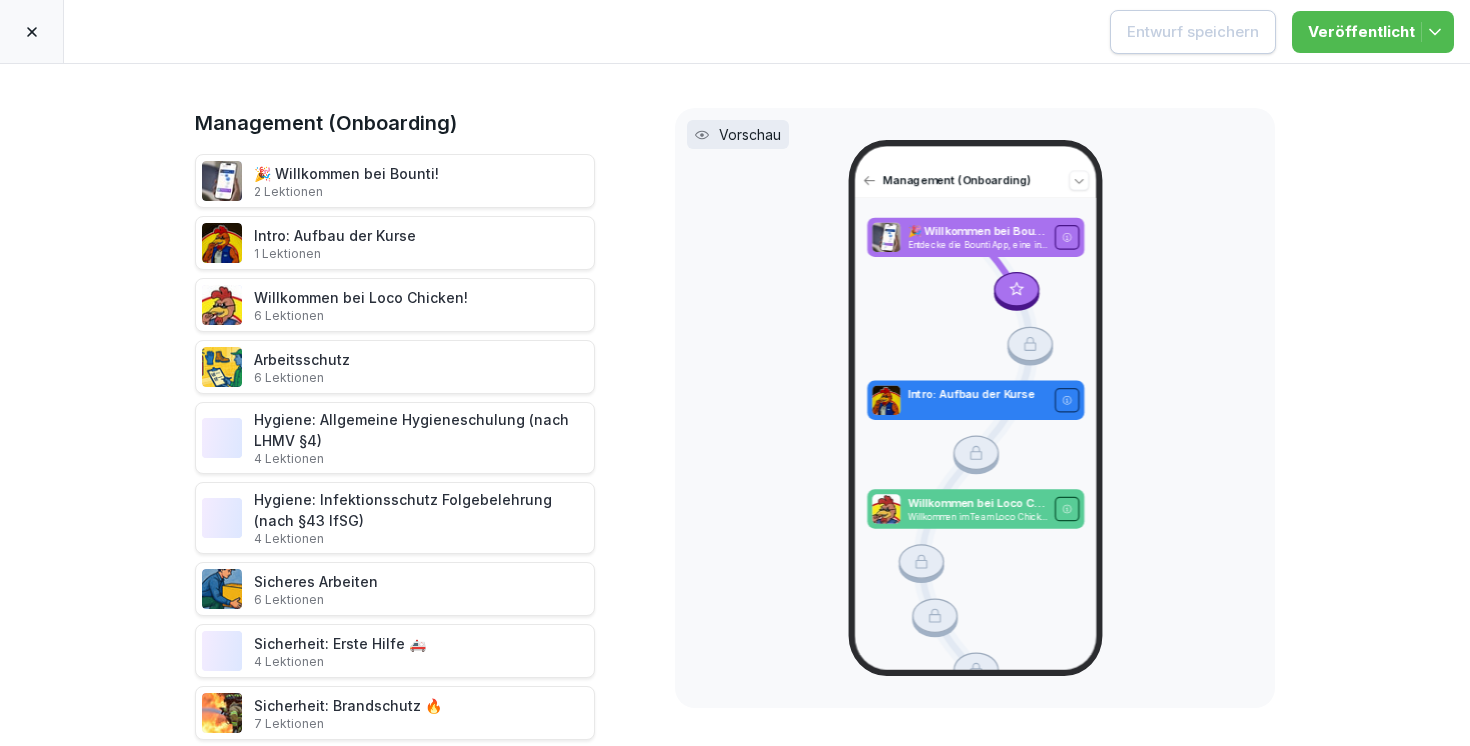 click 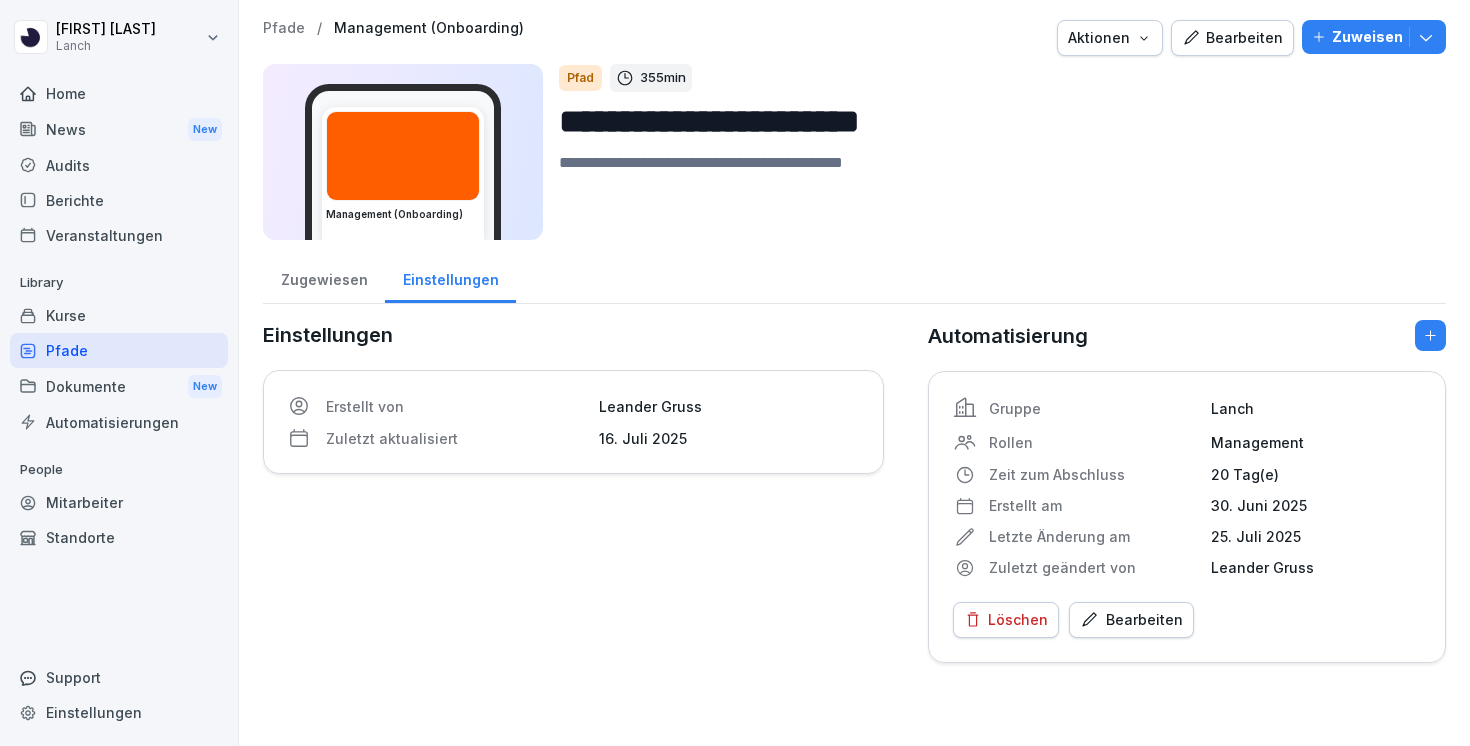 click 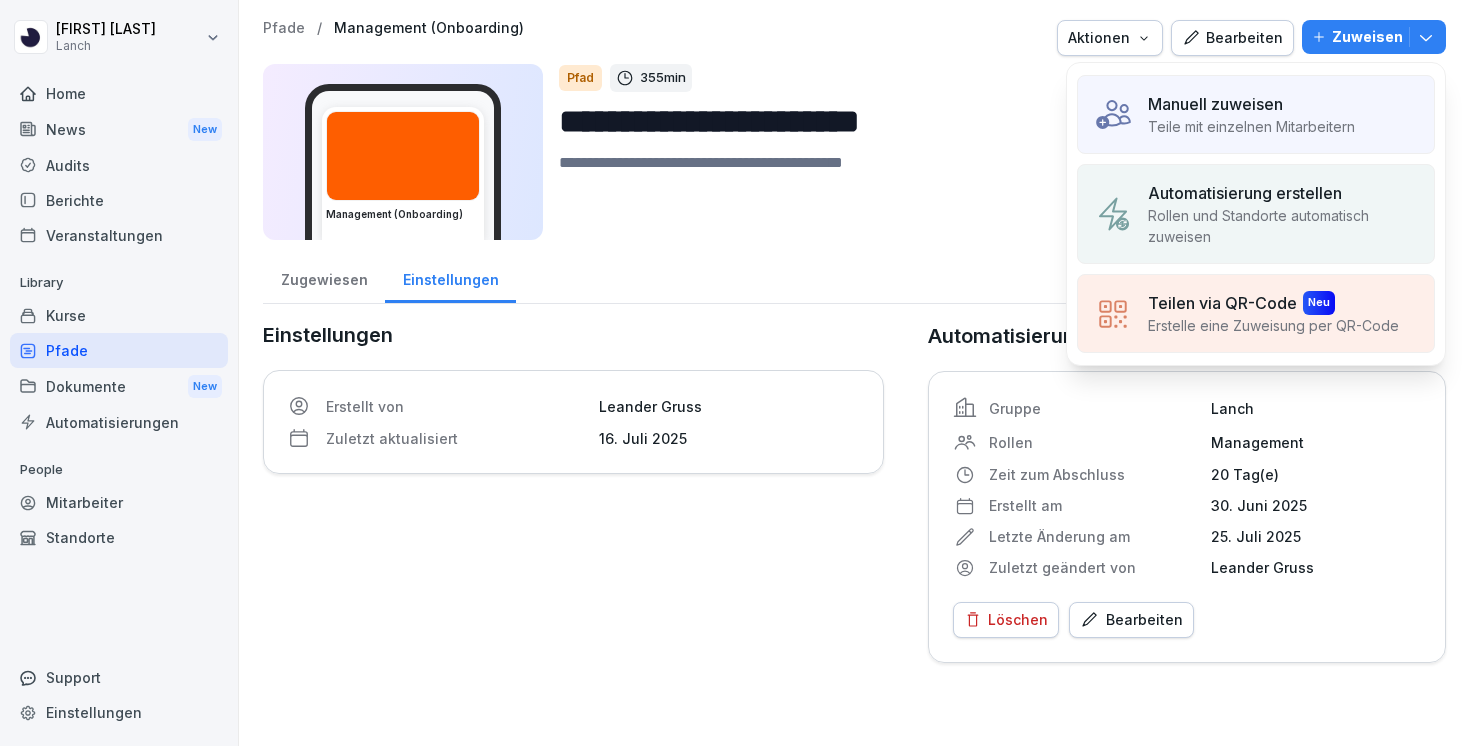 click on "Manuell zuweisen" at bounding box center (1251, 104) 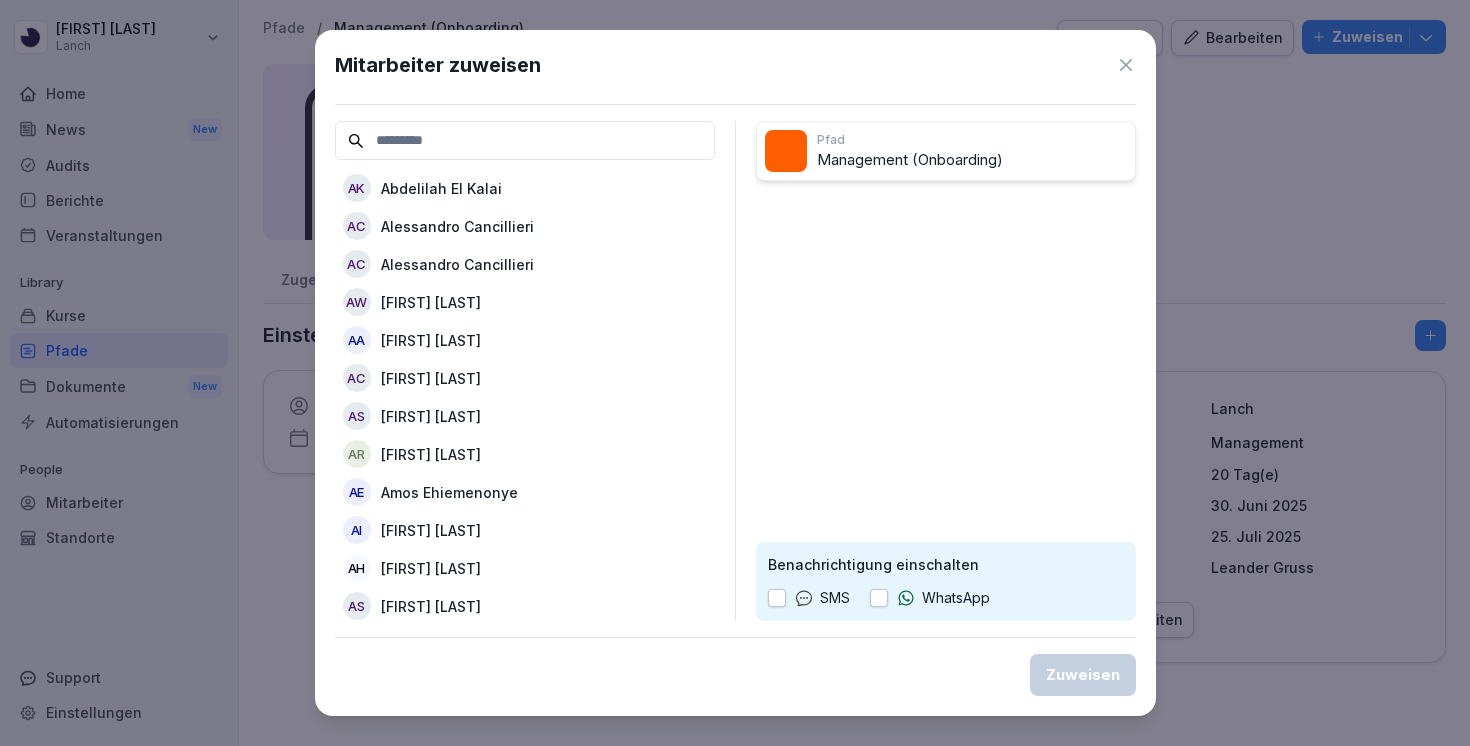 click 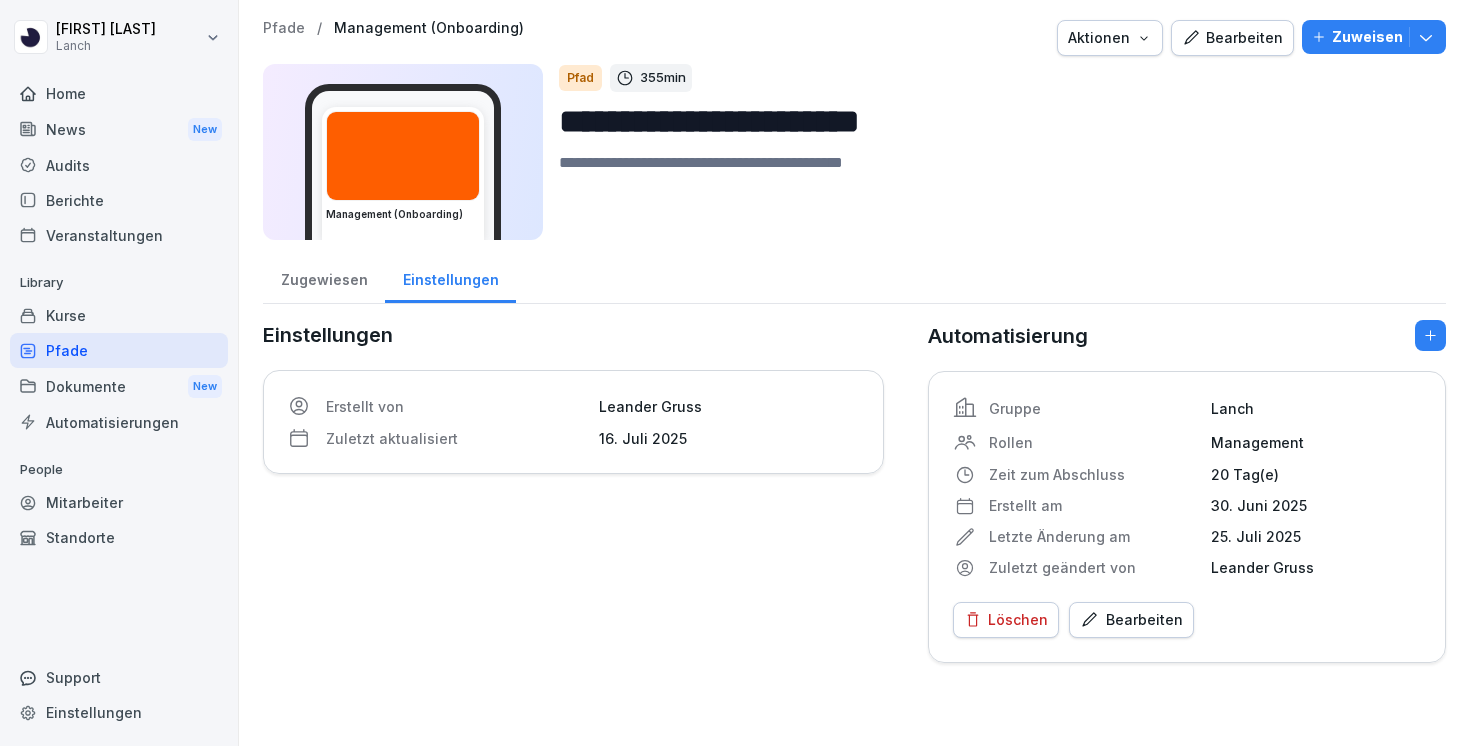 click on "Pfad 355  min" at bounding box center [994, 78] 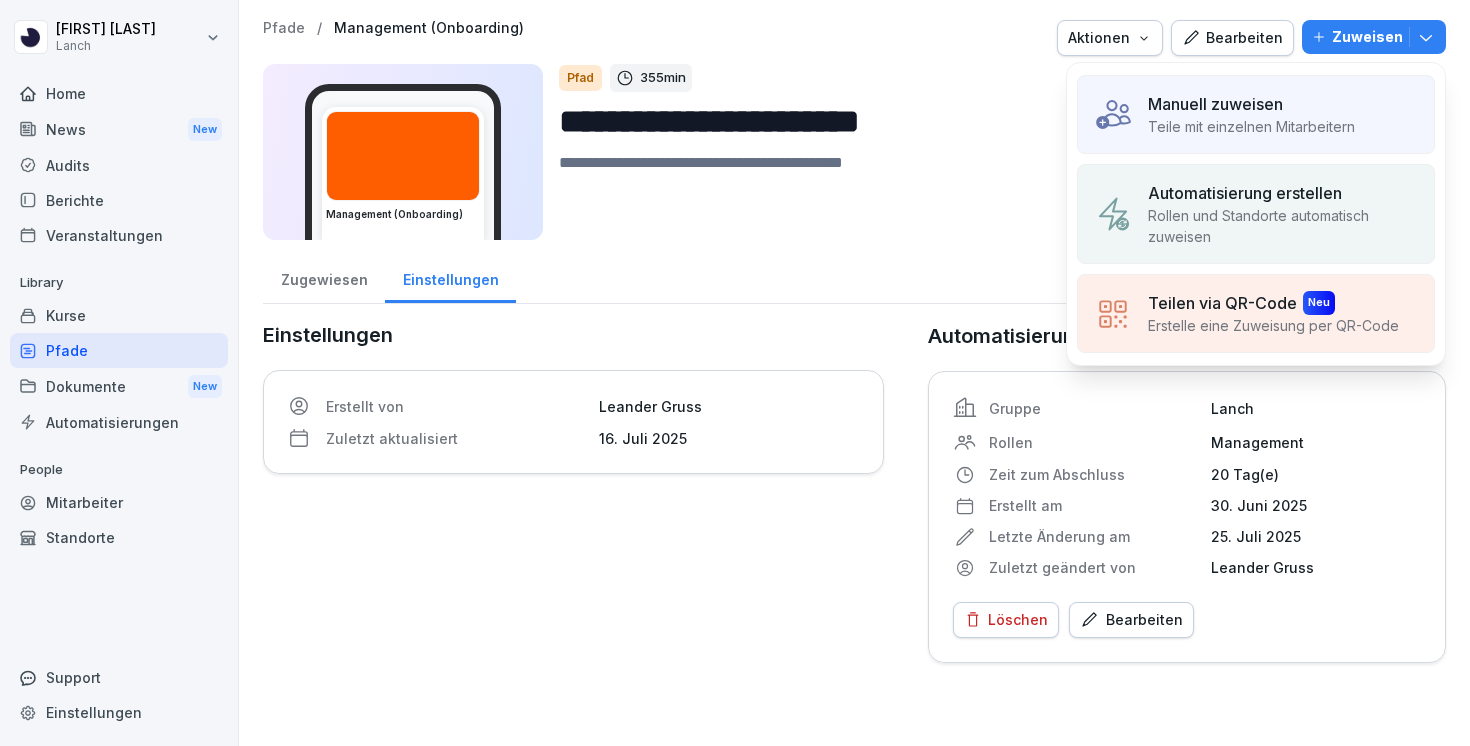 click on "Zuweisen" at bounding box center (1374, 37) 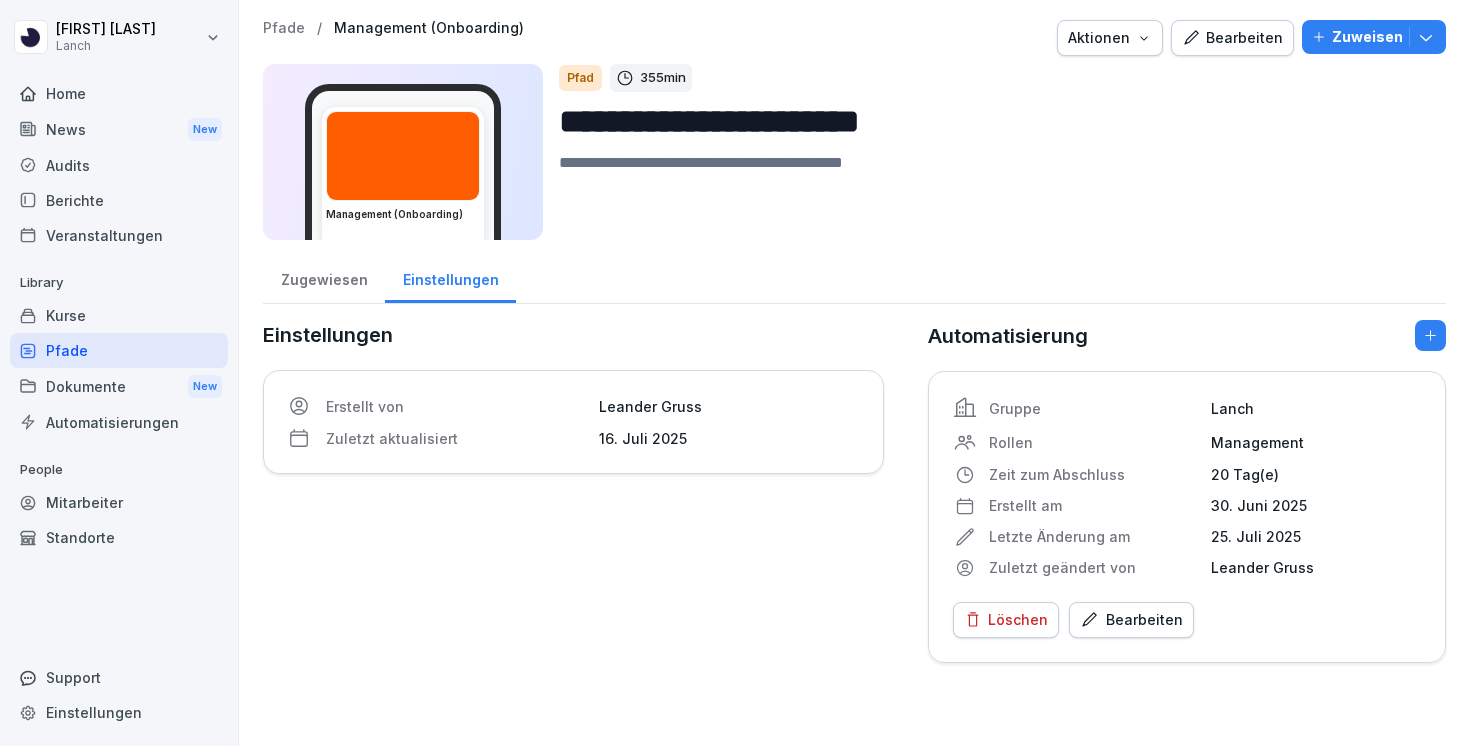 click on "Zuweisen" at bounding box center [1367, 37] 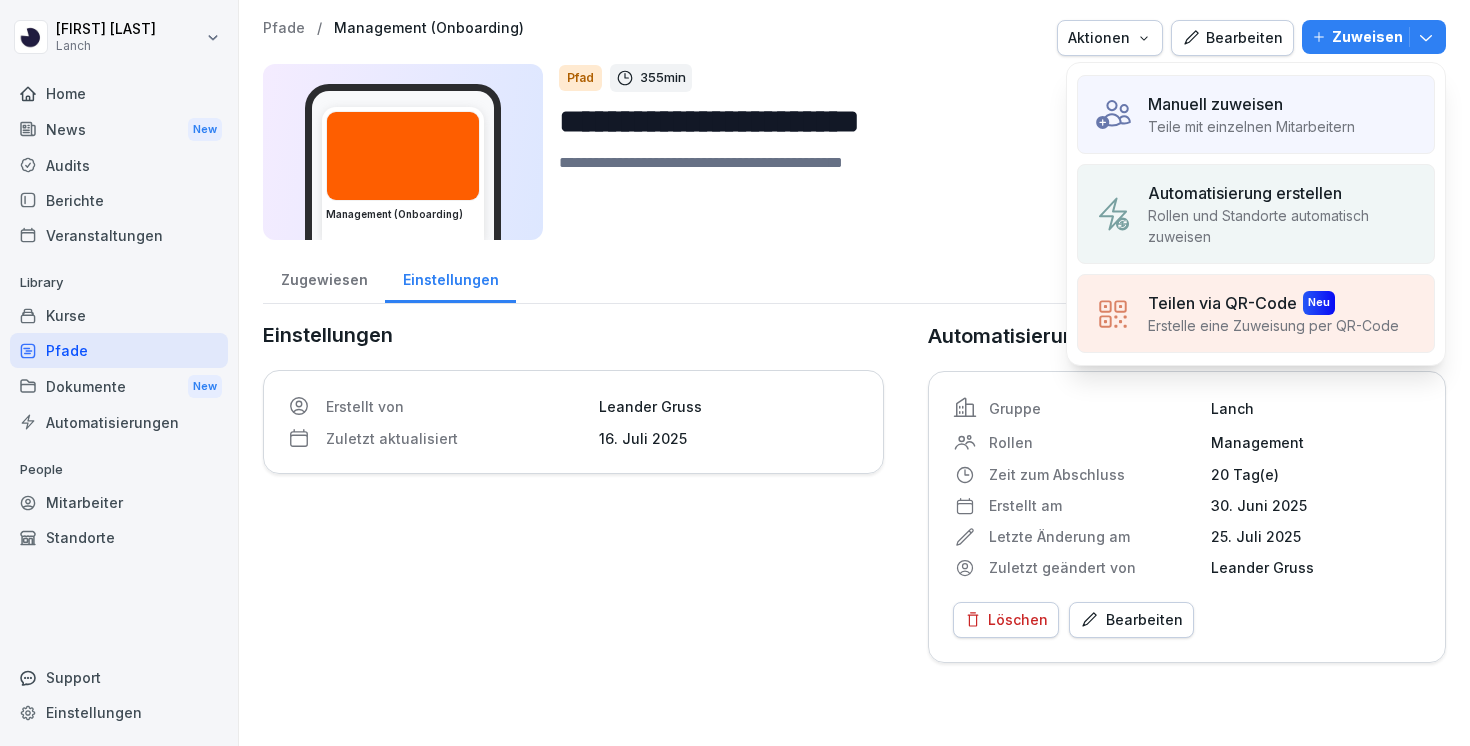 click on "Manuell zuweisen" at bounding box center [1215, 104] 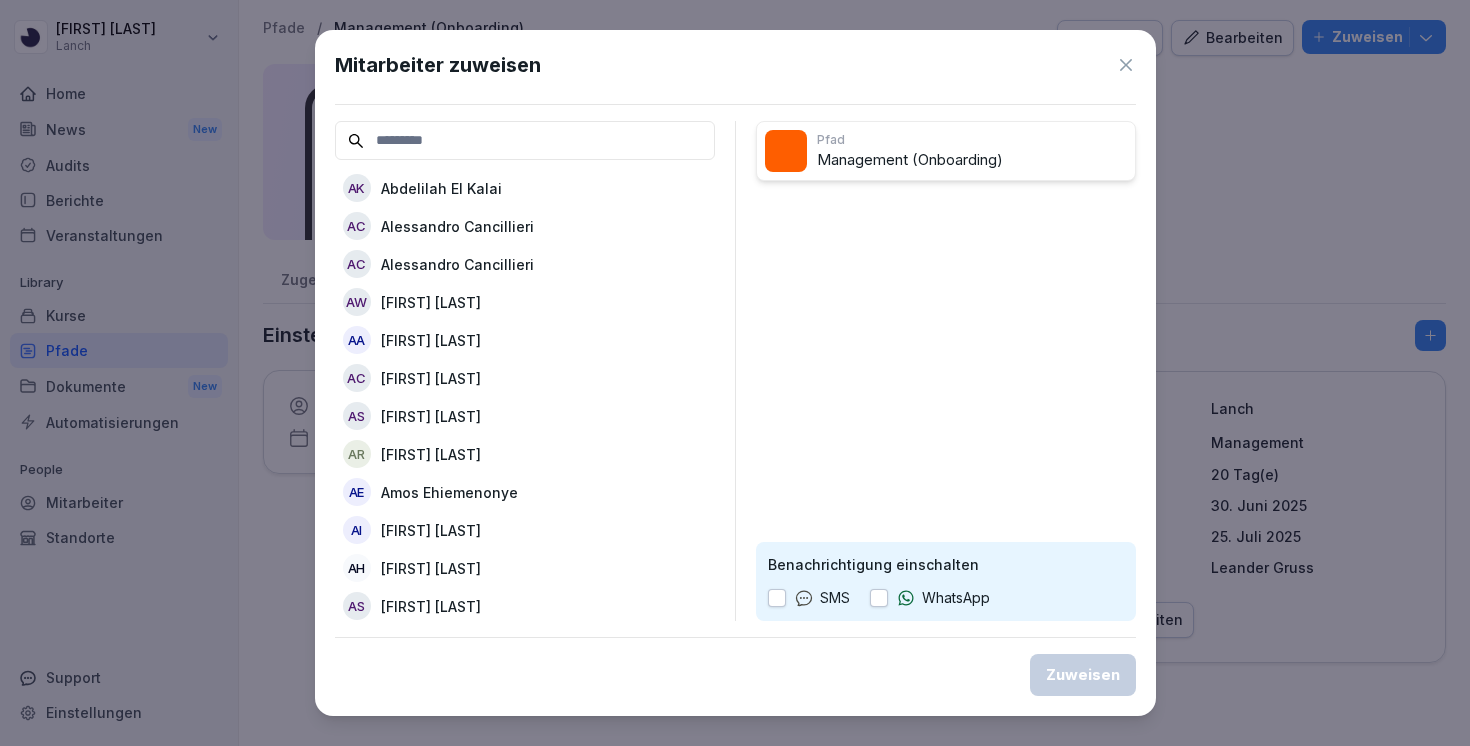 type on "*" 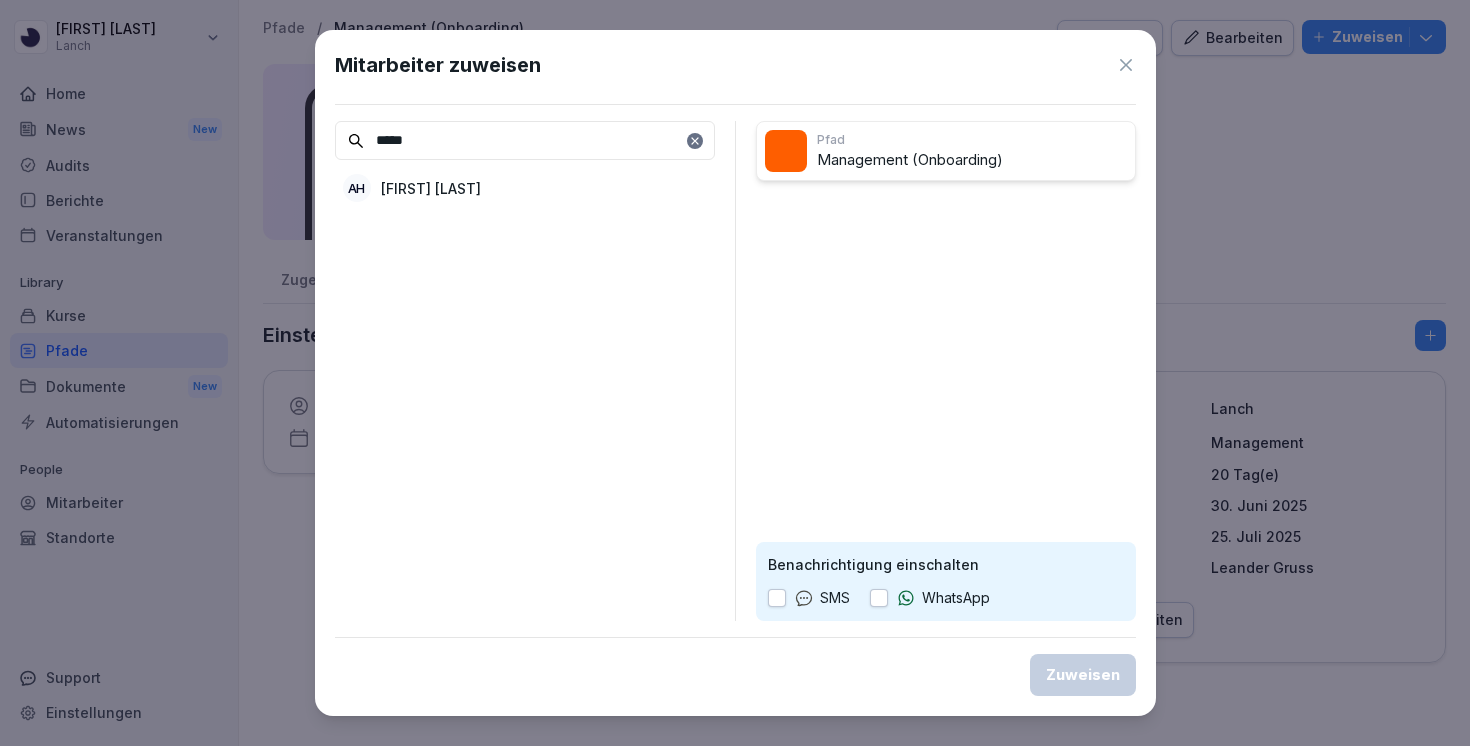 type on "*****" 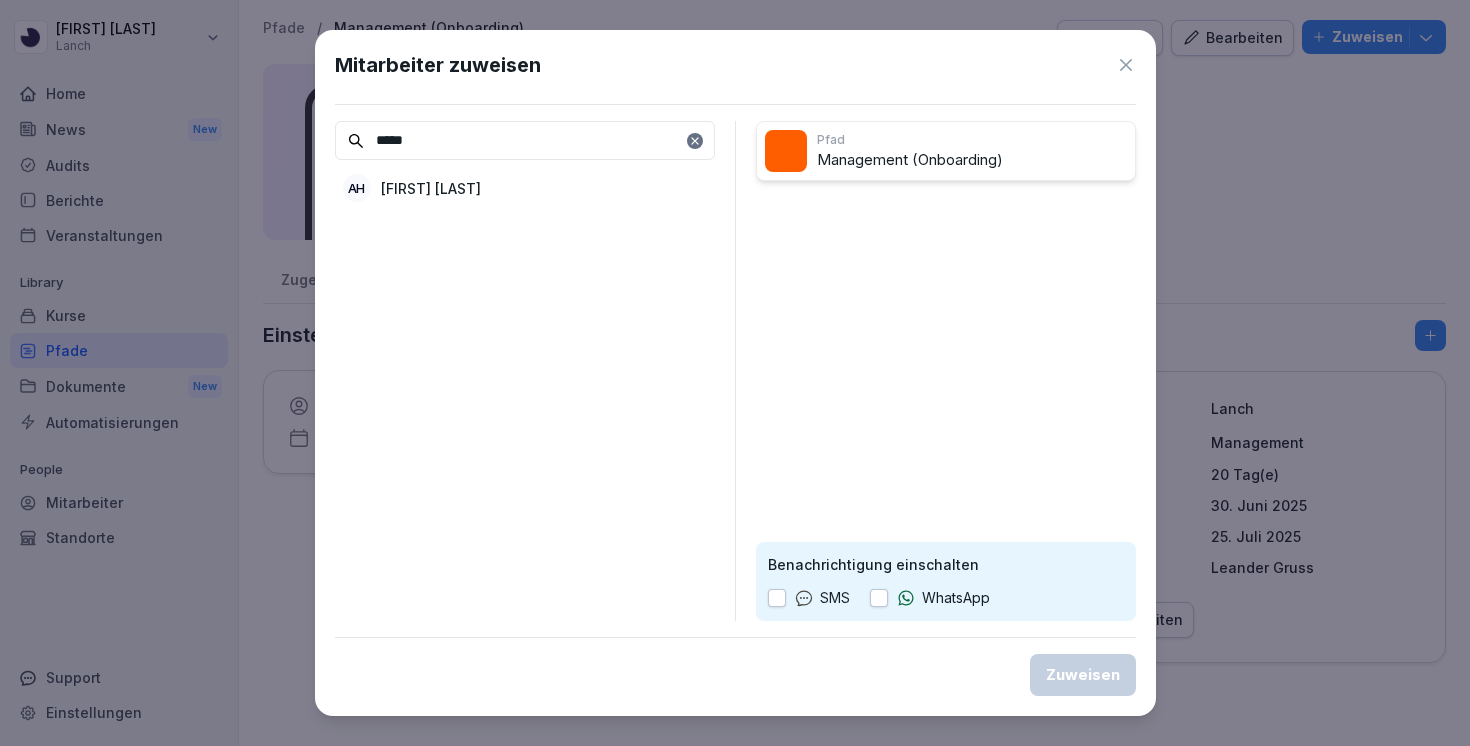 click on "AH Andre  Hoffmann" at bounding box center (525, 188) 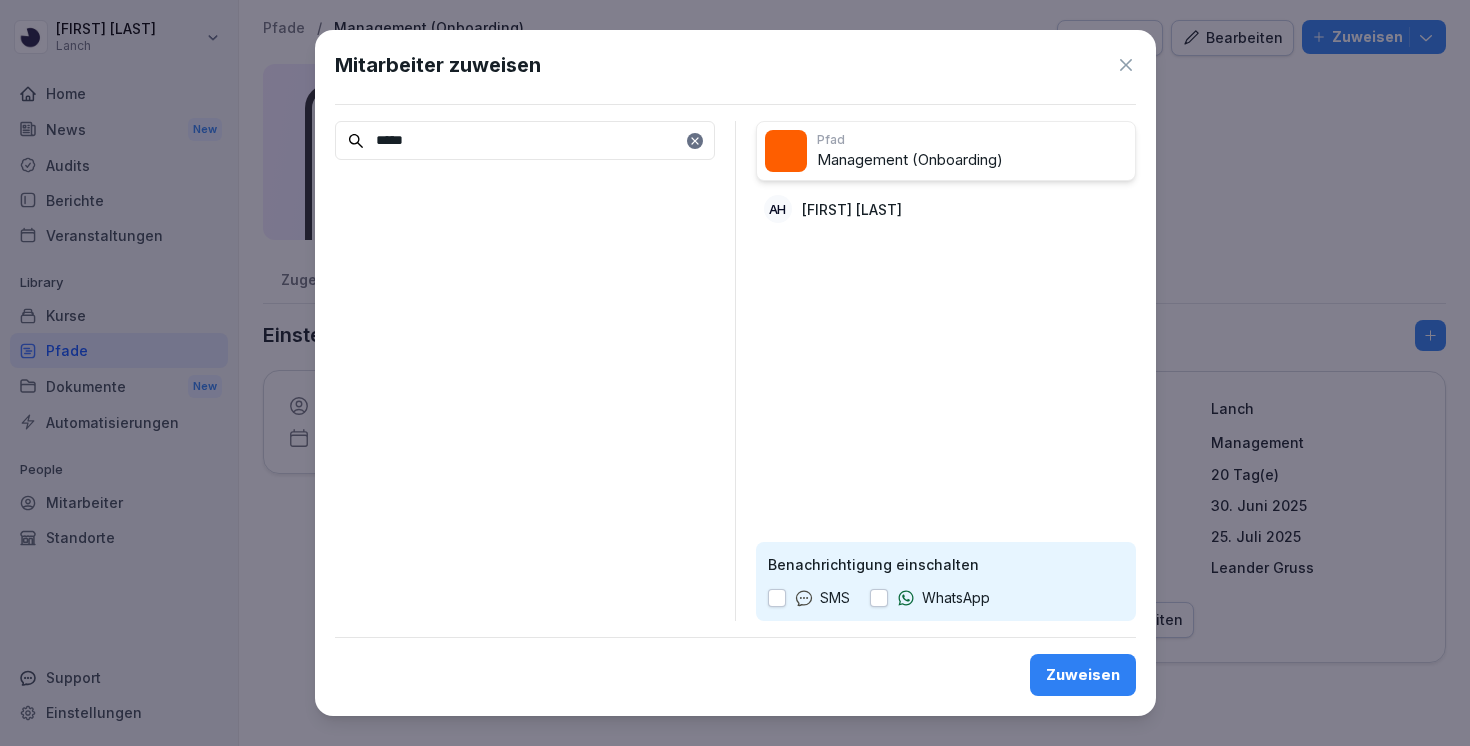 click on "Zuweisen" at bounding box center (1083, 675) 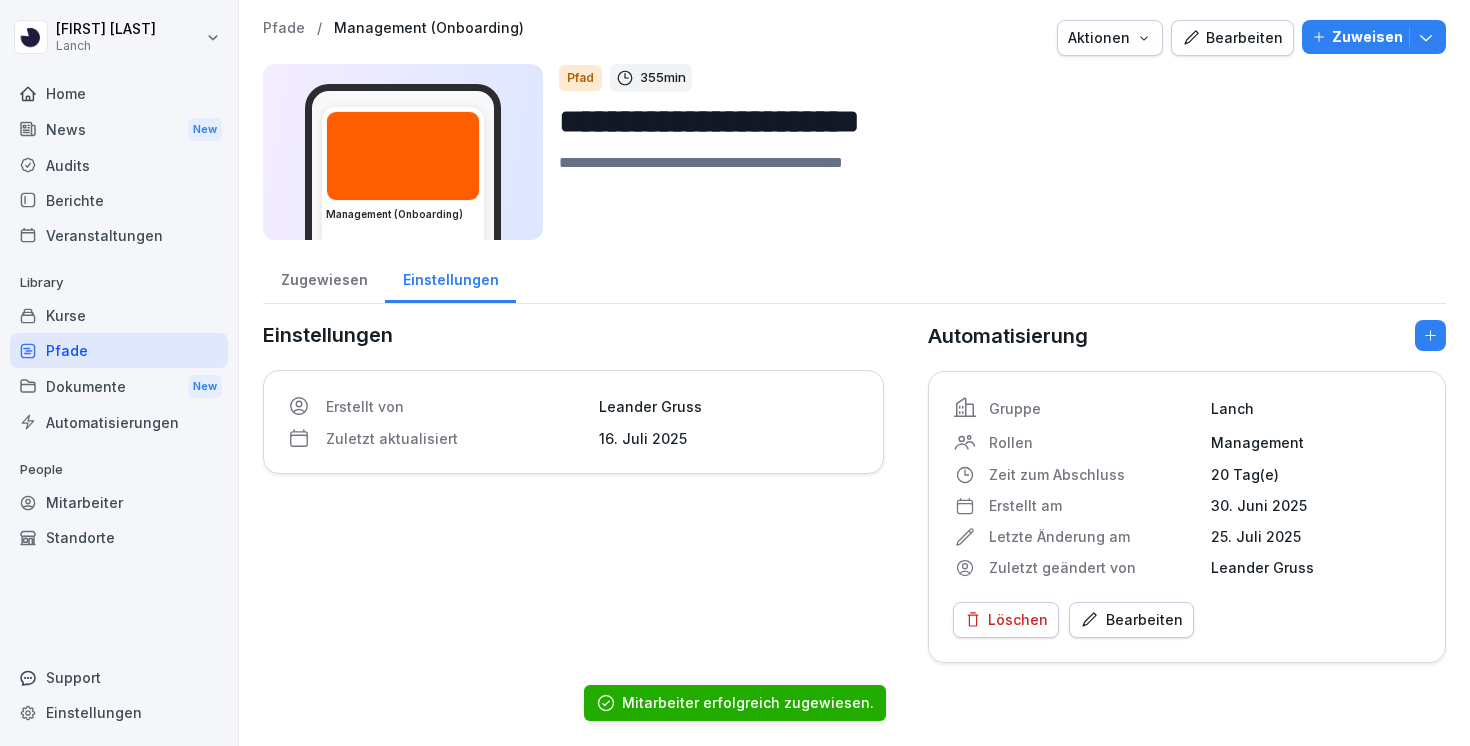 click on "Mitarbeiter" at bounding box center [119, 502] 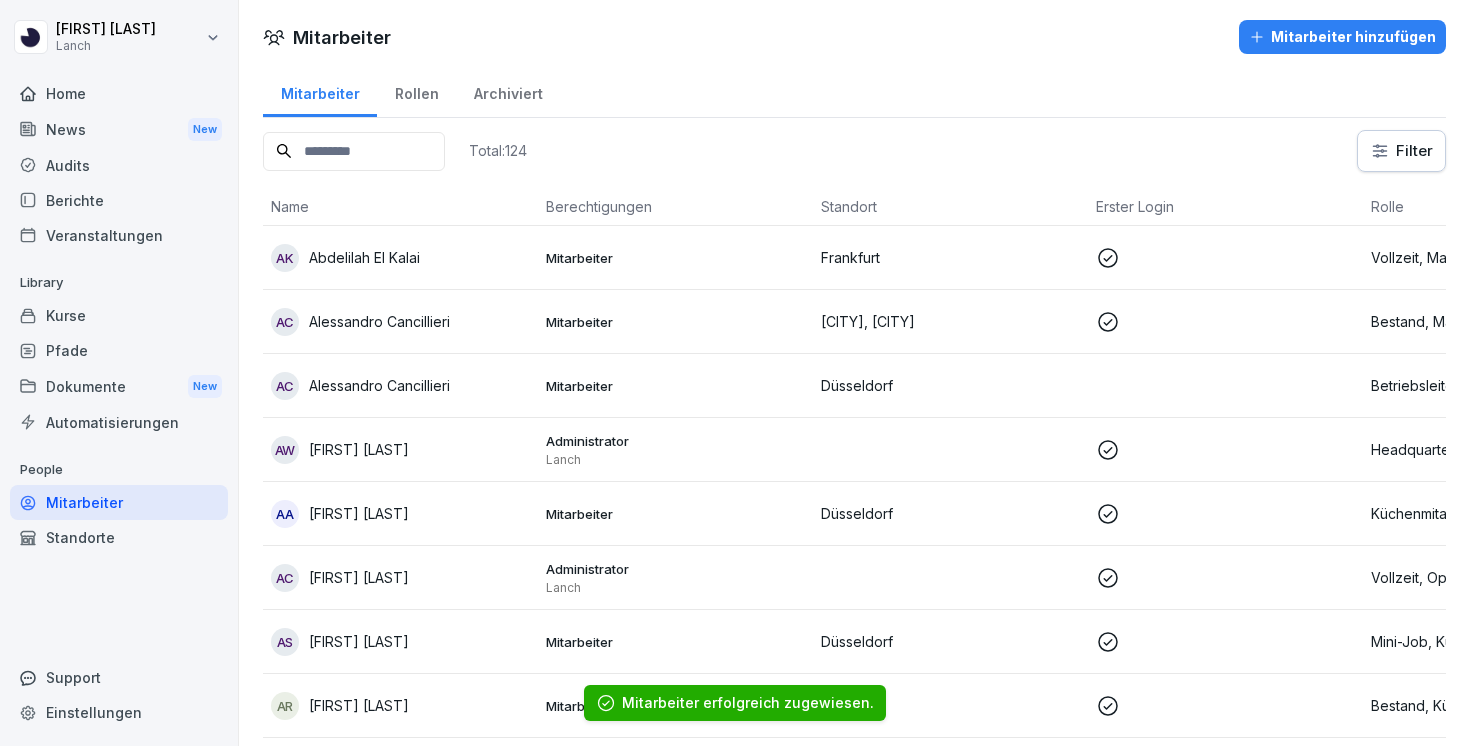 click at bounding box center [354, 151] 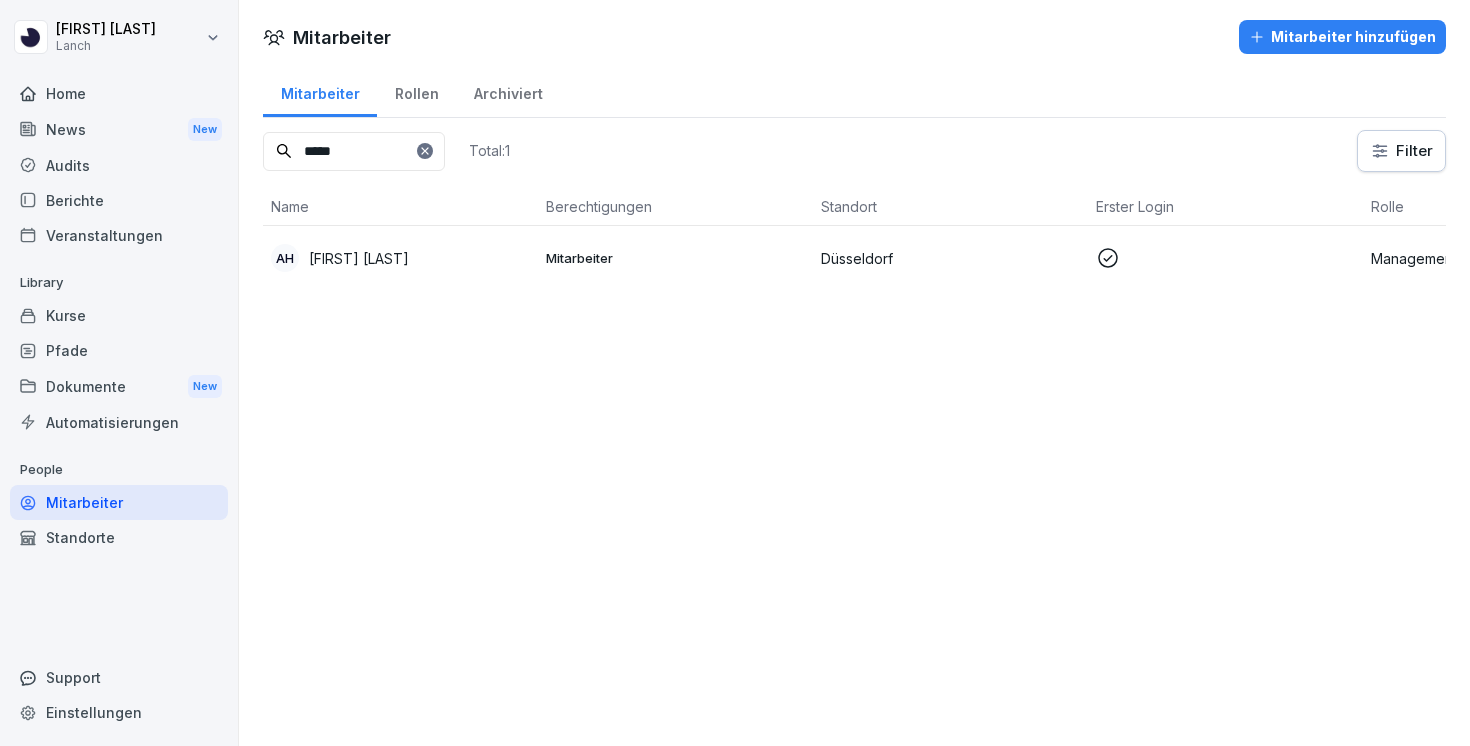 type on "*****" 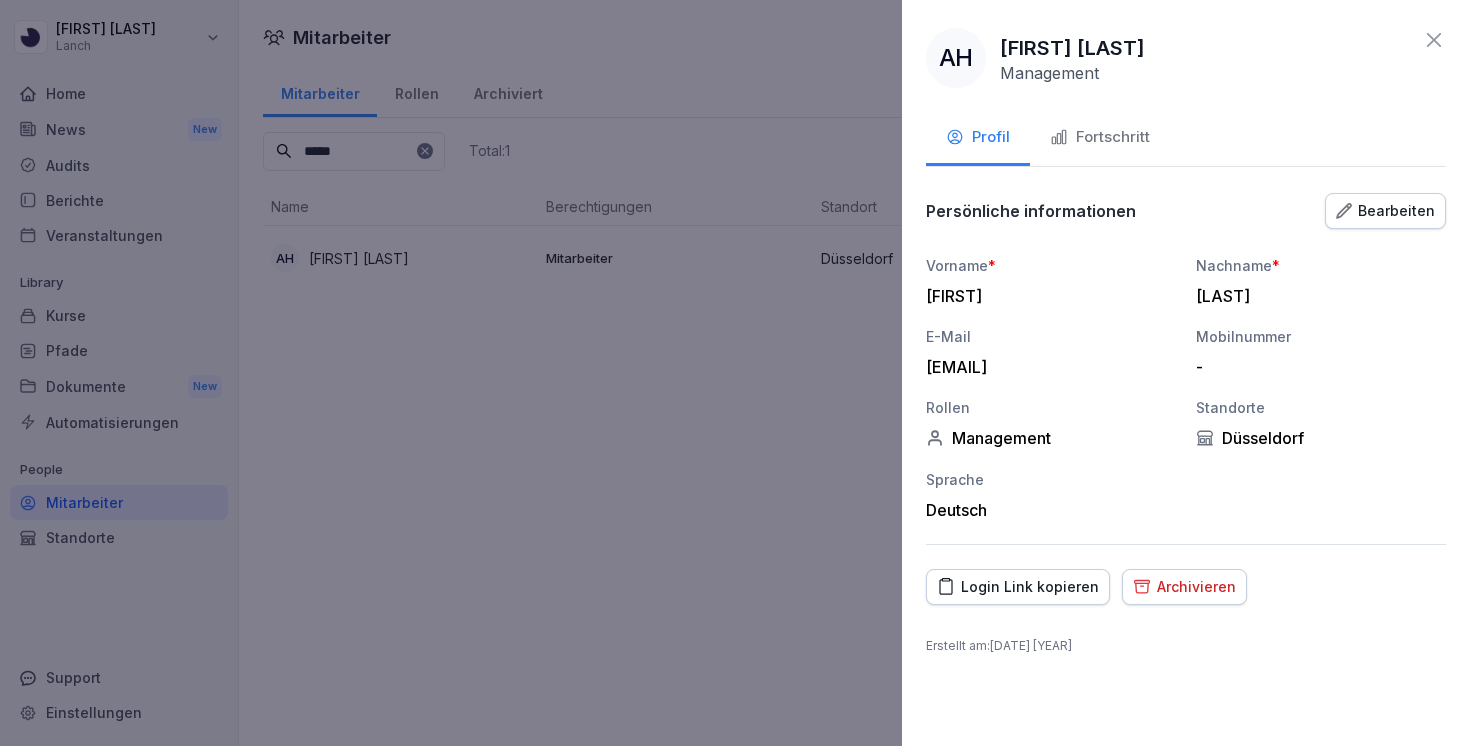 click on "Fortschritt" at bounding box center [1100, 139] 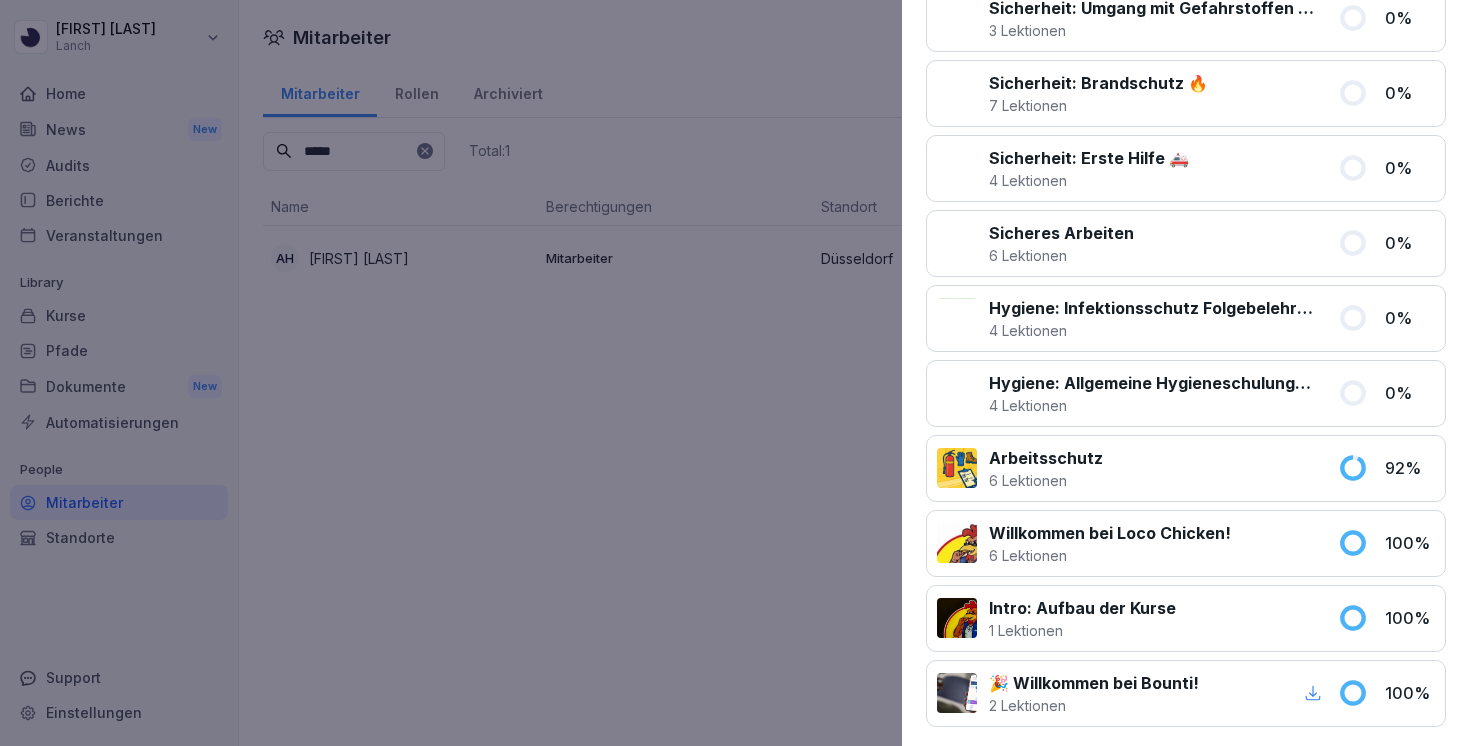 scroll, scrollTop: 1701, scrollLeft: 0, axis: vertical 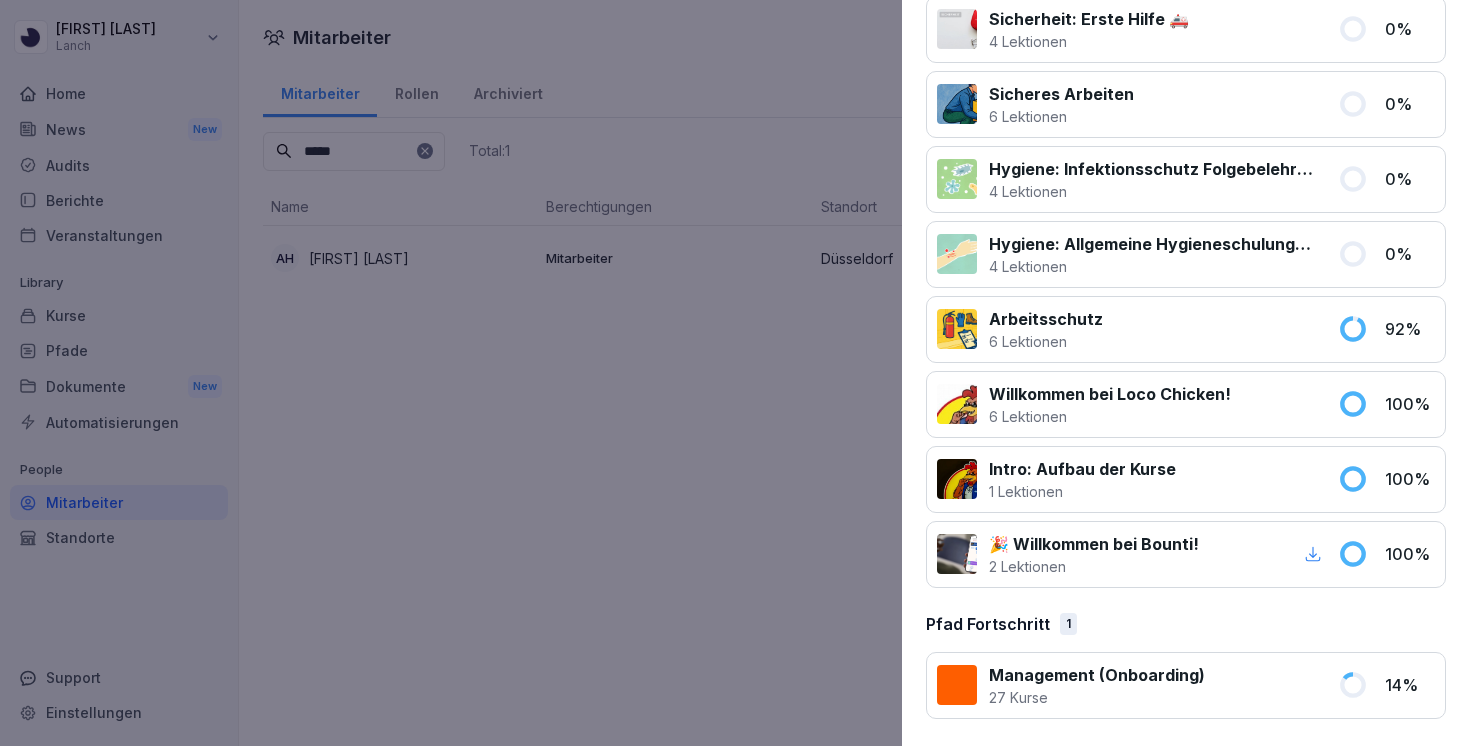 type 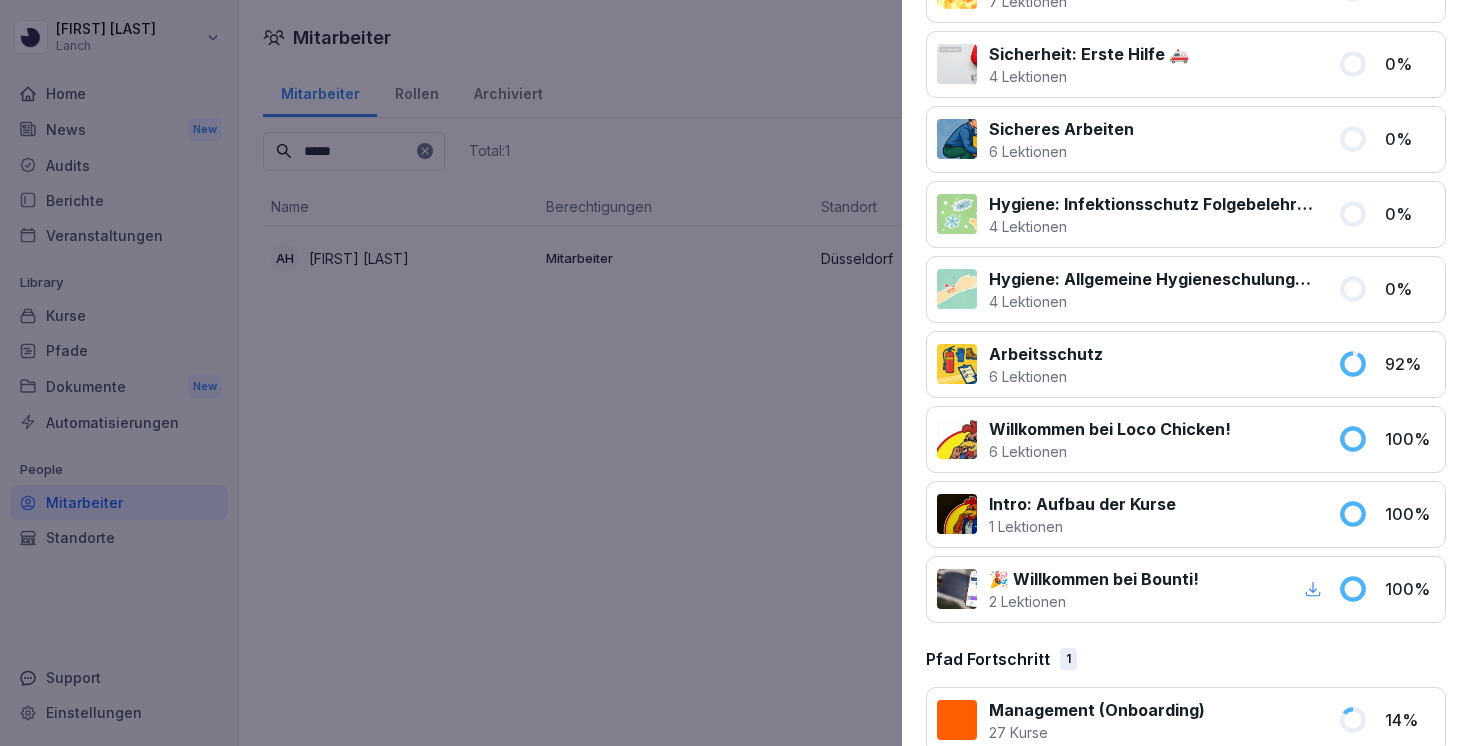 scroll, scrollTop: 1793, scrollLeft: 0, axis: vertical 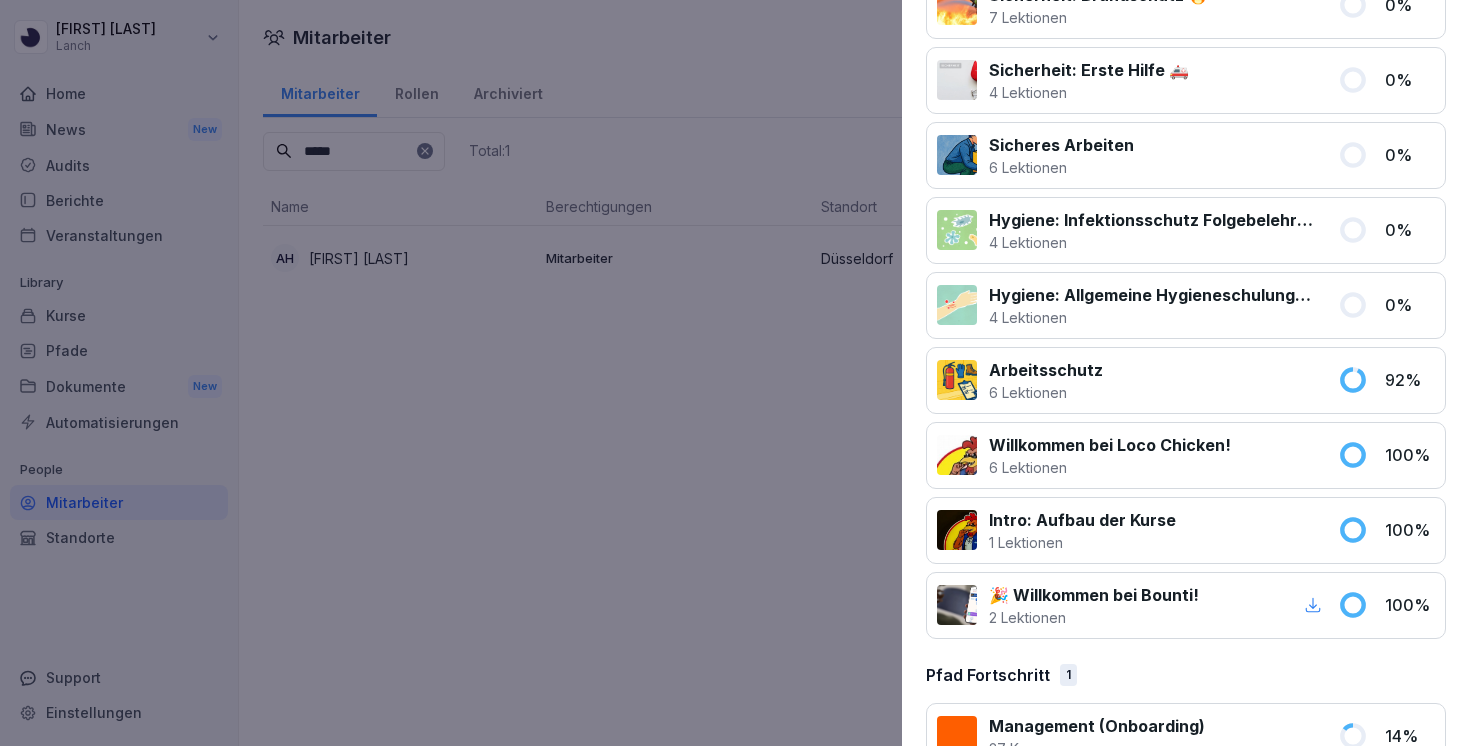 click on "Hygiene: Allgemeine Hygieneschulung (nach LHMV §4)" at bounding box center (1151, 295) 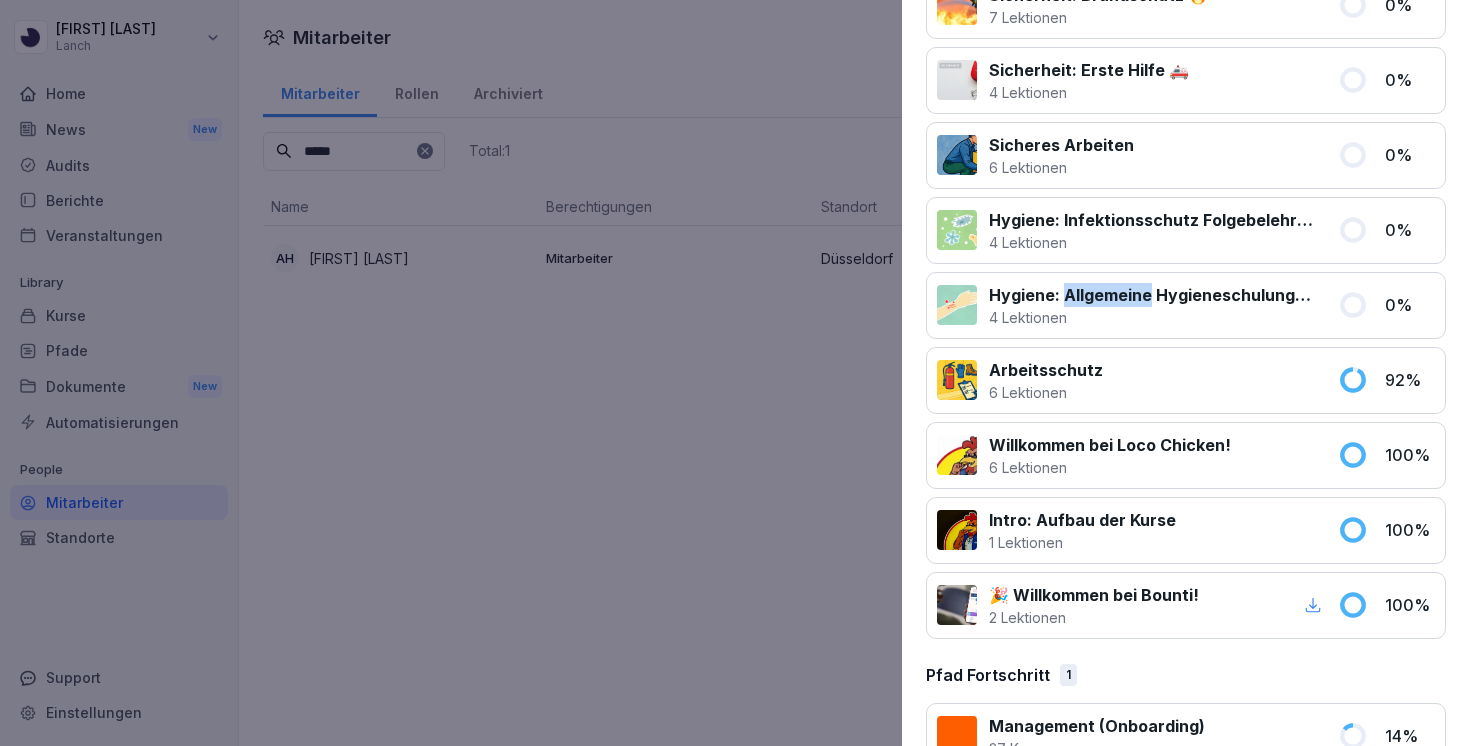 click on "Hygiene: Allgemeine Hygieneschulung (nach LHMV §4)" at bounding box center (1151, 295) 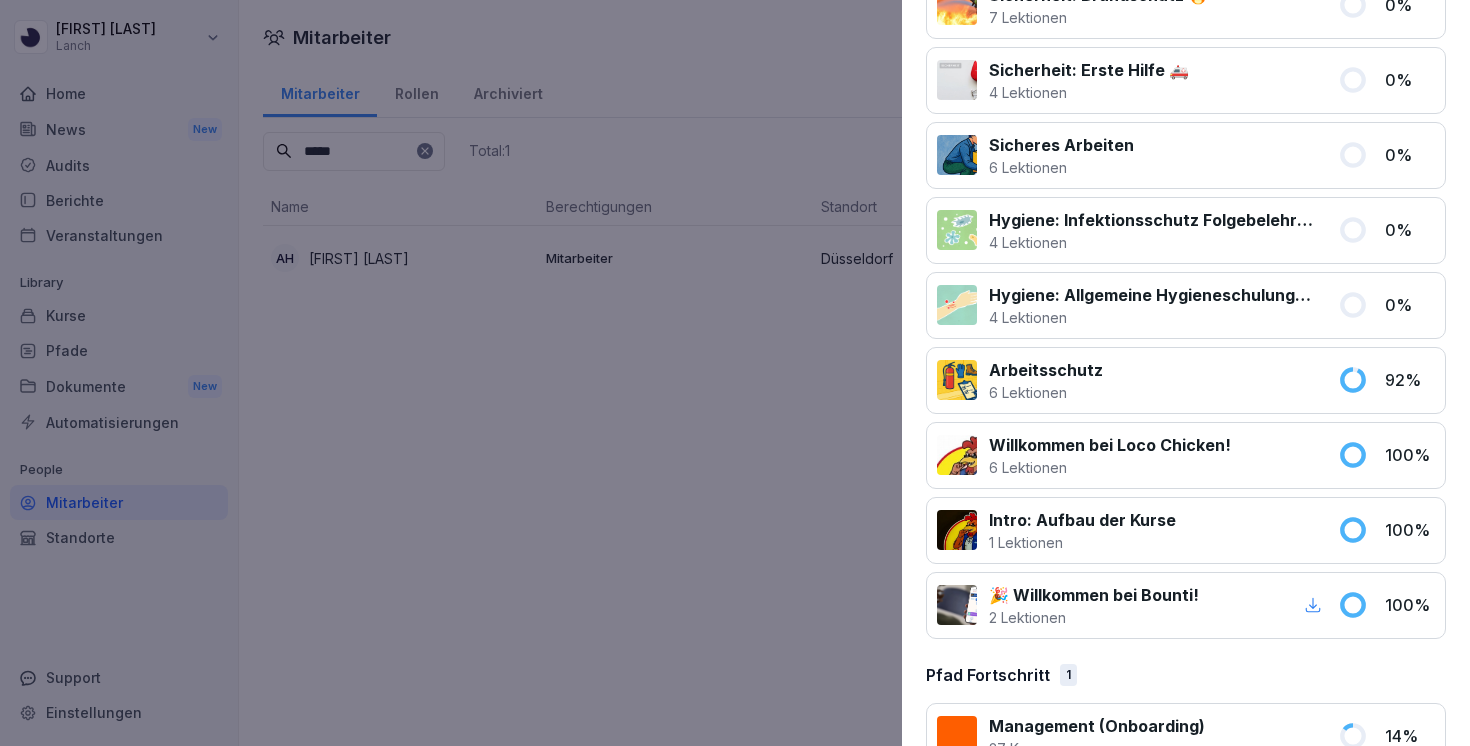 click on "Hygiene: Allgemeine Hygieneschulung (nach LHMV §4)" at bounding box center [1151, 295] 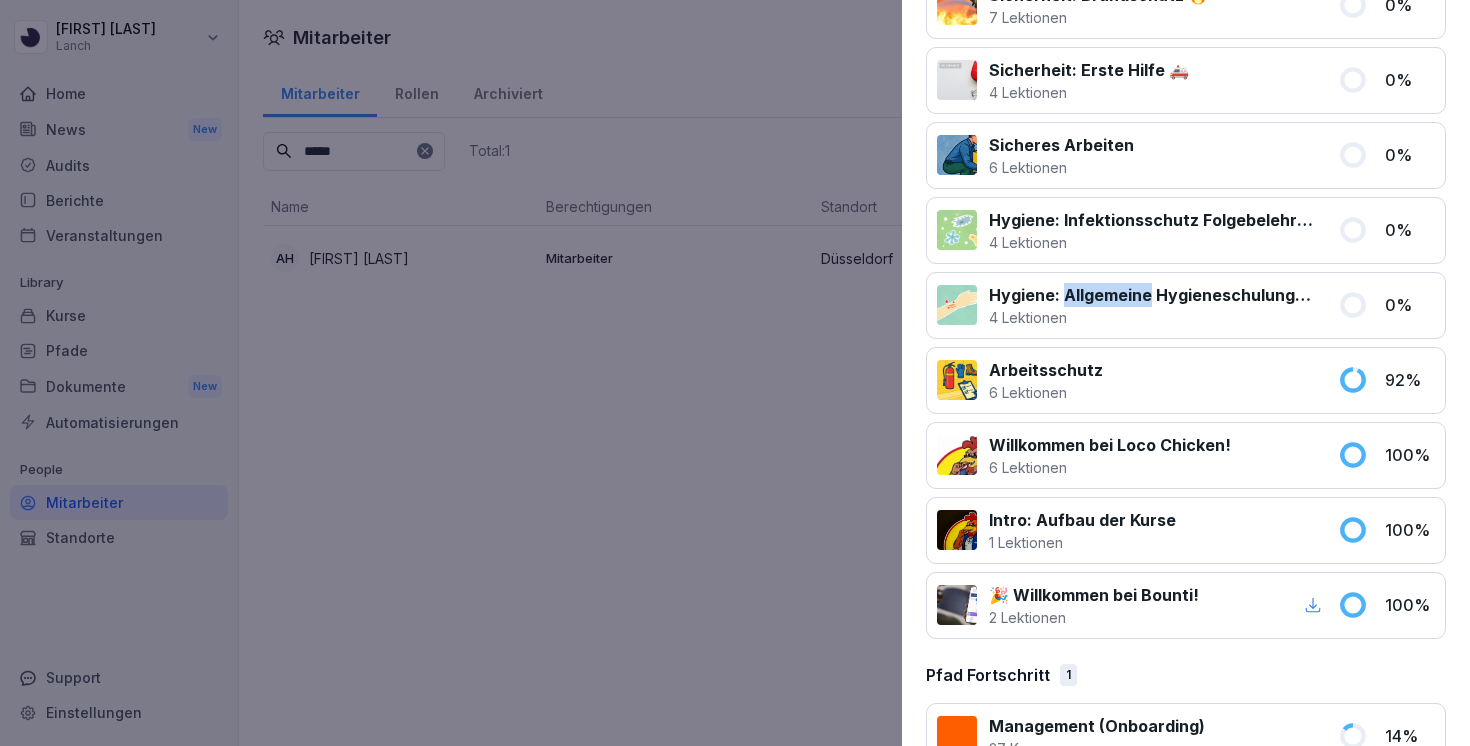 click on "Hygiene: Allgemeine Hygieneschulung (nach LHMV §4)" at bounding box center [1151, 295] 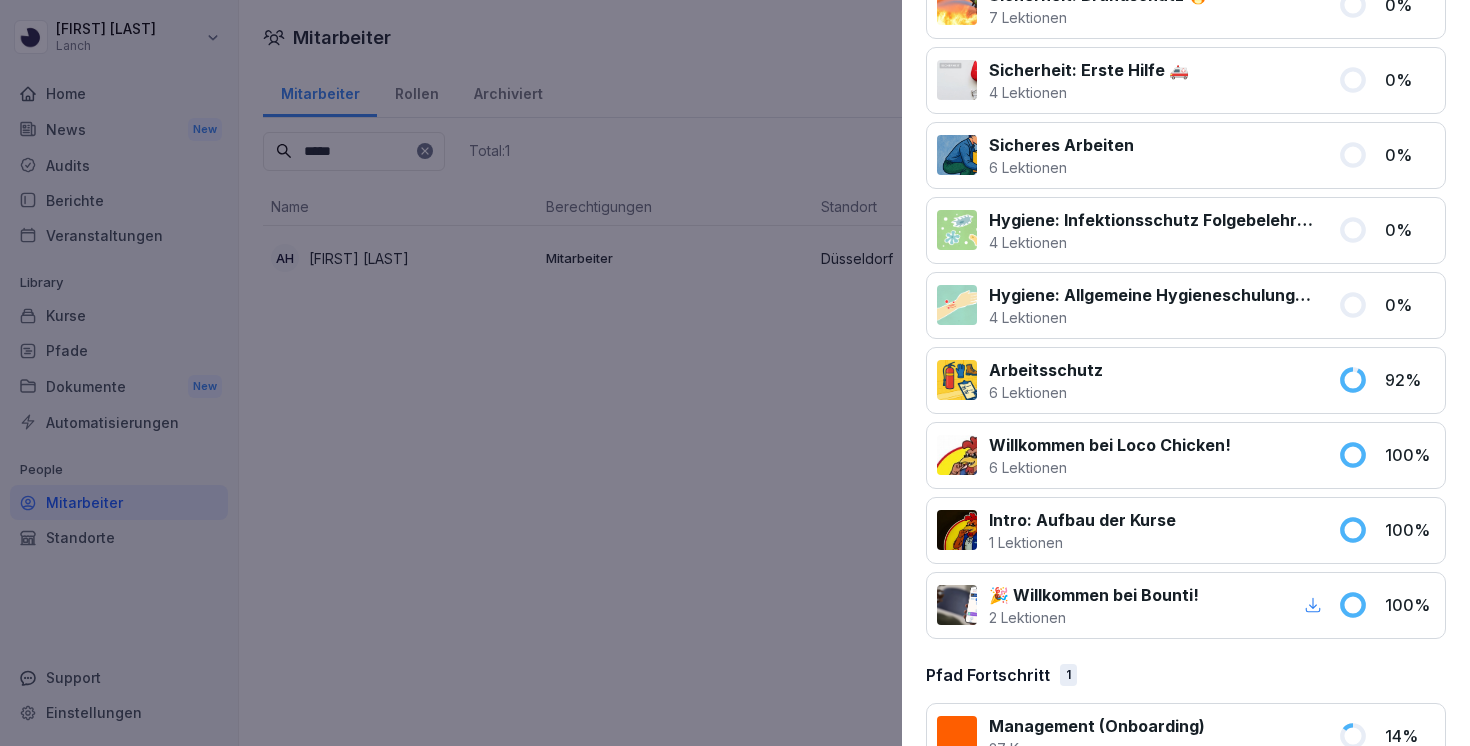 click on "Arbeitsschutz" at bounding box center [1046, 370] 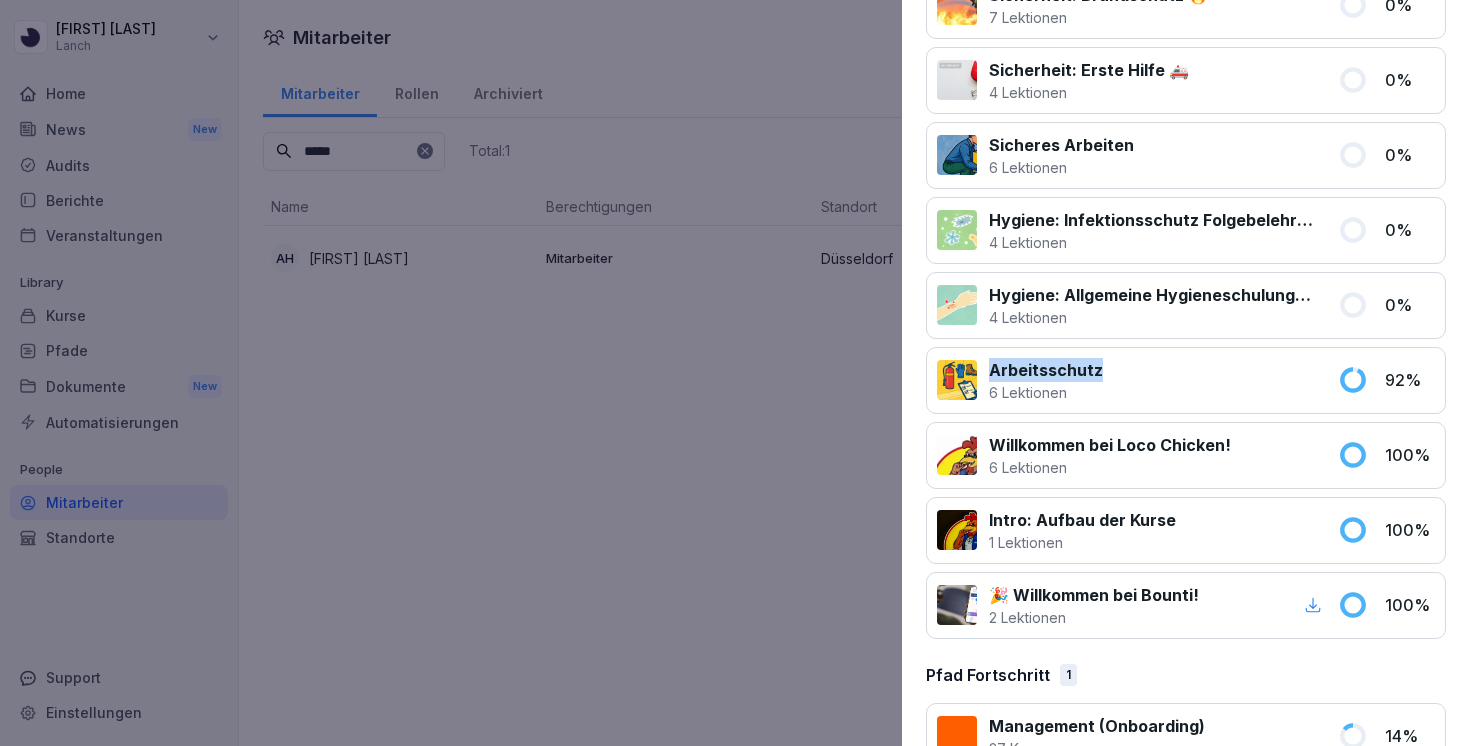 click on "Arbeitsschutz" at bounding box center (1046, 370) 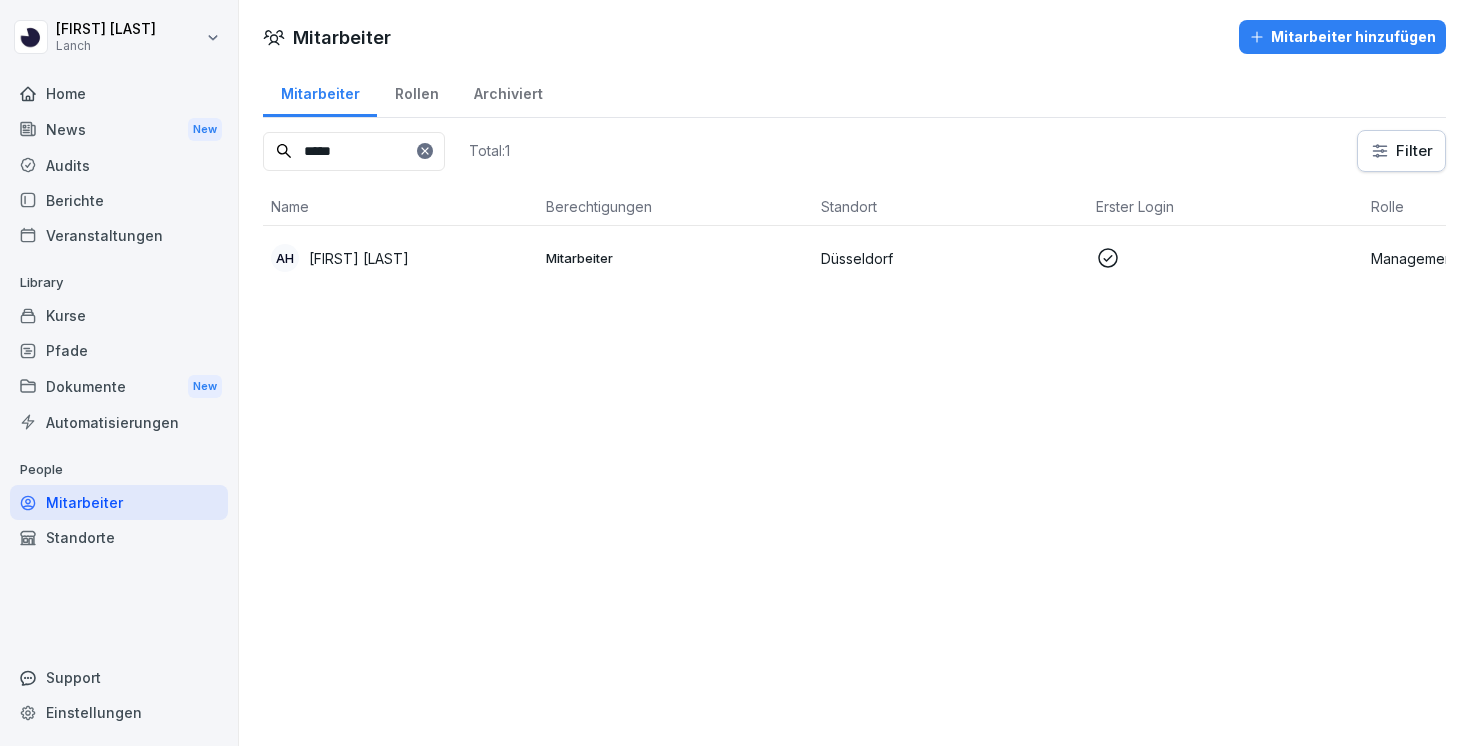 click on "Pfade" at bounding box center (119, 350) 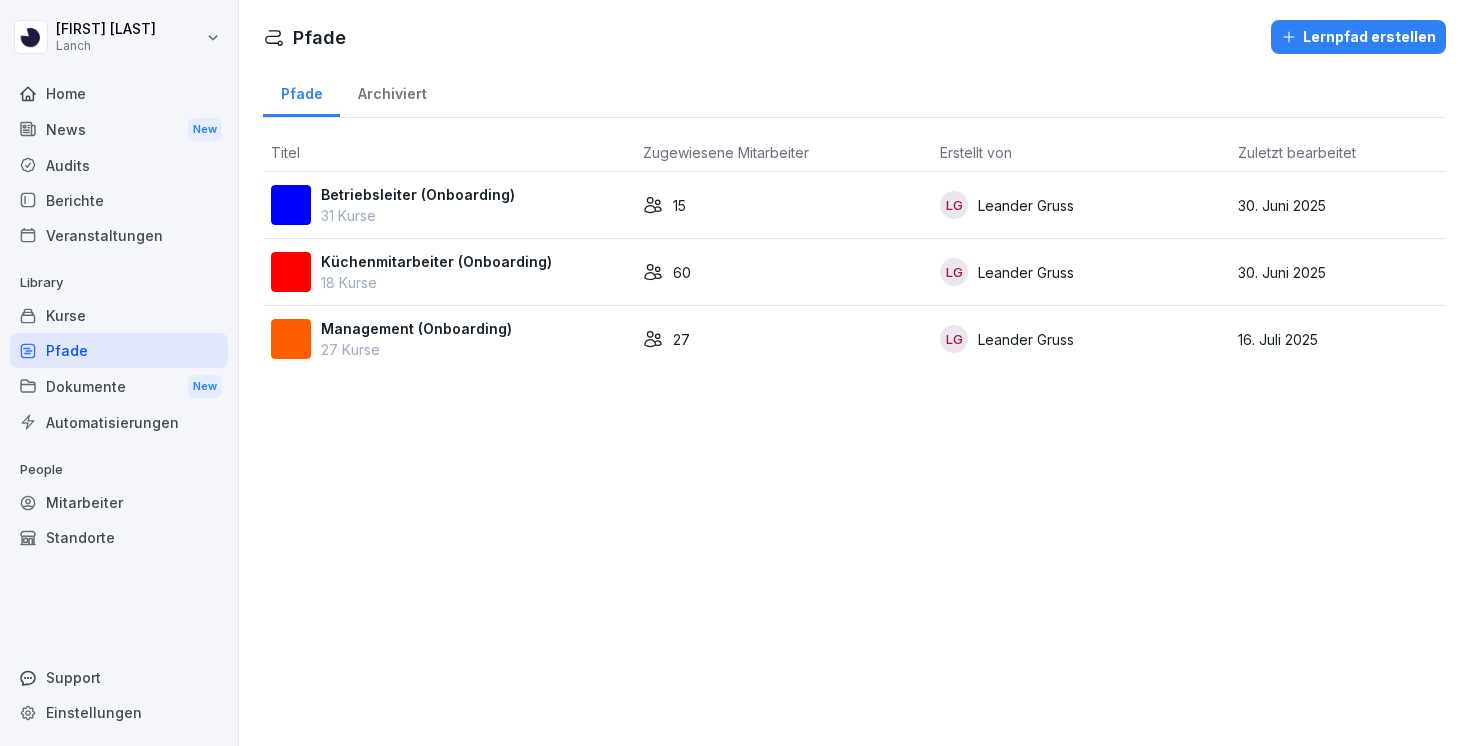 click on "Management (Onboarding)" at bounding box center [416, 328] 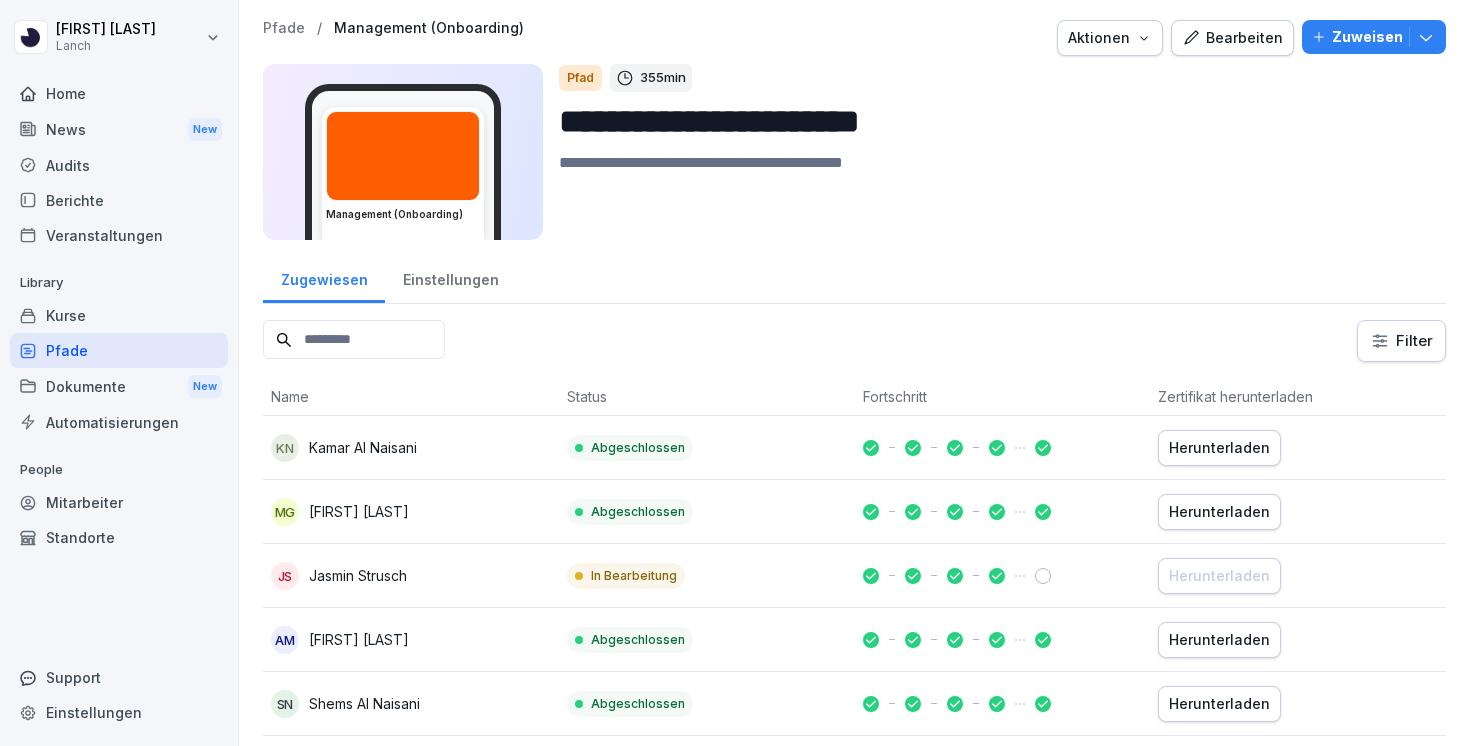 scroll, scrollTop: 0, scrollLeft: 0, axis: both 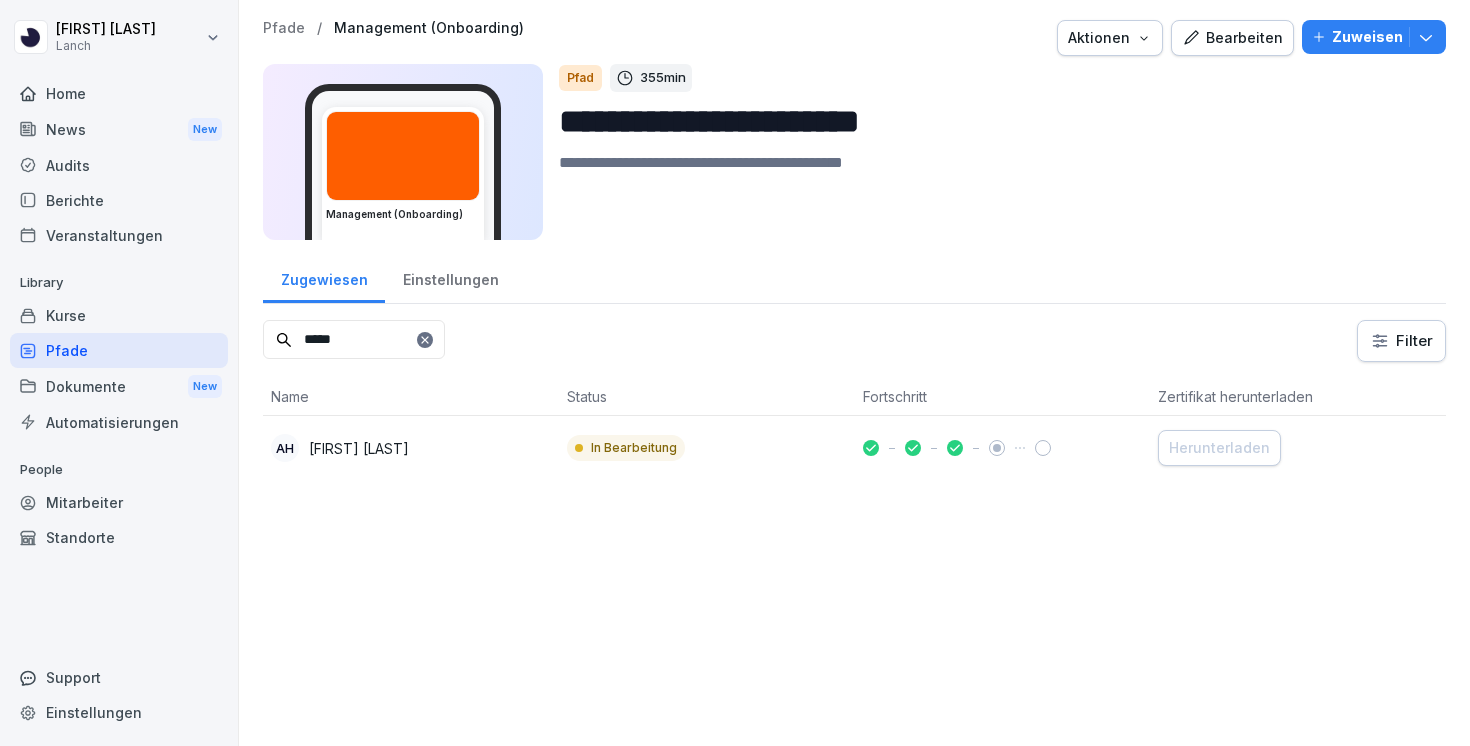 type on "*****" 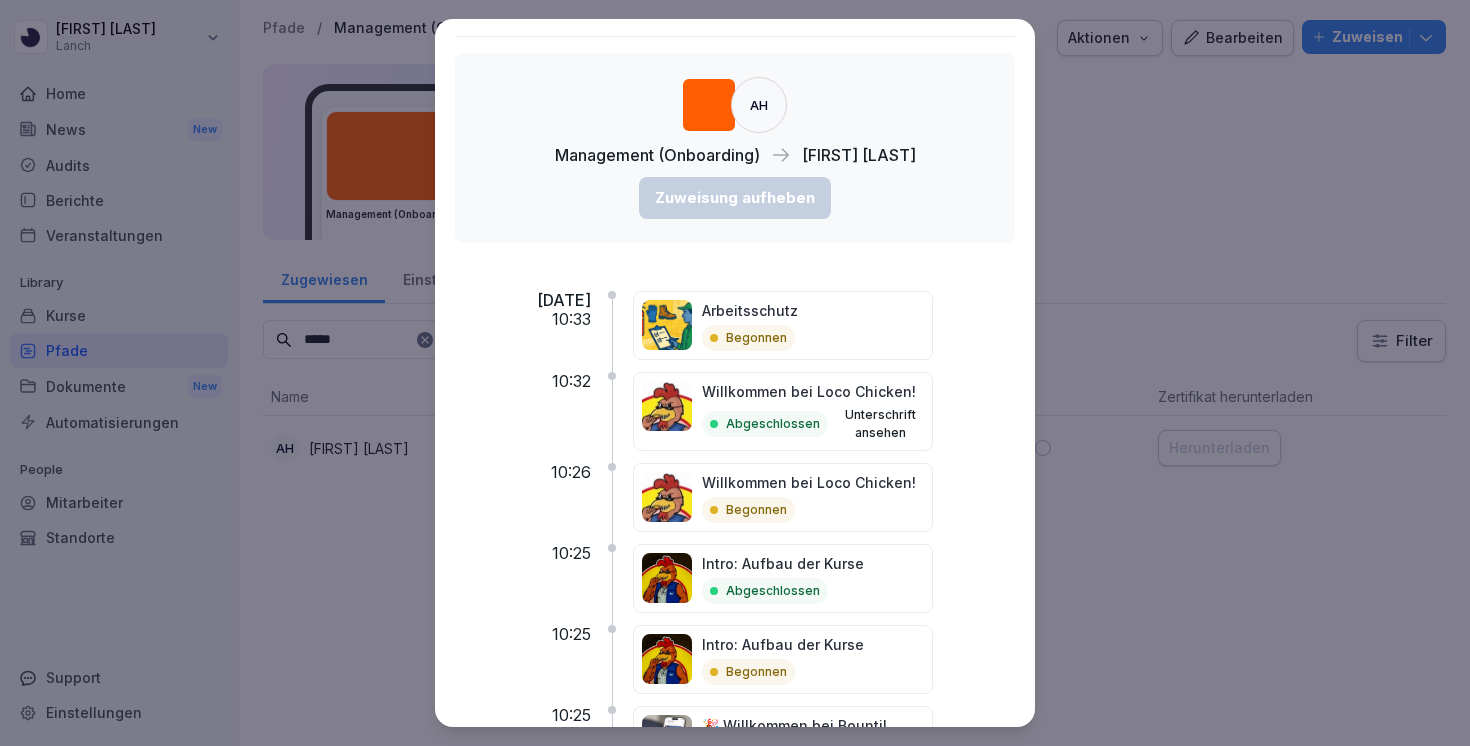 scroll, scrollTop: 0, scrollLeft: 0, axis: both 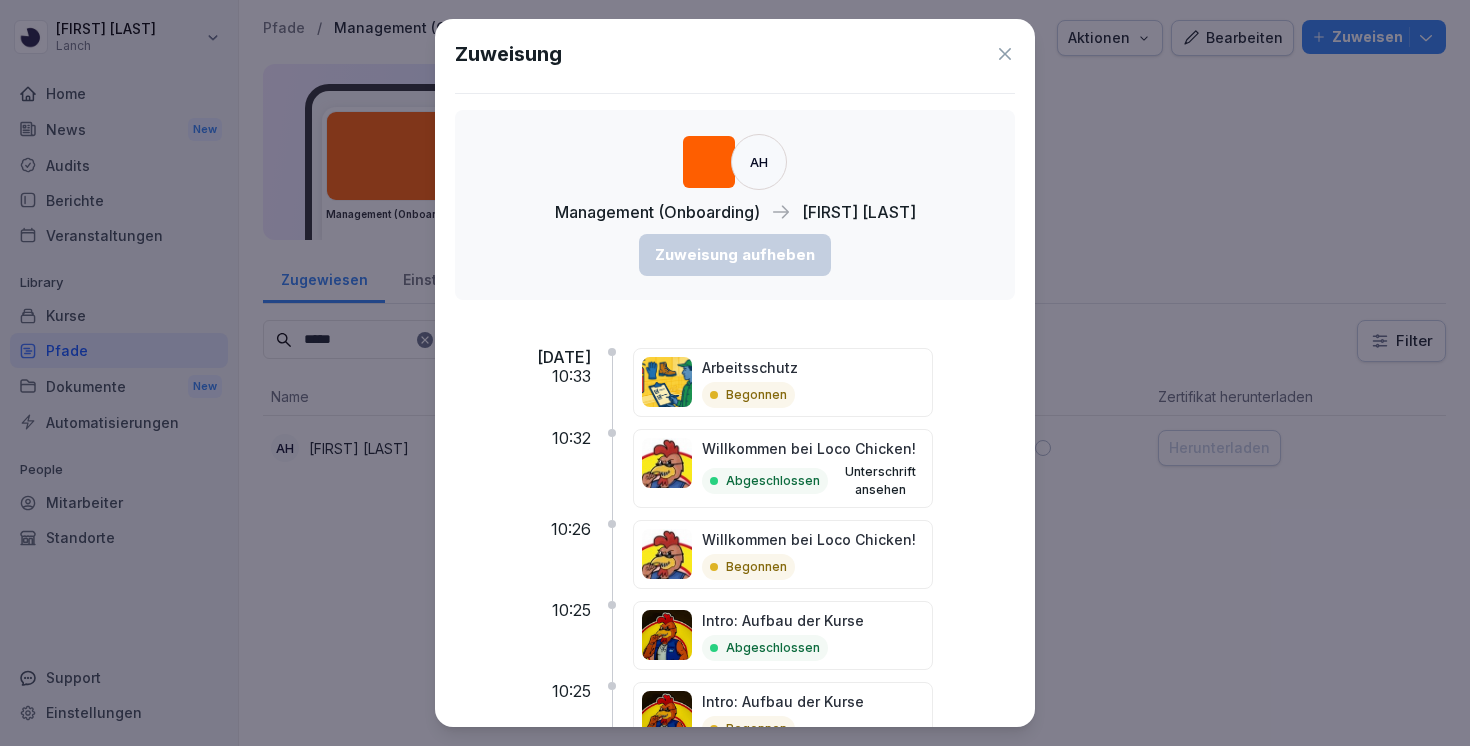 click on "AH" at bounding box center [759, 162] 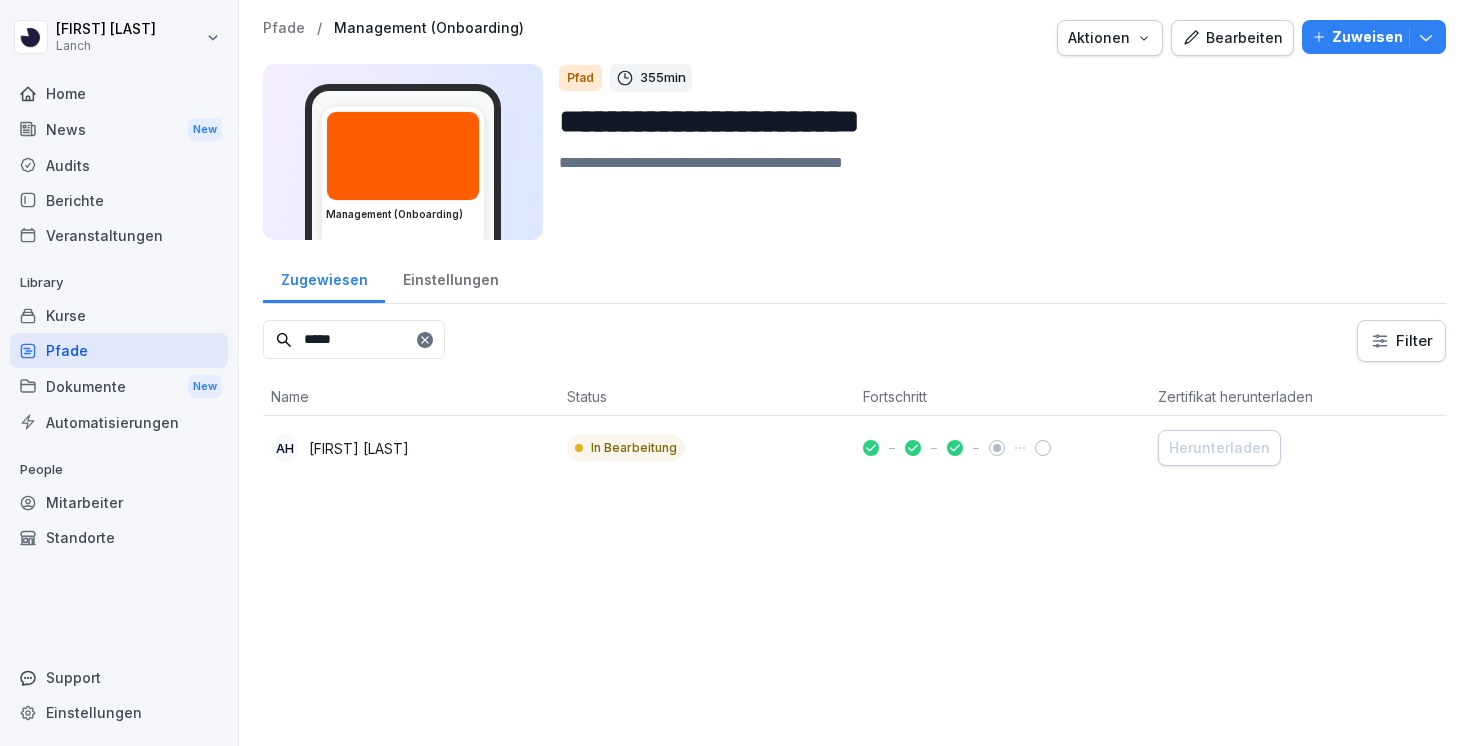 click at bounding box center (957, 448) 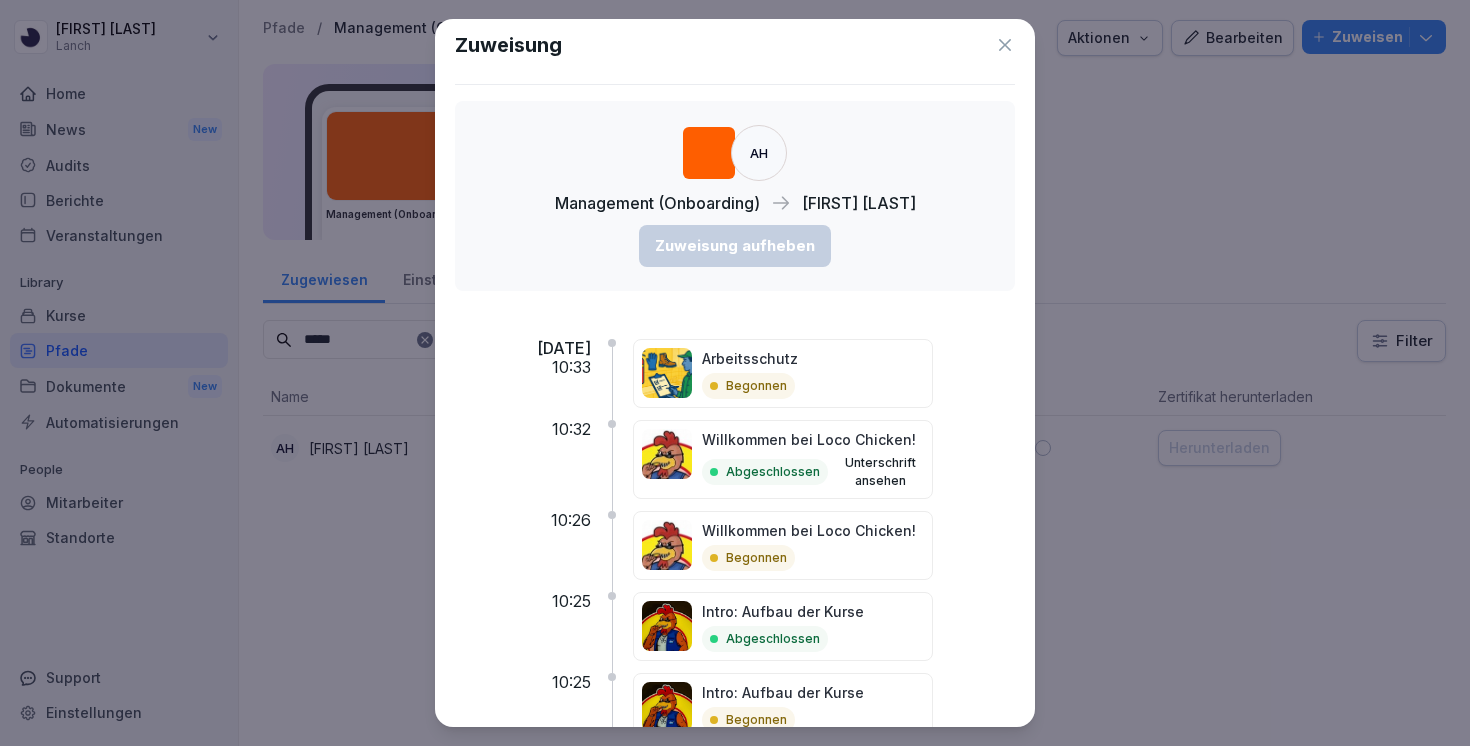 scroll, scrollTop: 0, scrollLeft: 0, axis: both 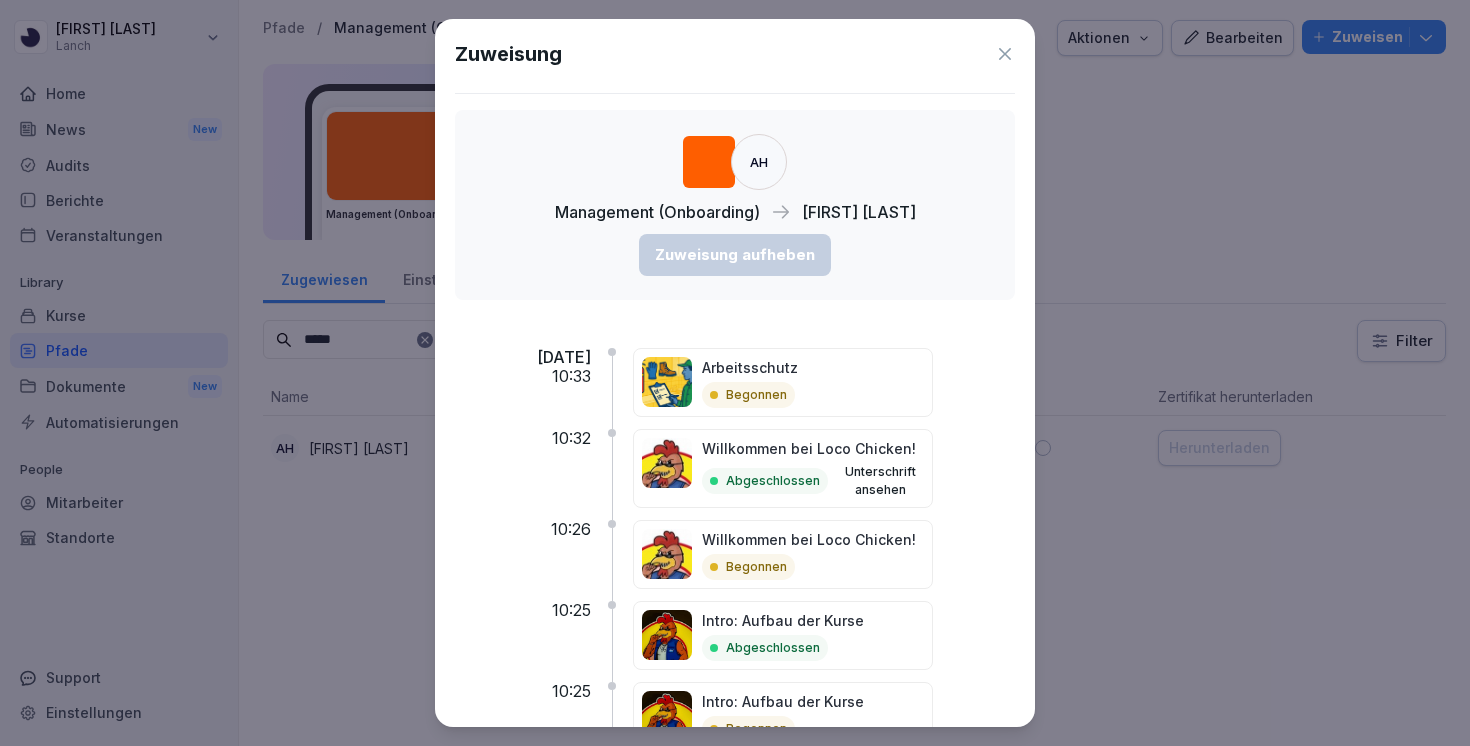 click 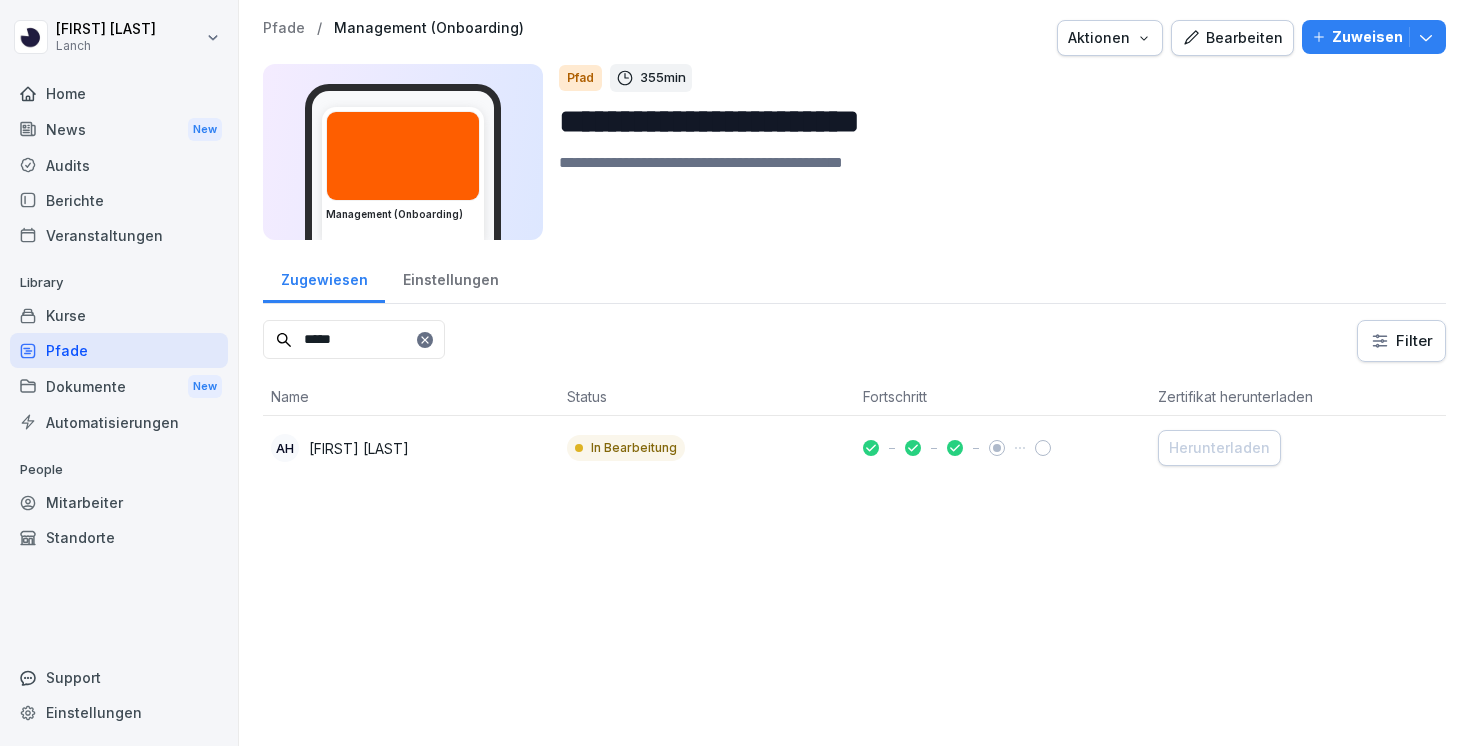 click at bounding box center (1043, 448) 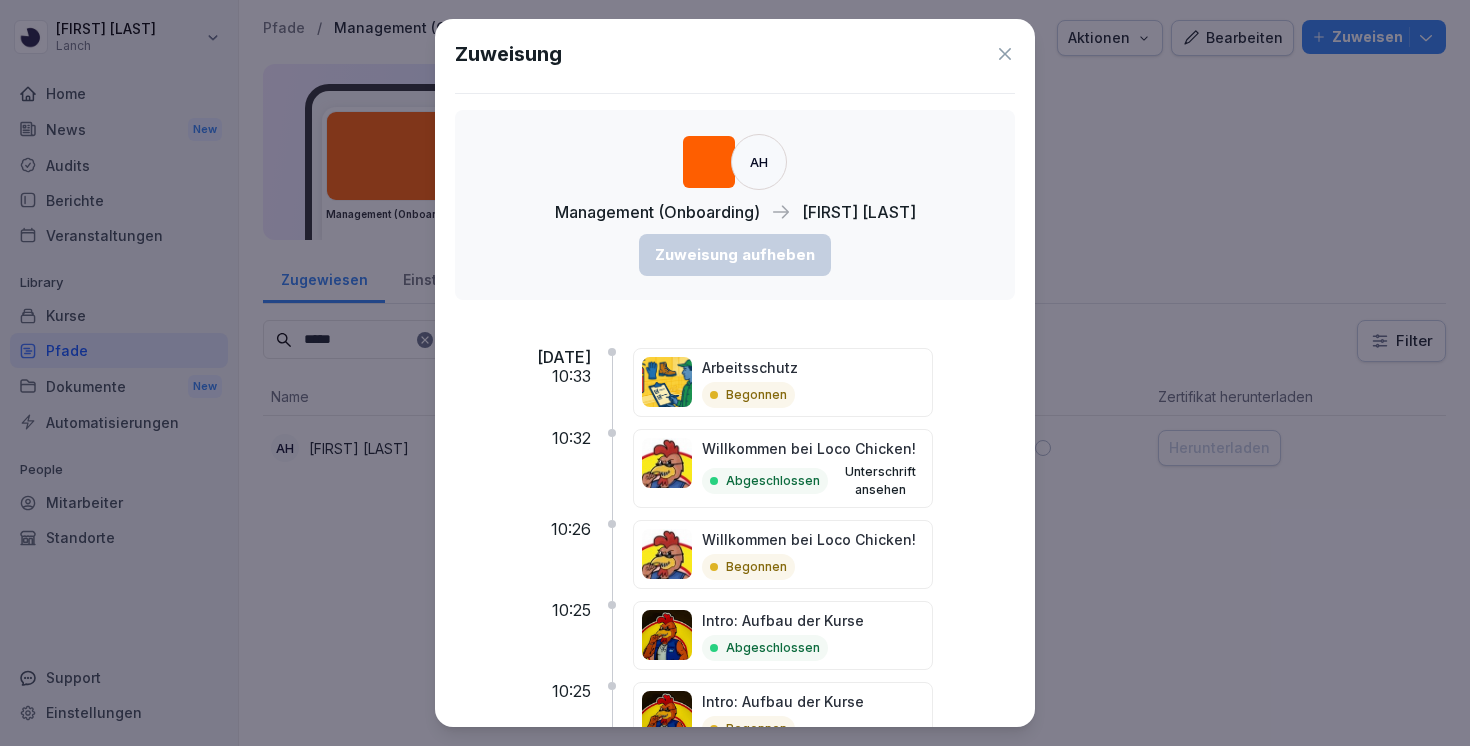 click at bounding box center (667, 382) 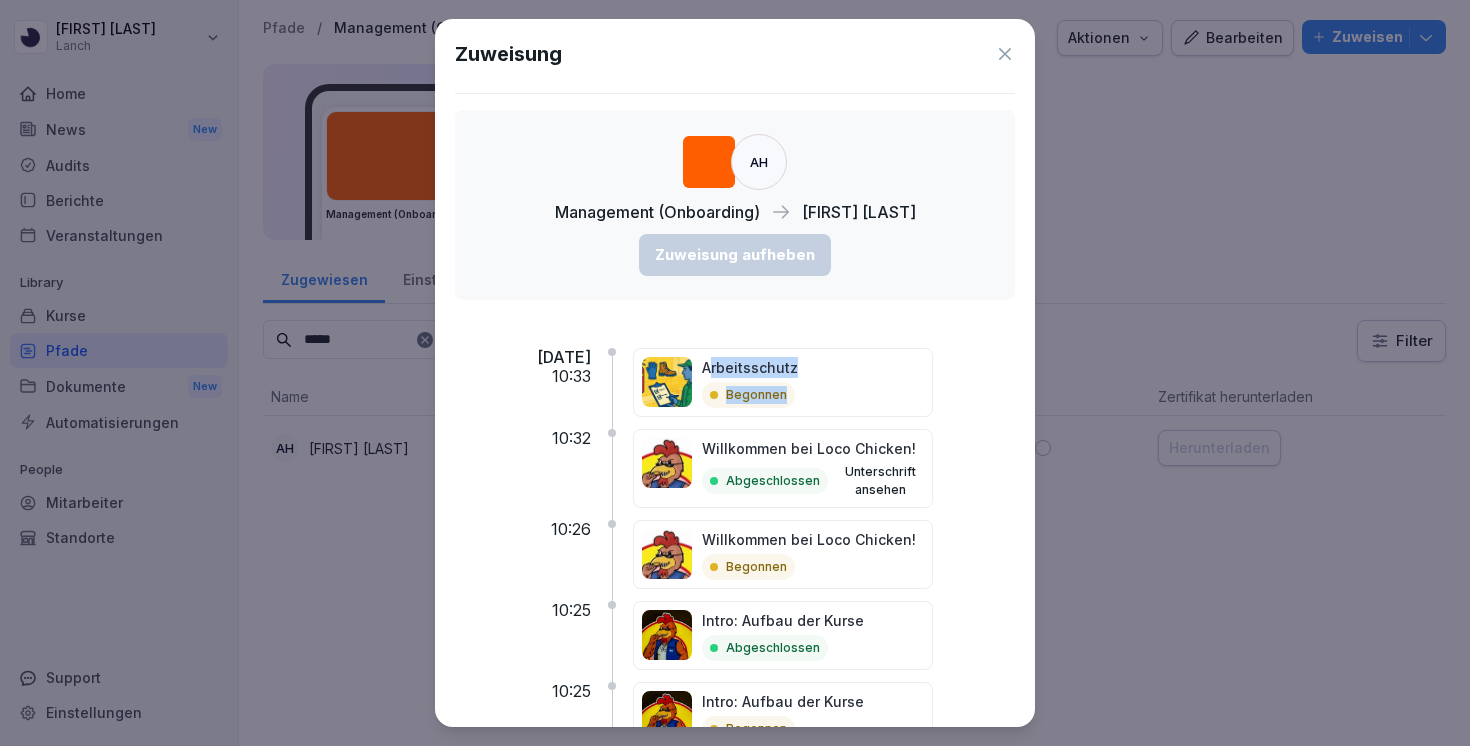 drag, startPoint x: 742, startPoint y: 372, endPoint x: 838, endPoint y: 395, distance: 98.71677 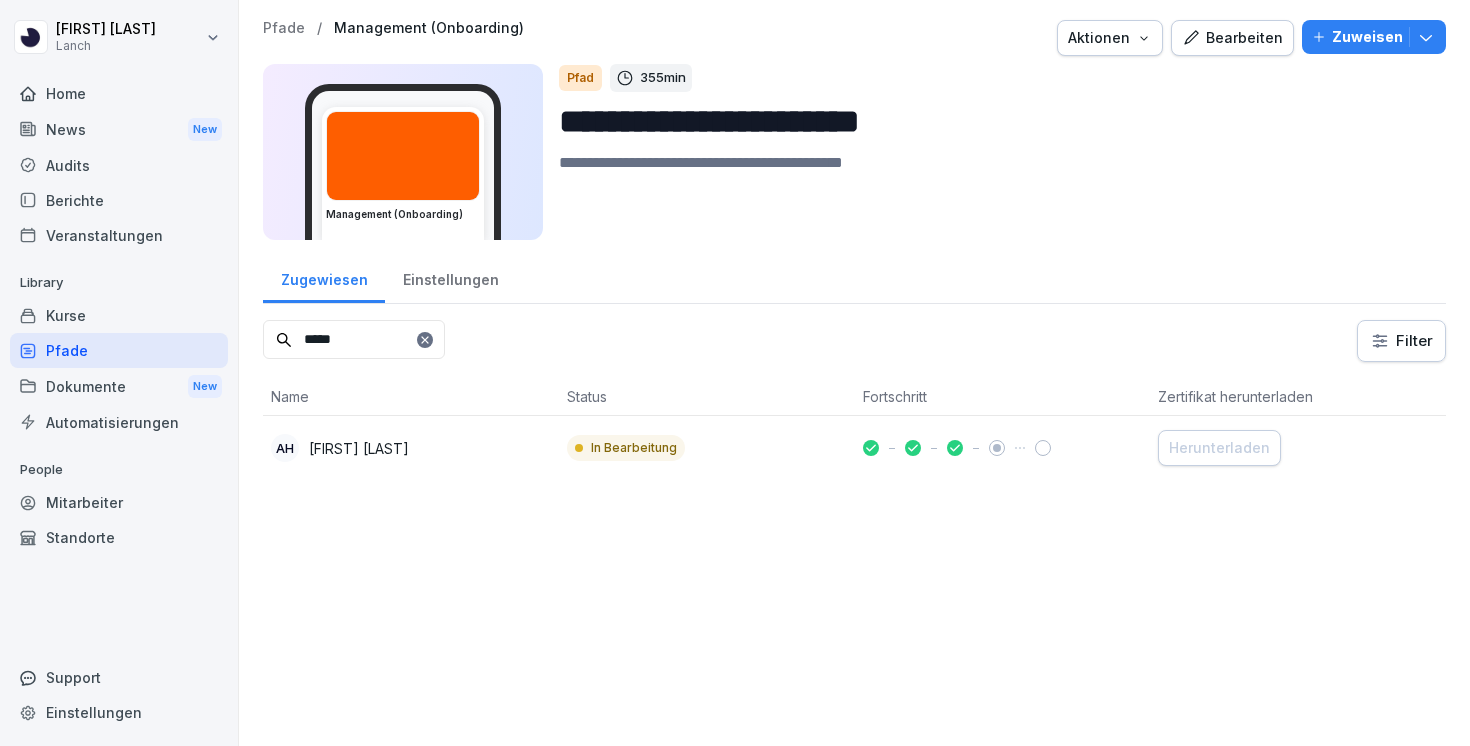 click on "Einstellungen" at bounding box center [450, 277] 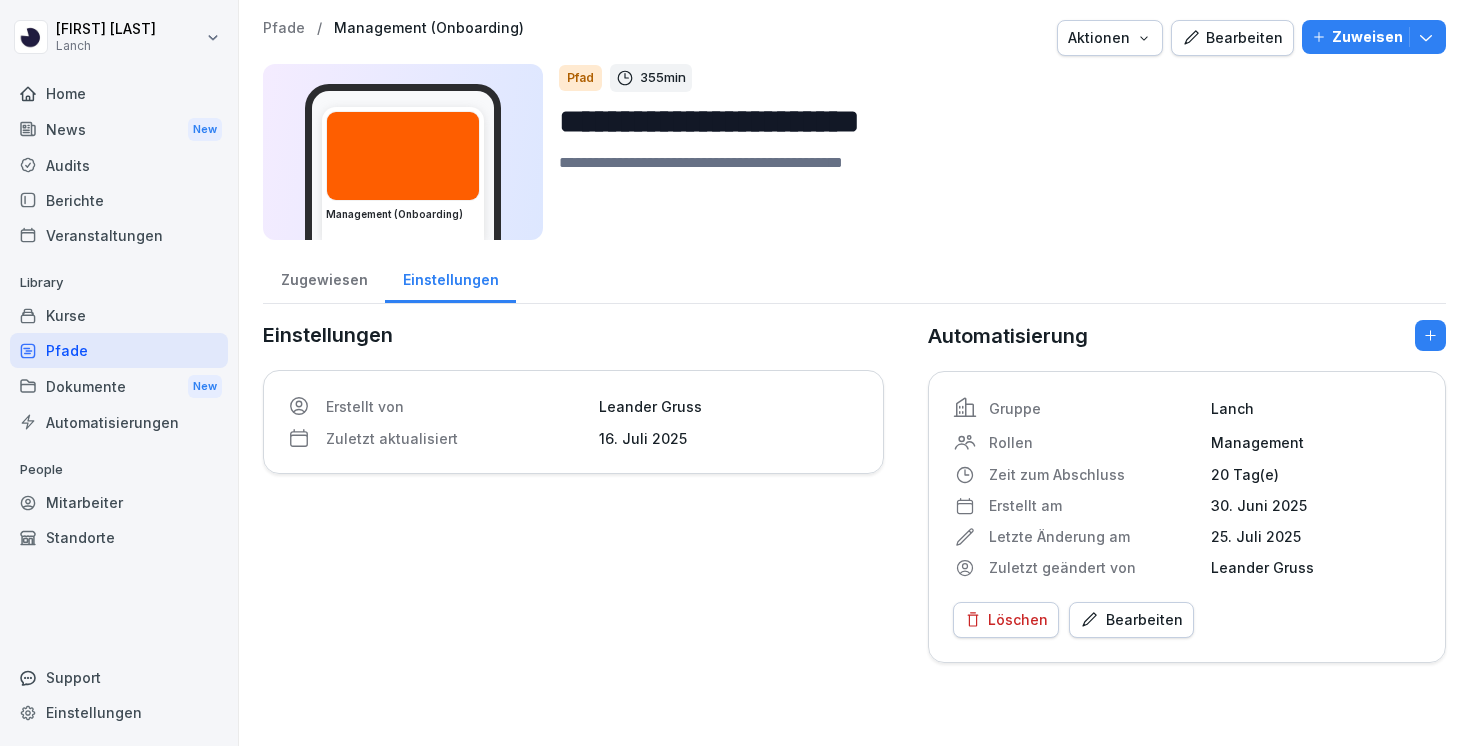 click on "Zugewiesen" at bounding box center (324, 277) 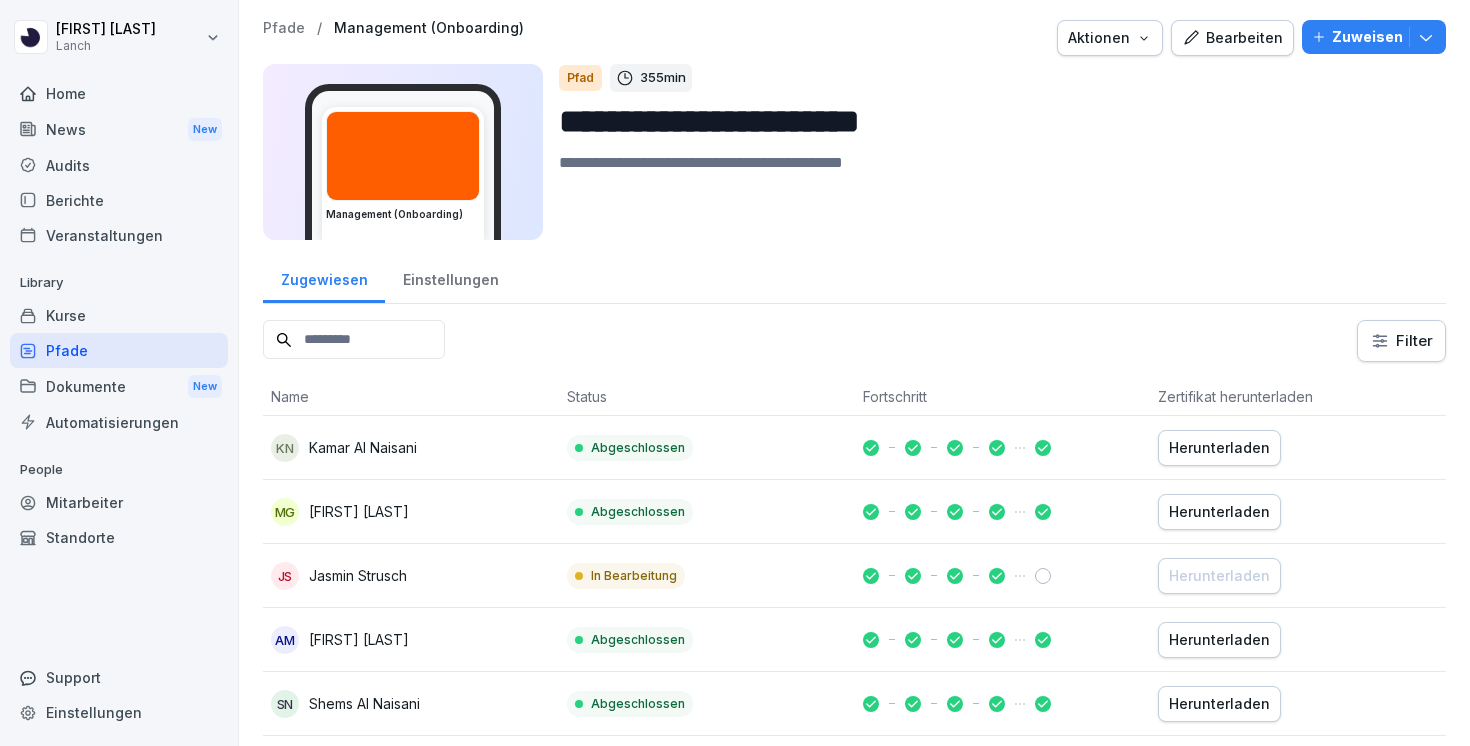 click on "Bearbeiten" at bounding box center (1232, 38) 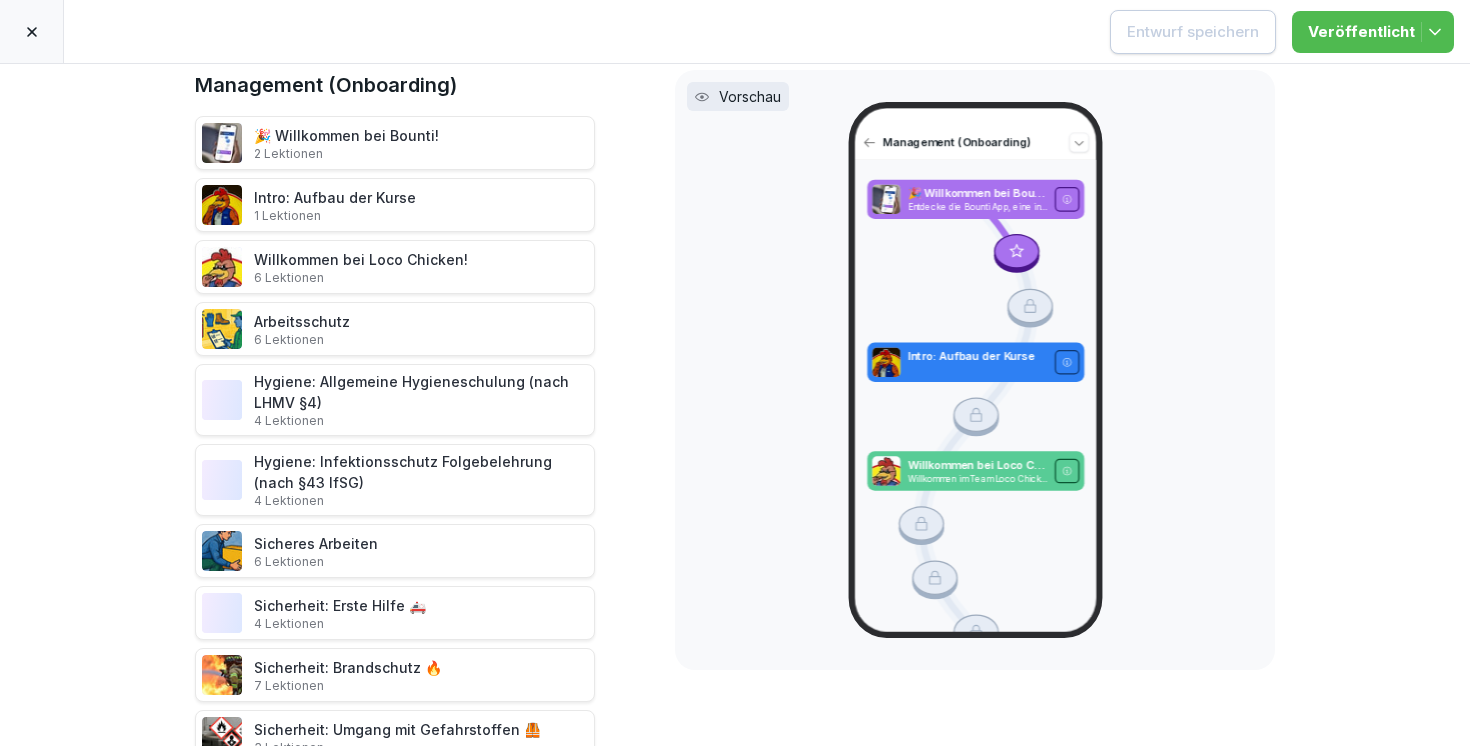 scroll, scrollTop: 44, scrollLeft: 0, axis: vertical 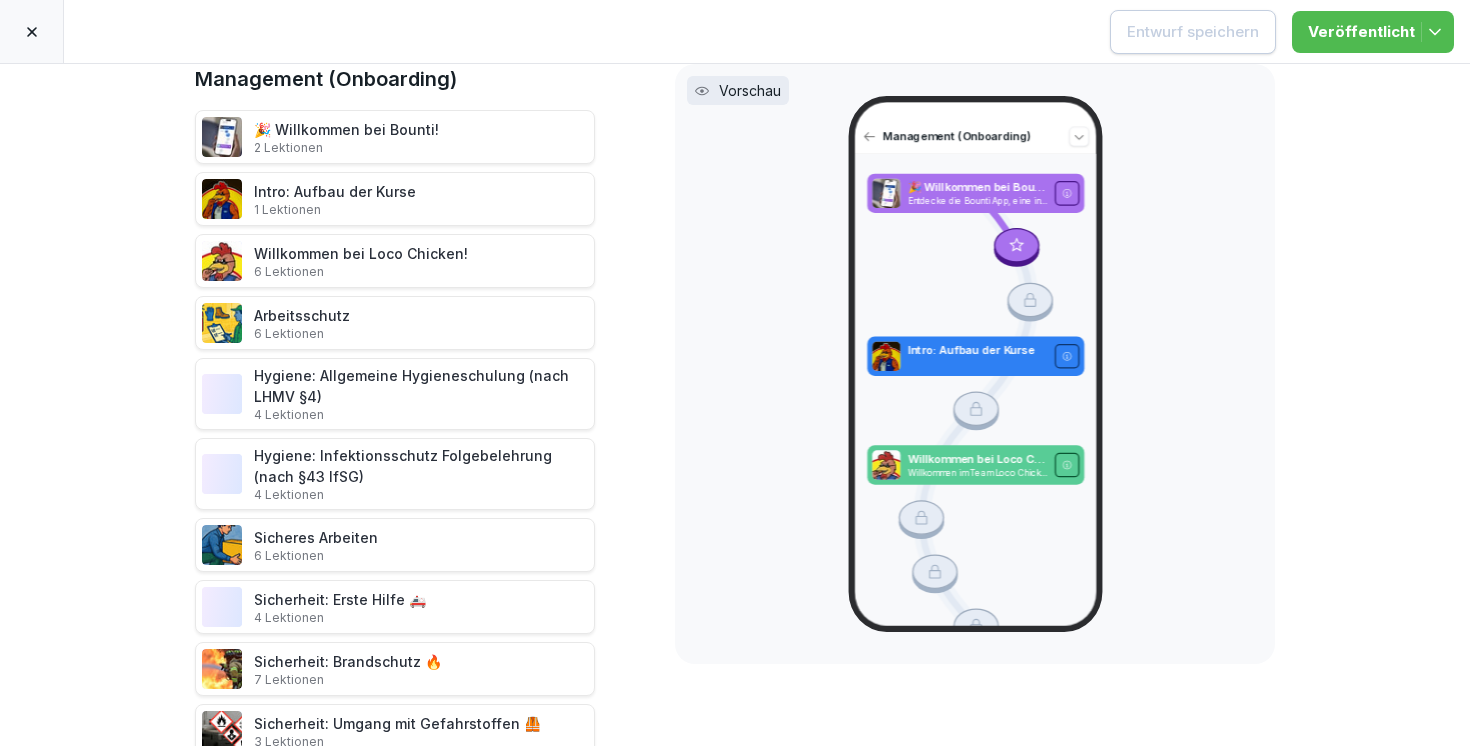 click on "Arbeitsschutz 6 Lektionen" at bounding box center (395, 323) 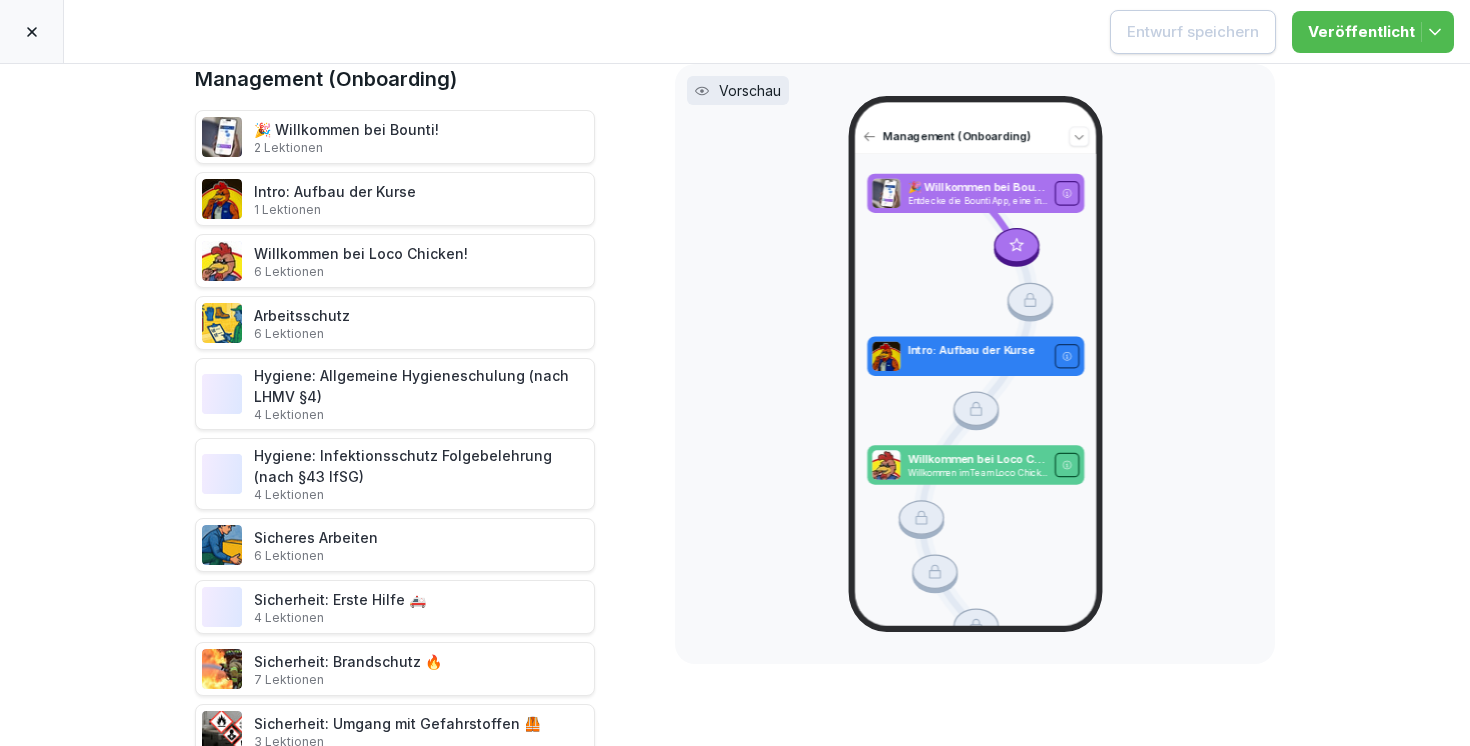 click on "Arbeitsschutz 6 Lektionen" at bounding box center [302, 323] 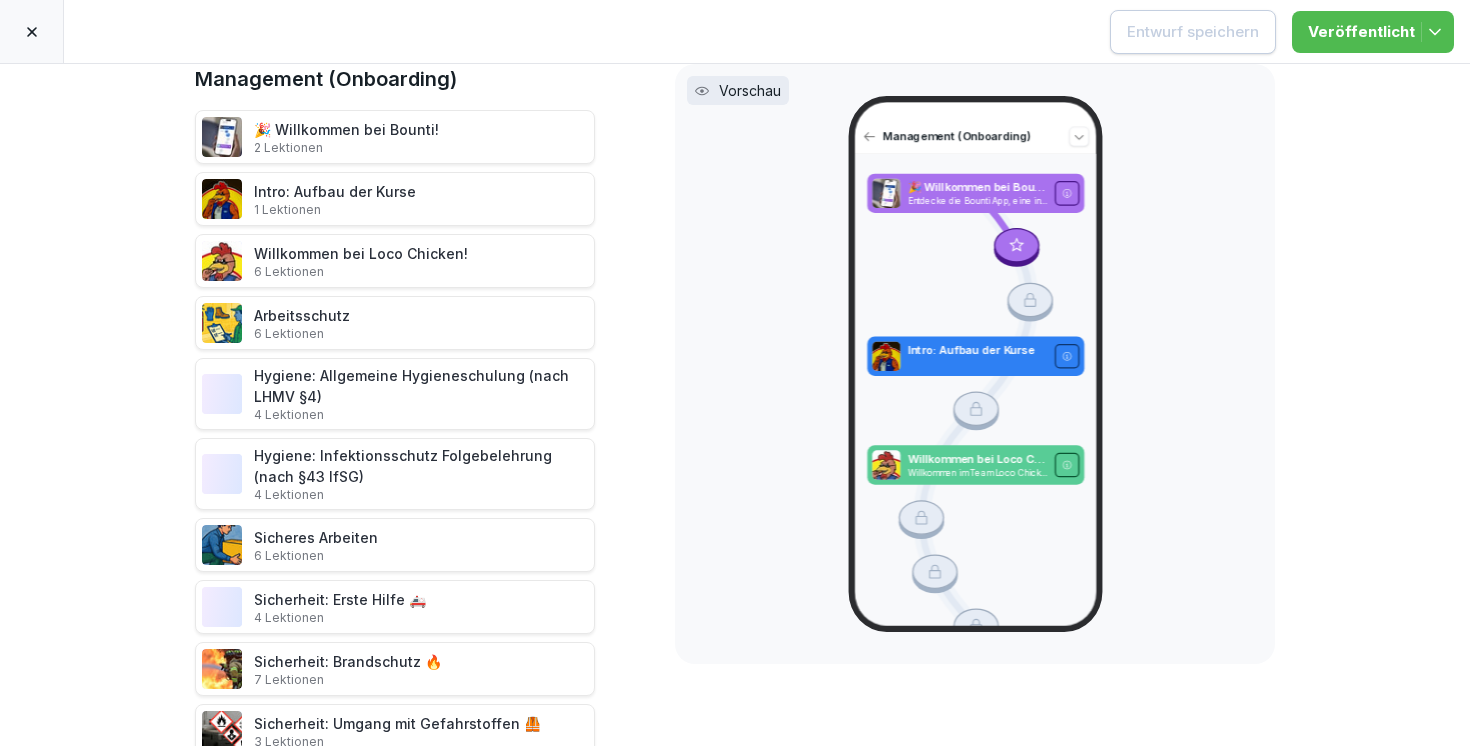 click on "Arbeitsschutz 6 Lektionen" at bounding box center (302, 323) 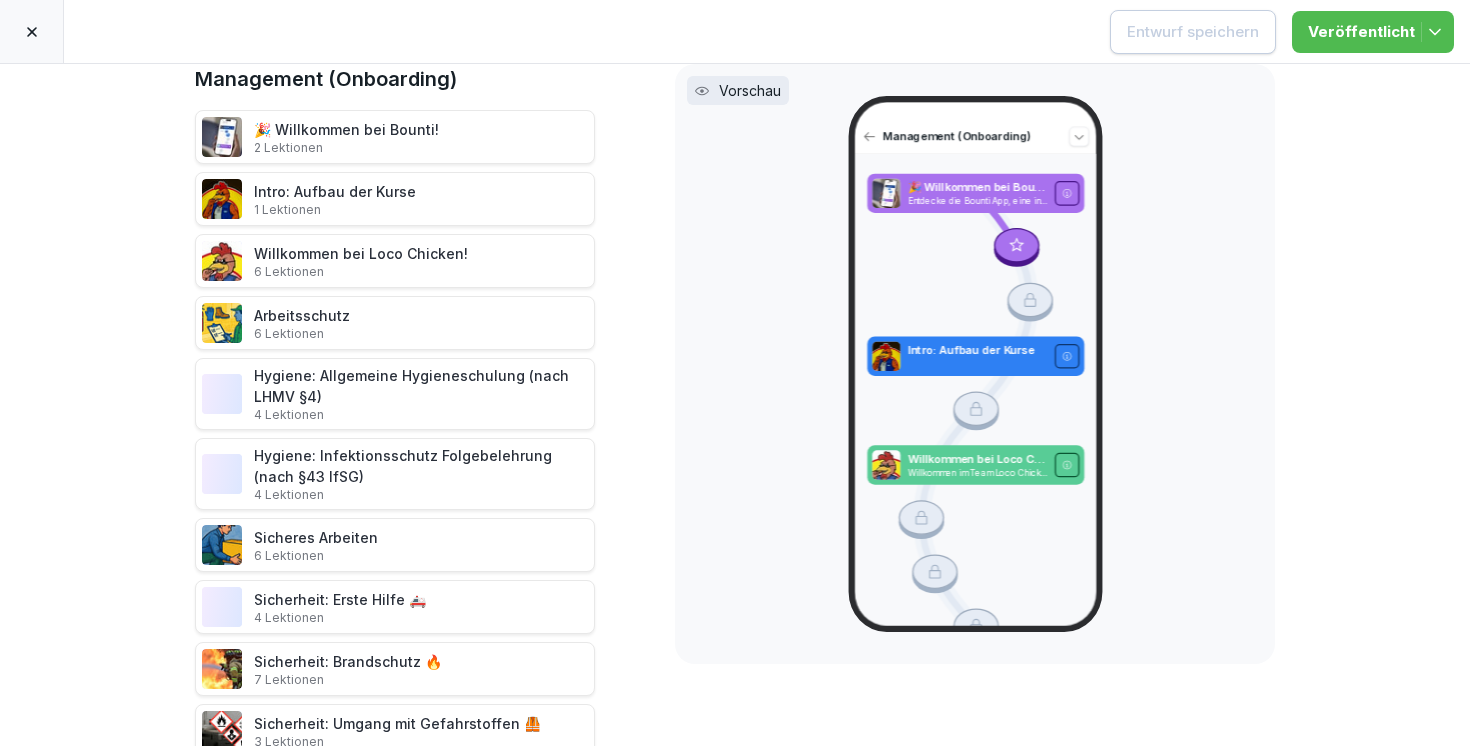 click on "Arbeitsschutz 6 Lektionen" at bounding box center [302, 323] 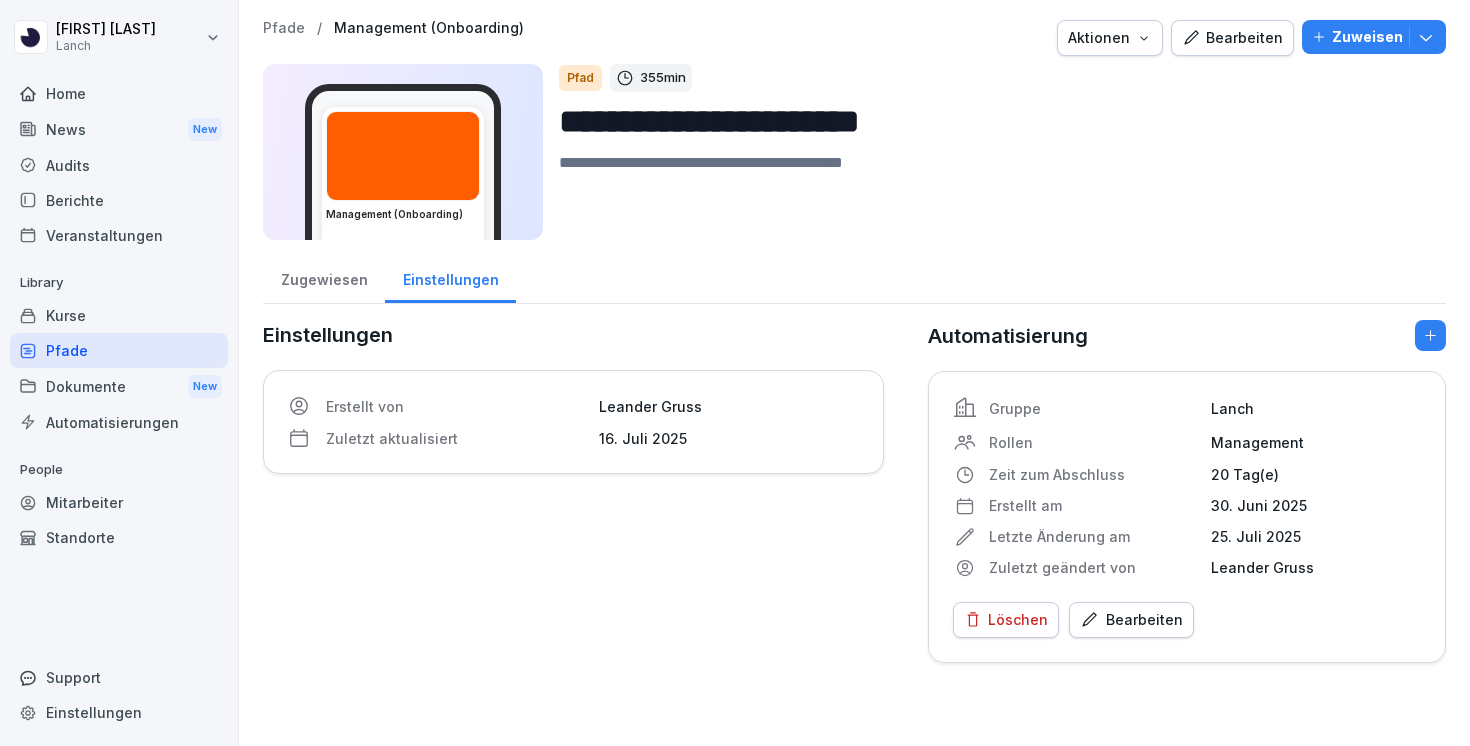click on "Kurse" at bounding box center [119, 315] 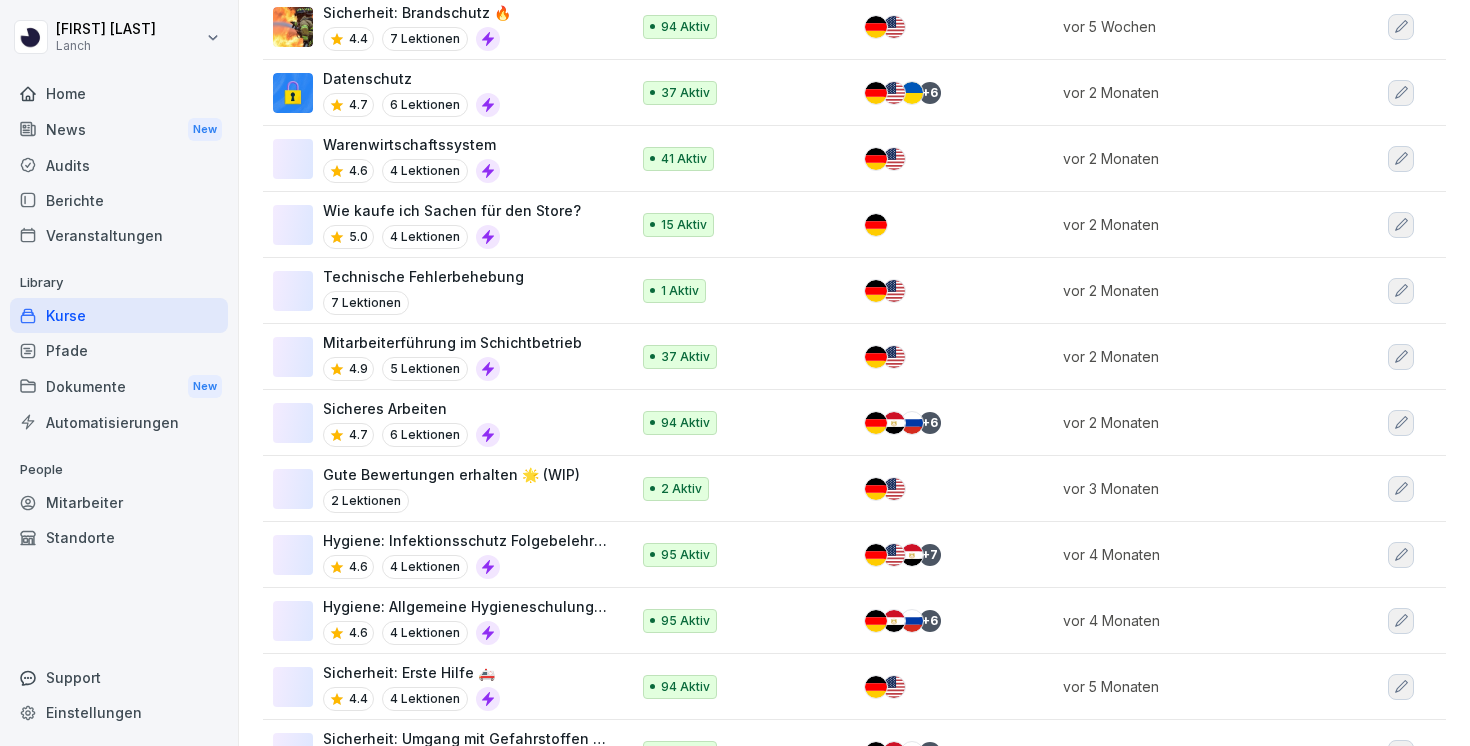 scroll, scrollTop: 2125, scrollLeft: 0, axis: vertical 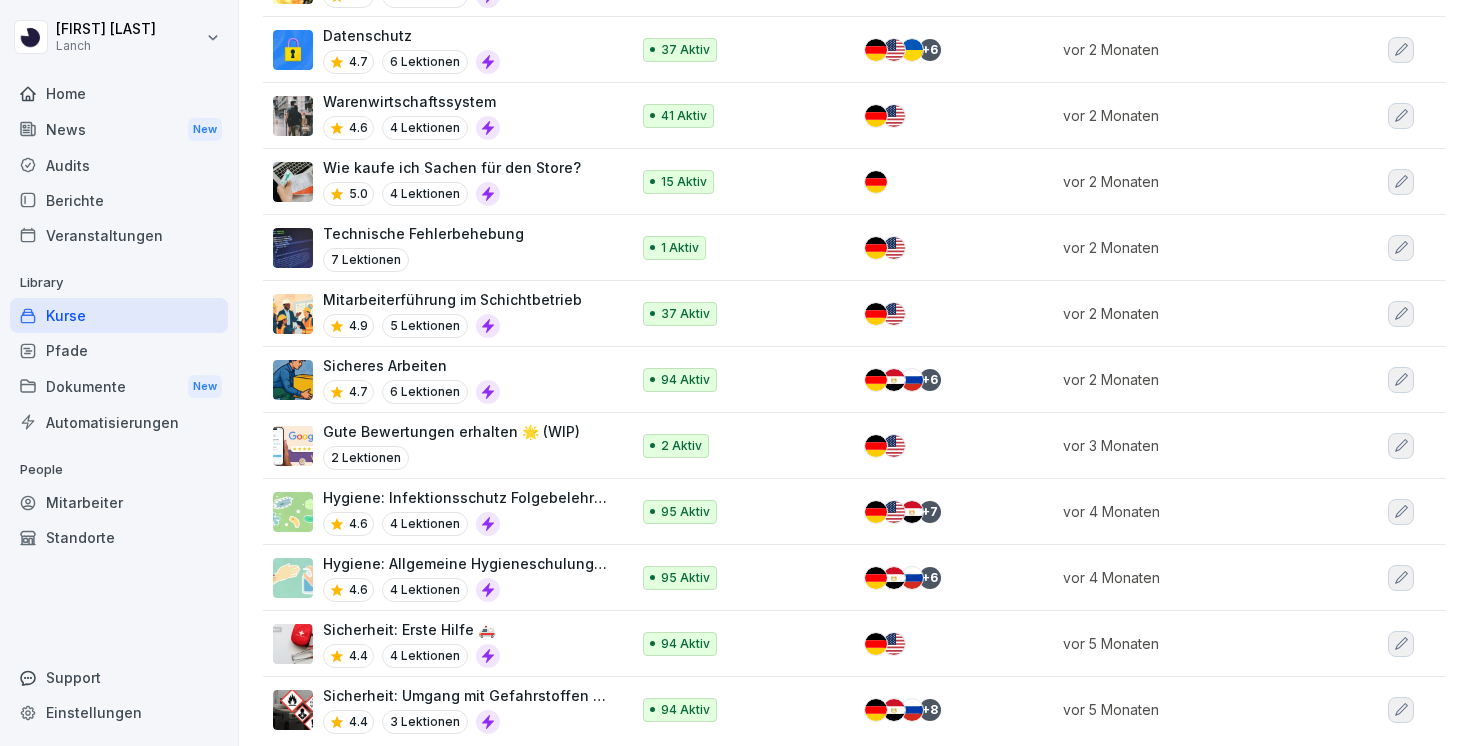 click on "4.6 4 Lektionen" at bounding box center (466, 590) 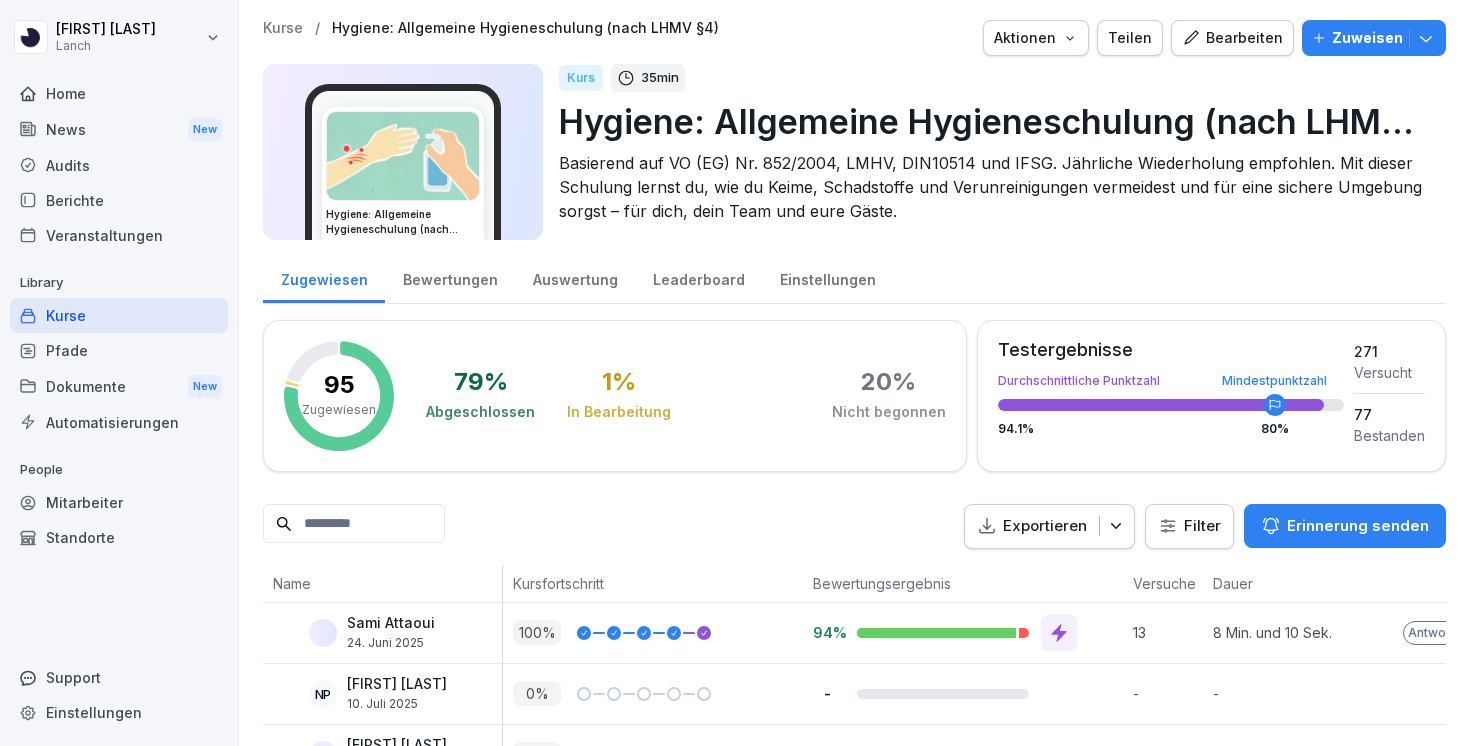 scroll, scrollTop: 0, scrollLeft: 0, axis: both 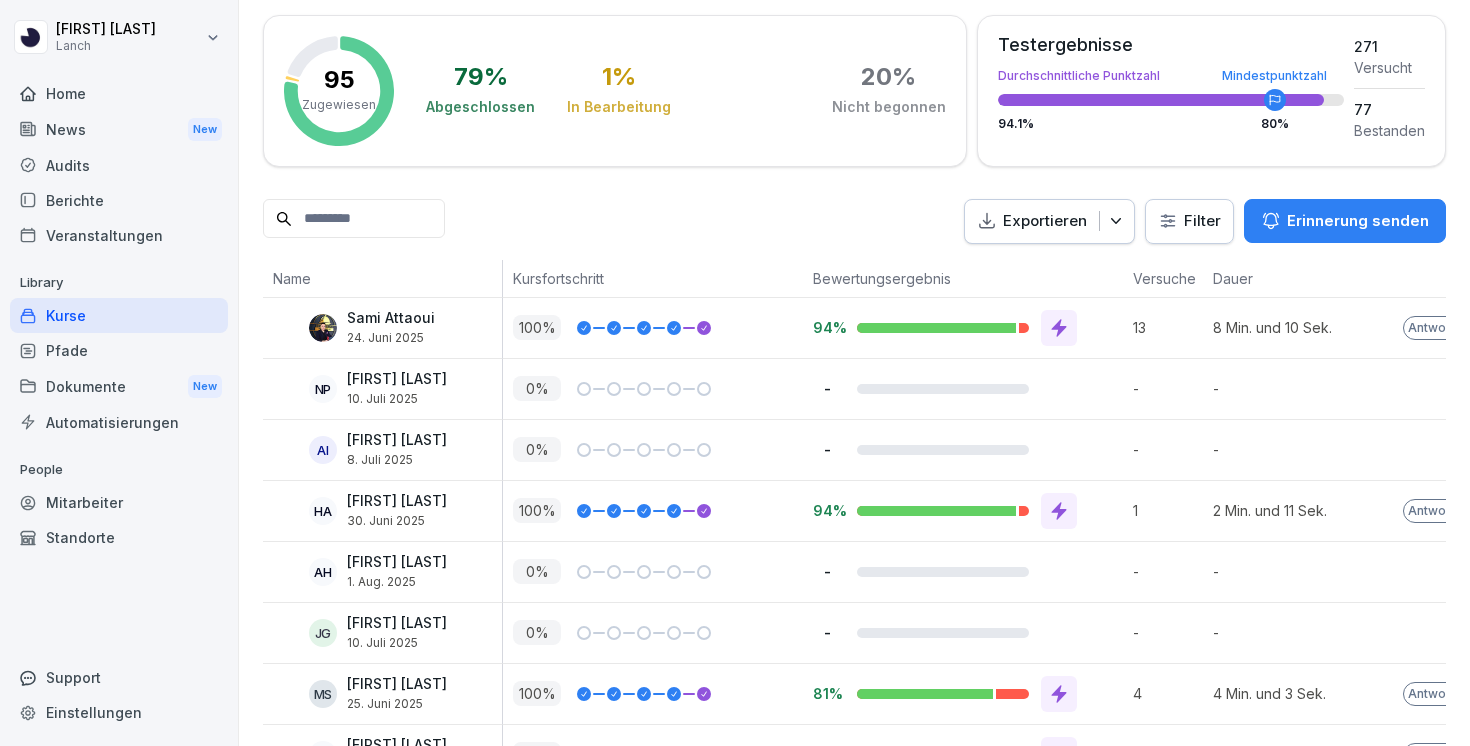 click at bounding box center (354, 218) 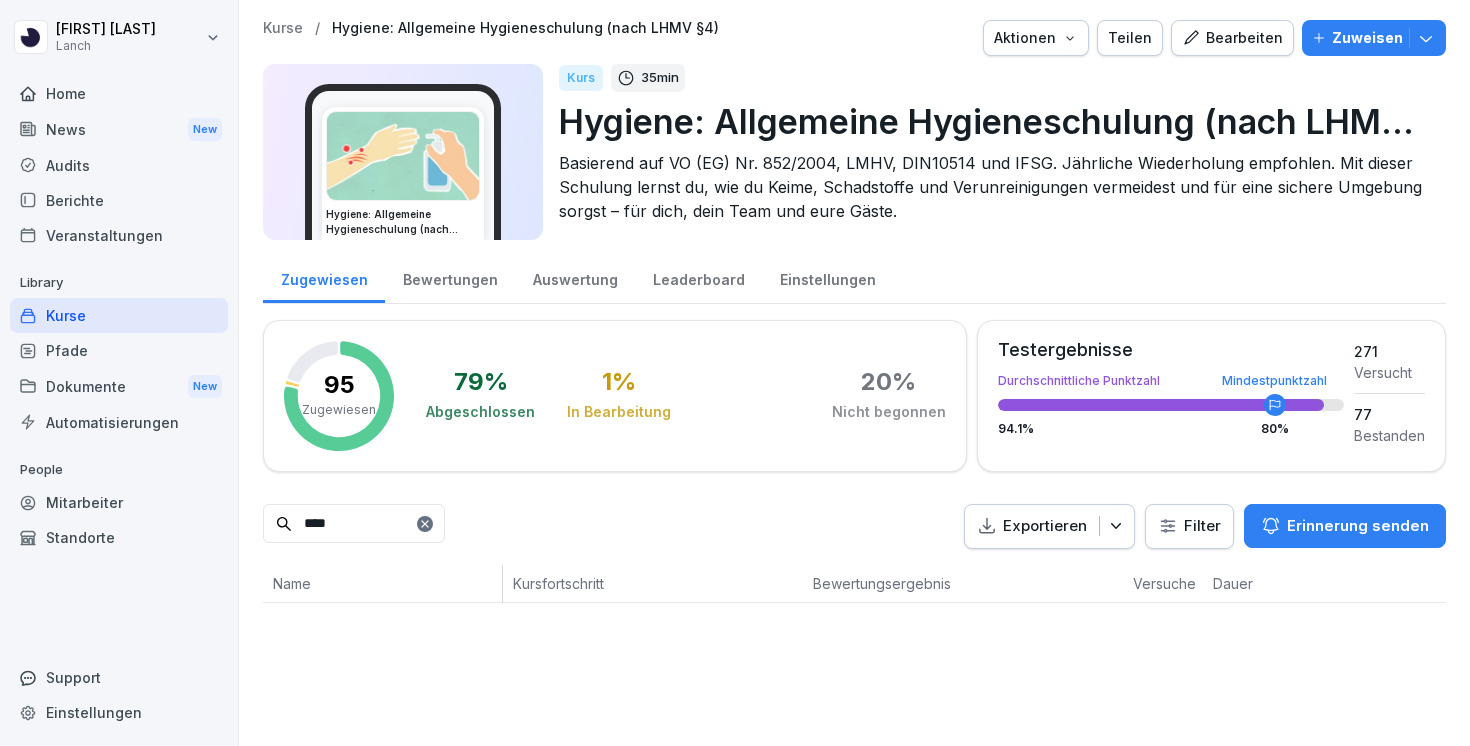 scroll, scrollTop: 0, scrollLeft: 0, axis: both 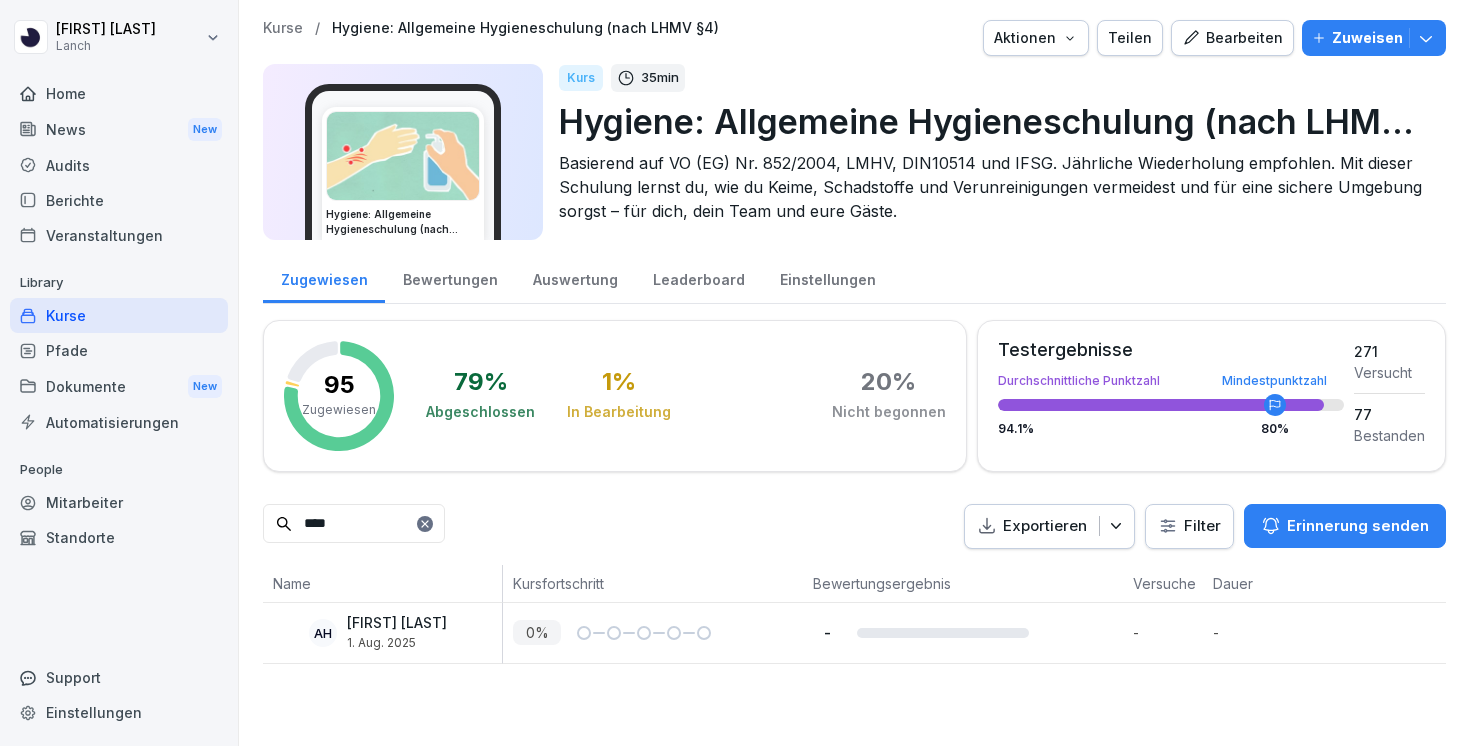 type on "****" 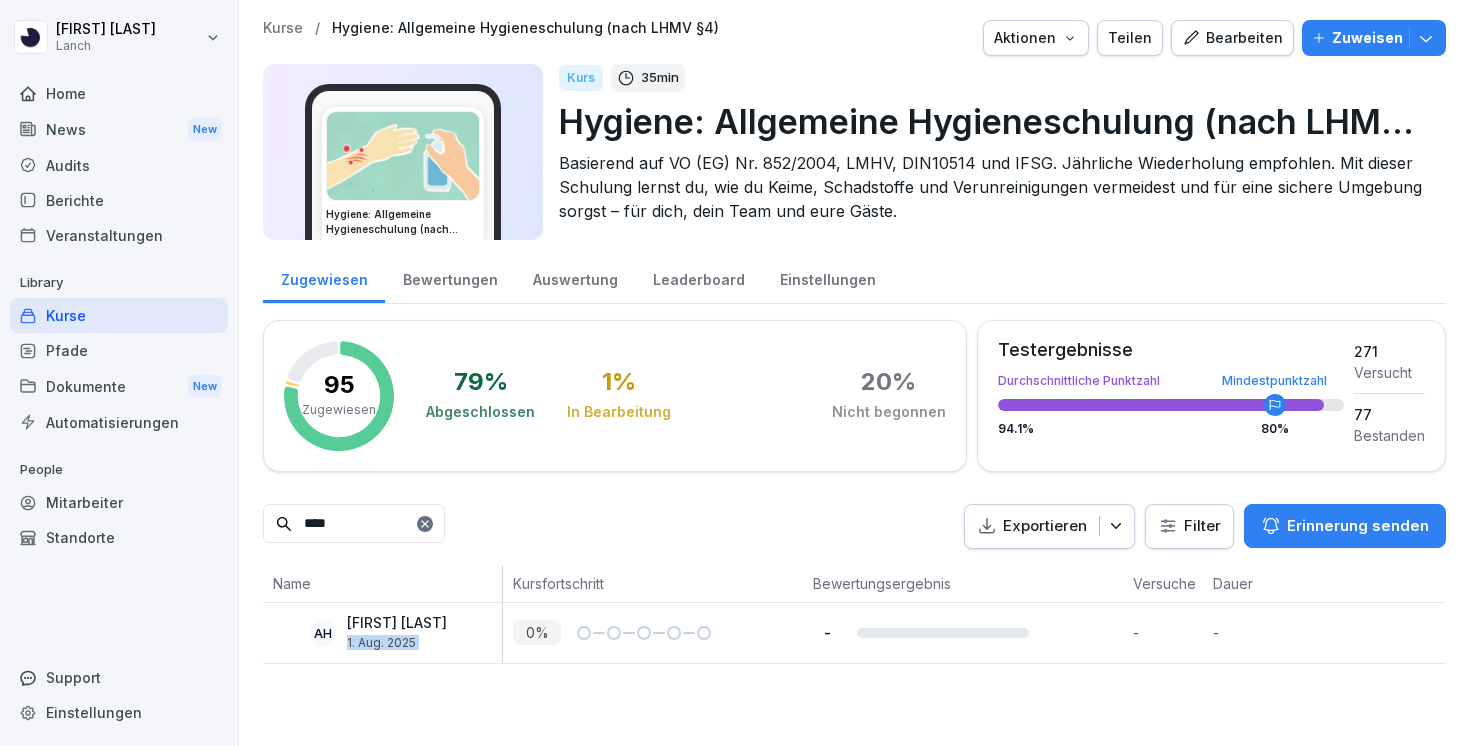 drag, startPoint x: 361, startPoint y: 635, endPoint x: 519, endPoint y: 628, distance: 158.15498 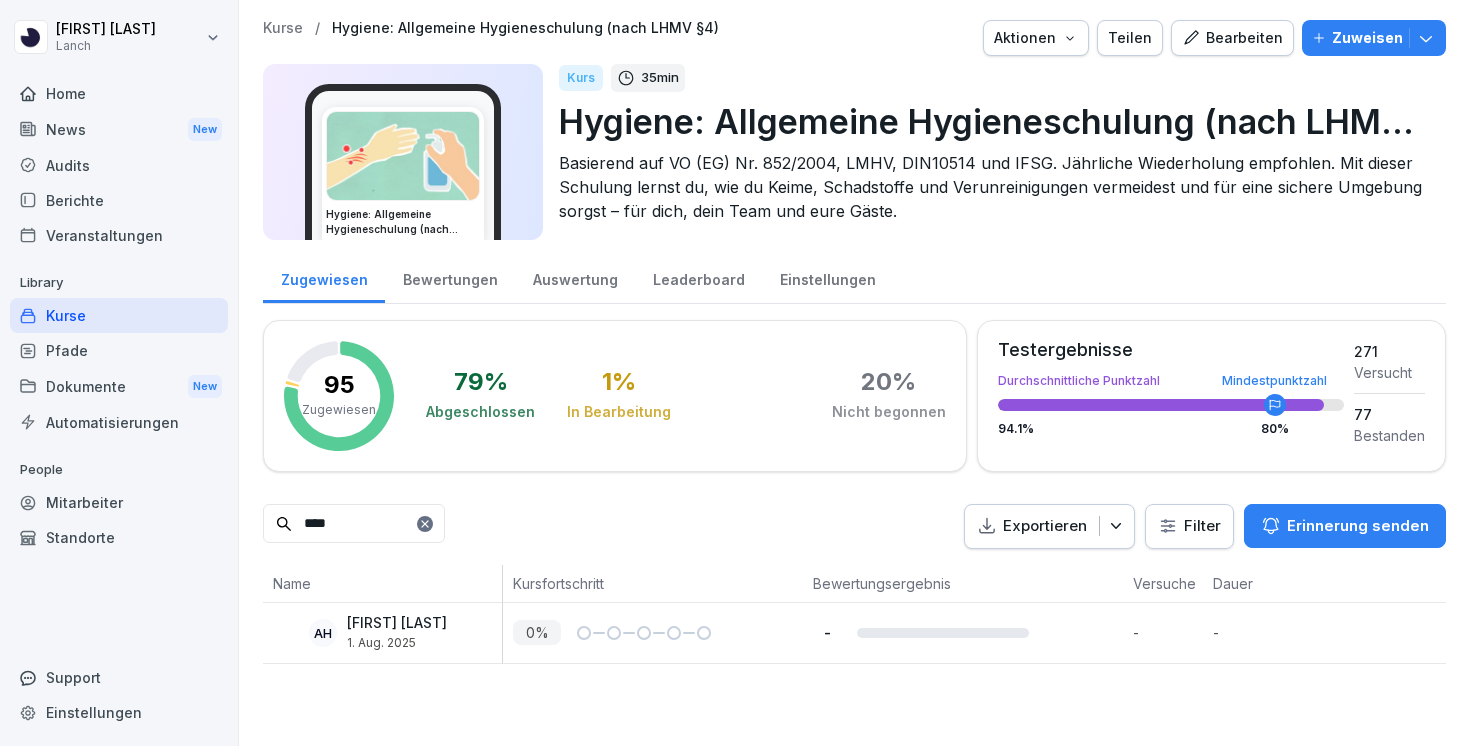 drag, startPoint x: 623, startPoint y: 638, endPoint x: 732, endPoint y: 638, distance: 109 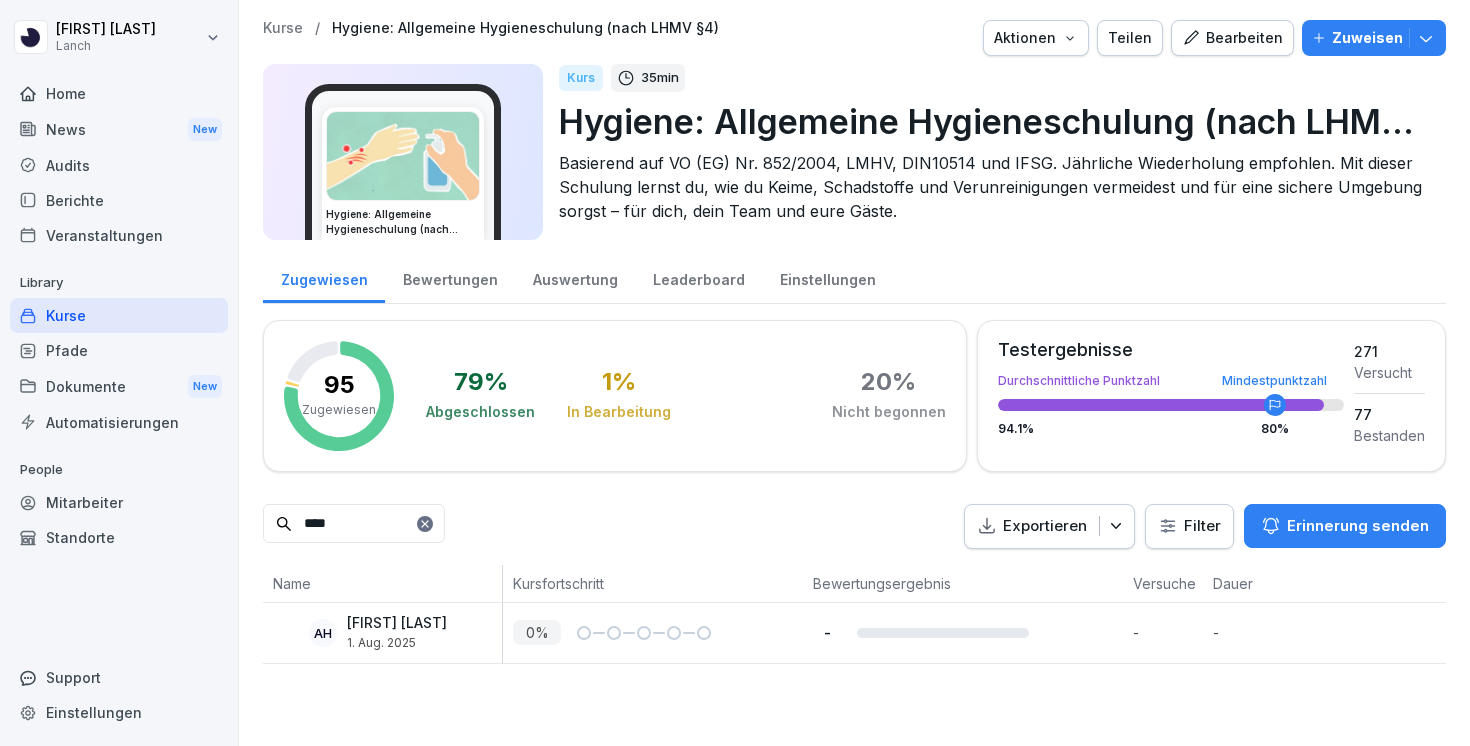 click on "[FIRST] [LAST] Lanch Home News New Audits Berichte Veranstaltungen Library Kurse Pfade Dokumente New Automatisierungen People Mitarbeiter Standorte Support Einstellungen Kurse / Hygiene: Allgemeine Hygieneschulung (nach LHMV §[NUMBER]) Aktionen   Teilen Bearbeiten Zuweisen Hygiene: Allgemeine Hygieneschulung (nach LHMV §[NUMBER]) Kurs [NUMBER]  min Hygiene: Allgemeine Hygieneschulung (nach LHMV §[NUMBER]) Basierend auf VO (EG) Nr. [NUMBER]/[NUMBER], LMHV, DIN[NUMBER] und IFSG. Jährliche Wiederholung empfohlen. Mit dieser Schulung lernst du, wie du Keime, Schadstoffe und Verunreinigungen vermeidest und für eine sichere Umgebung sorgst – für dich, dein Team und eure Gäste. Zugewiesen Bewertungen Auswertung Leaderboard Einstellungen [NUMBER] Zugewiesen [NUMBER] % Abgeschlossen [NUMBER] % In Bearbeitung [NUMBER] % Nicht begonnen Testergebnisse Durchschnittliche Punktzahl Mindestpunktzahl [NUMBER] % [NUMBER] % [NUMBER] Versucht [NUMBER] Bestanden **** Exportieren Filter Erinnerung senden Name Kursfortschritt Bewertungsergebnis Versuche Dauer Letzte Aktivität AH [FIRST] [LAST] [NUMBER] % - -" at bounding box center [735, 373] 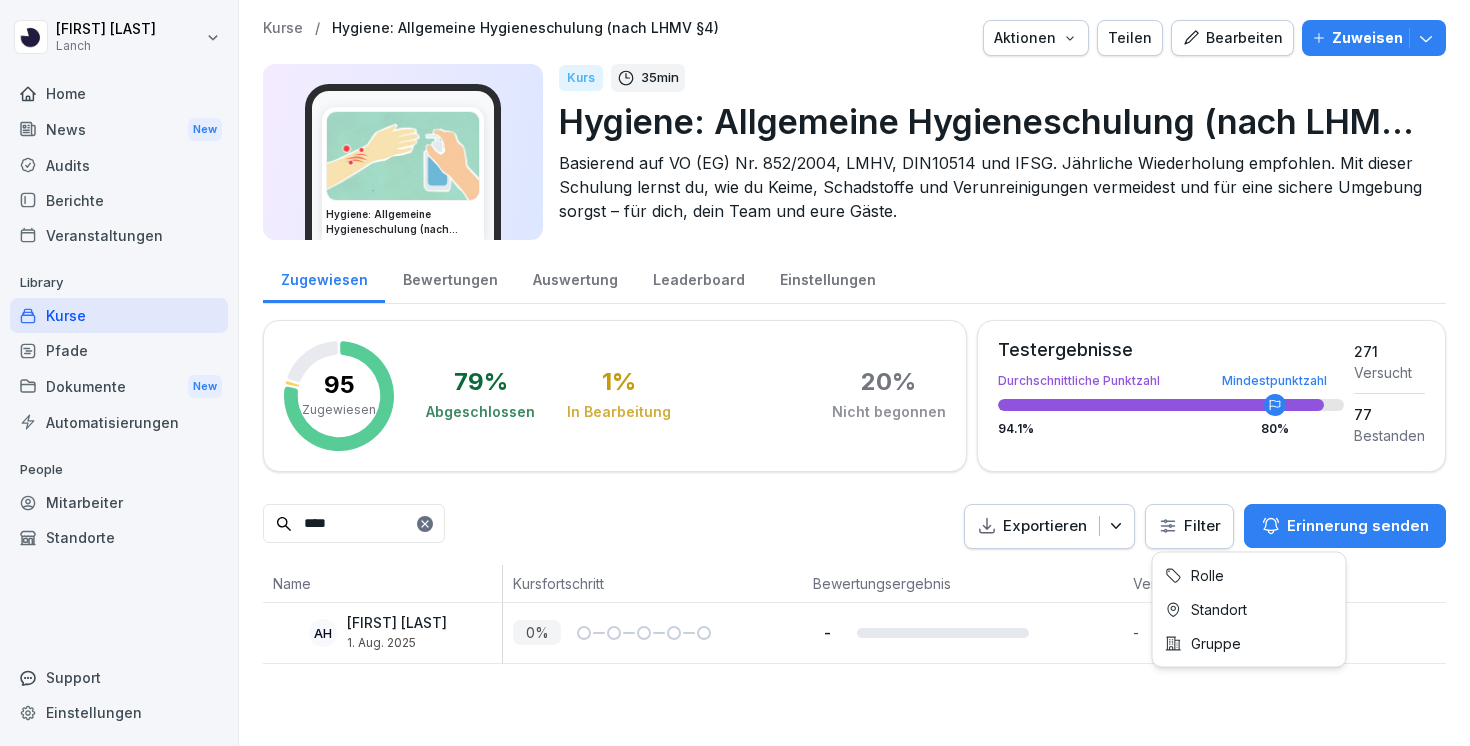 click on "[FIRST] [LAST] Lanch Home News New Audits Berichte Veranstaltungen Library Kurse Pfade Dokumente New Automatisierungen People Mitarbeiter Standorte Support Einstellungen Kurse / Hygiene: Allgemeine Hygieneschulung (nach LHMV §[NUMBER]) Aktionen   Teilen Bearbeiten Zuweisen Hygiene: Allgemeine Hygieneschulung (nach LHMV §[NUMBER]) Kurs [NUMBER]  min Hygiene: Allgemeine Hygieneschulung (nach LHMV §[NUMBER]) Basierend auf VO (EG) Nr. [NUMBER]/[NUMBER], LMHV, DIN[NUMBER] und IFSG. Jährliche Wiederholung empfohlen. Mit dieser Schulung lernst du, wie du Keime, Schadstoffe und Verunreinigungen vermeidest und für eine sichere Umgebung sorgst – für dich, dein Team und eure Gäste. Zugewiesen Bewertungen Auswertung Leaderboard Einstellungen [NUMBER] Zugewiesen [NUMBER] % Abgeschlossen [NUMBER] % In Bearbeitung [NUMBER] % Nicht begonnen Testergebnisse Durchschnittliche Punktzahl Mindestpunktzahl [NUMBER] % [NUMBER] % [NUMBER] Versucht [NUMBER] Bestanden **** Exportieren Filter Erinnerung senden Name Kursfortschritt Bewertungsergebnis Versuche Dauer Letzte Aktivität AH [FIRST] [LAST] [NUMBER] % - -" at bounding box center [735, 373] 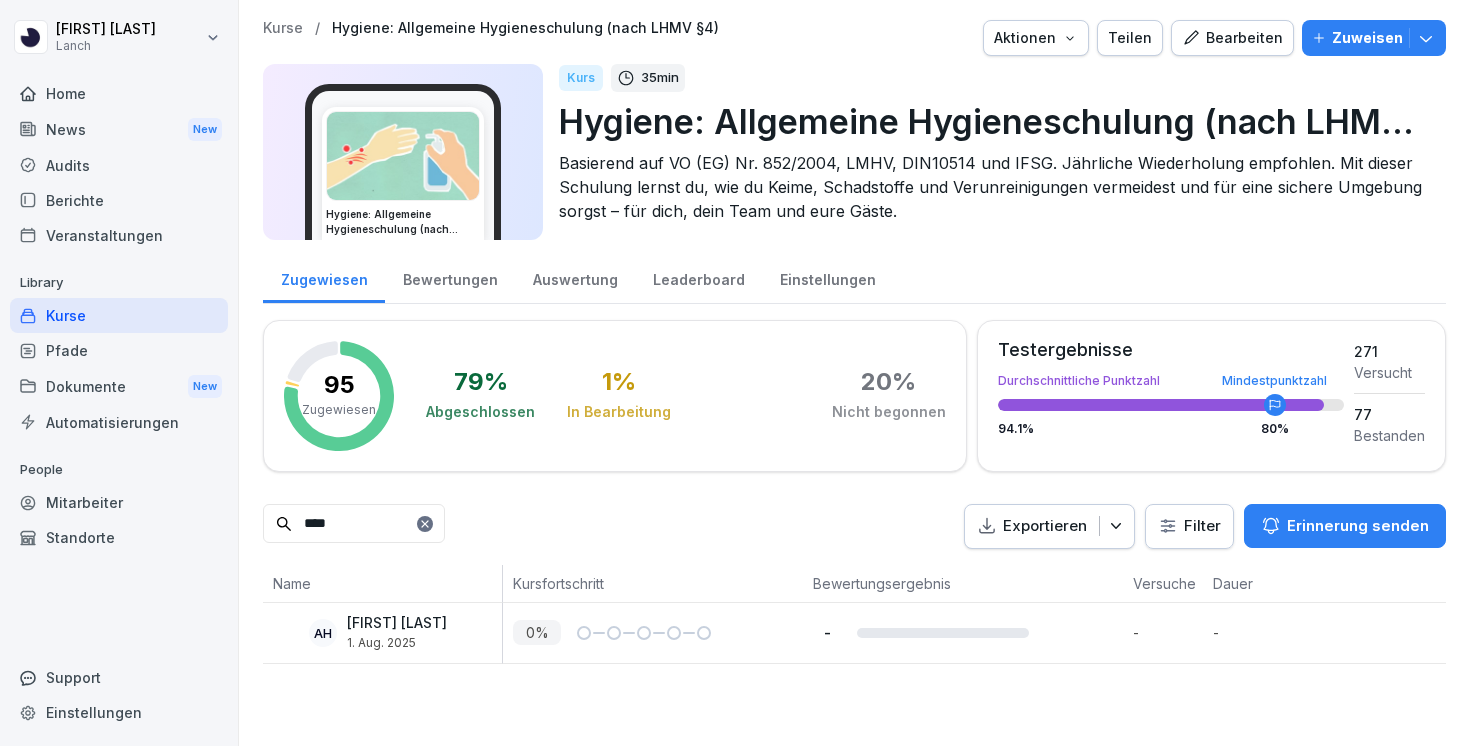 click at bounding box center [607, 633] 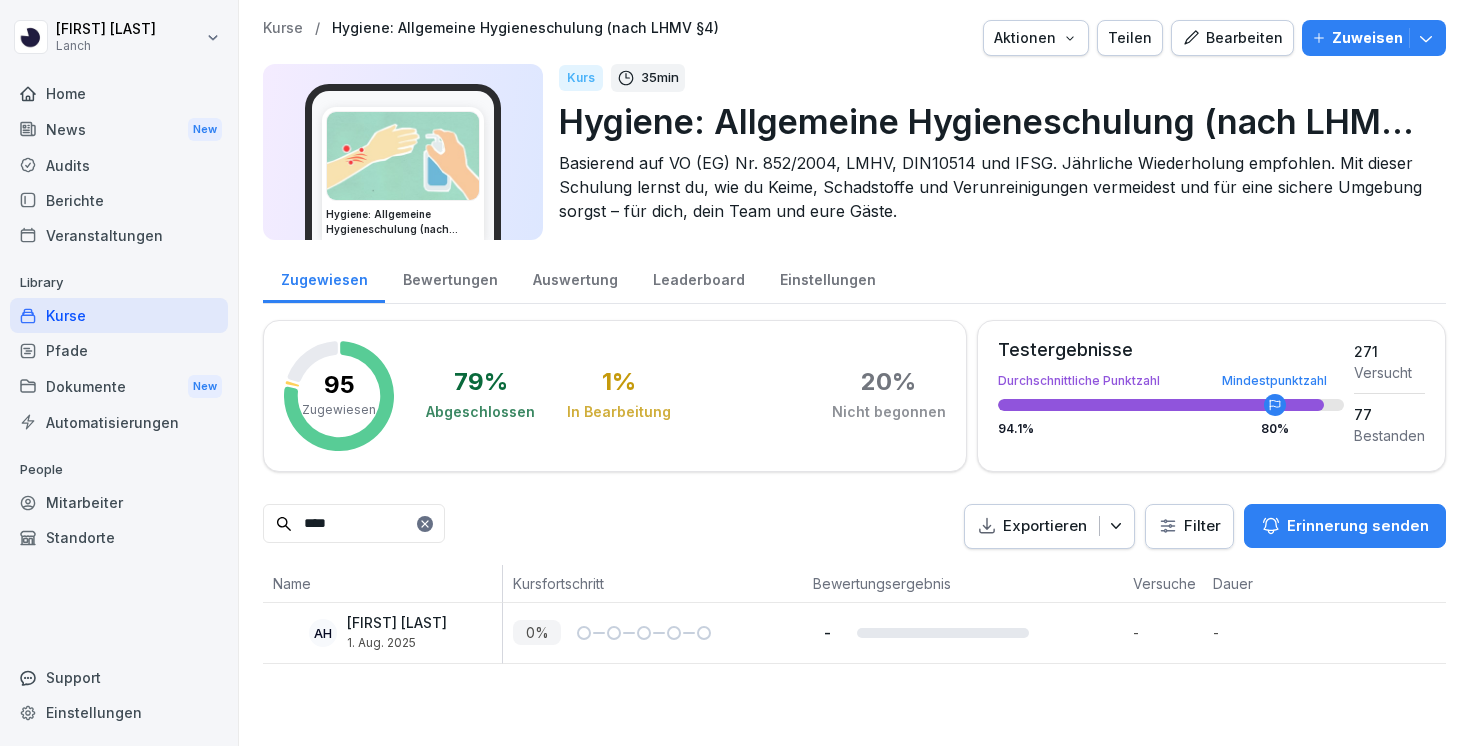 click on "Bewertungen" at bounding box center [450, 277] 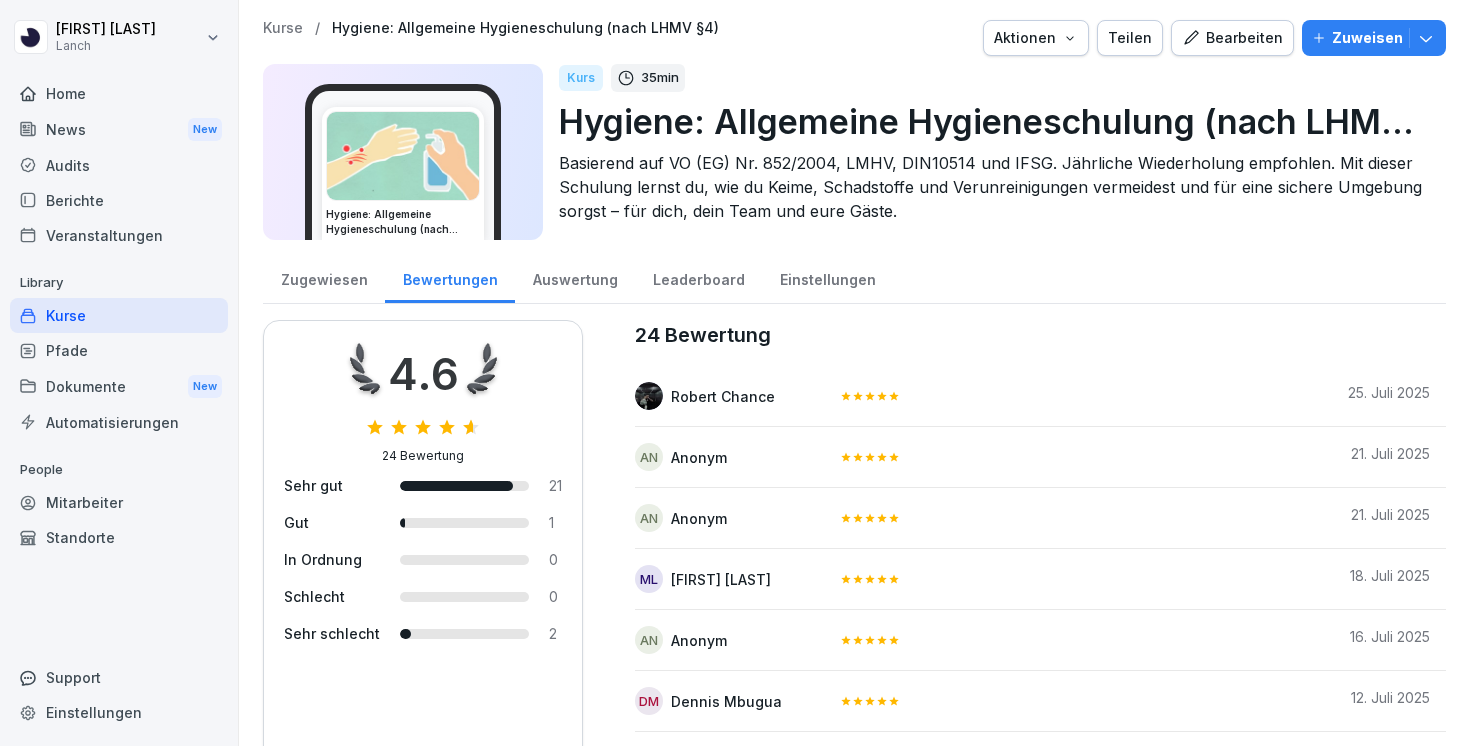 click on "Bewertungen" at bounding box center [450, 277] 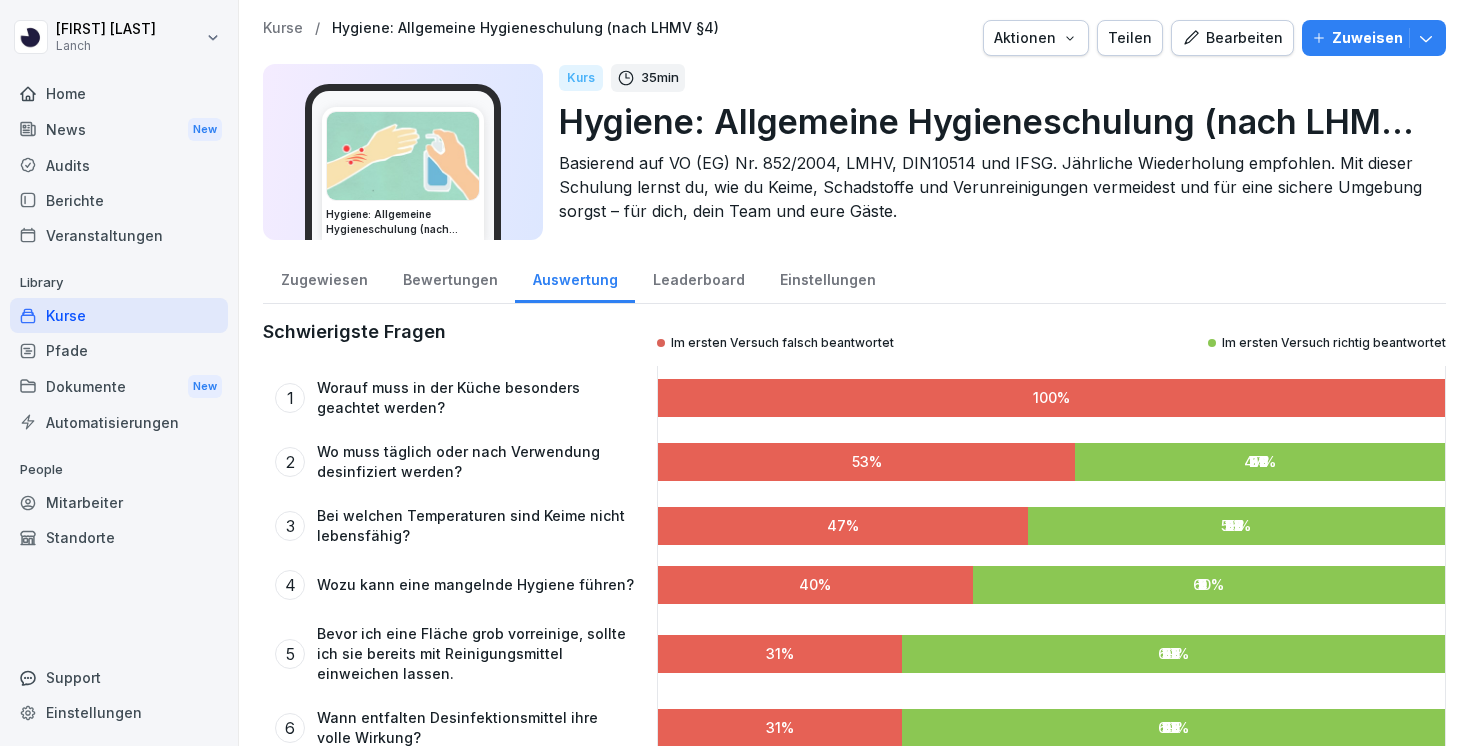 click on "Leaderboard" at bounding box center (698, 277) 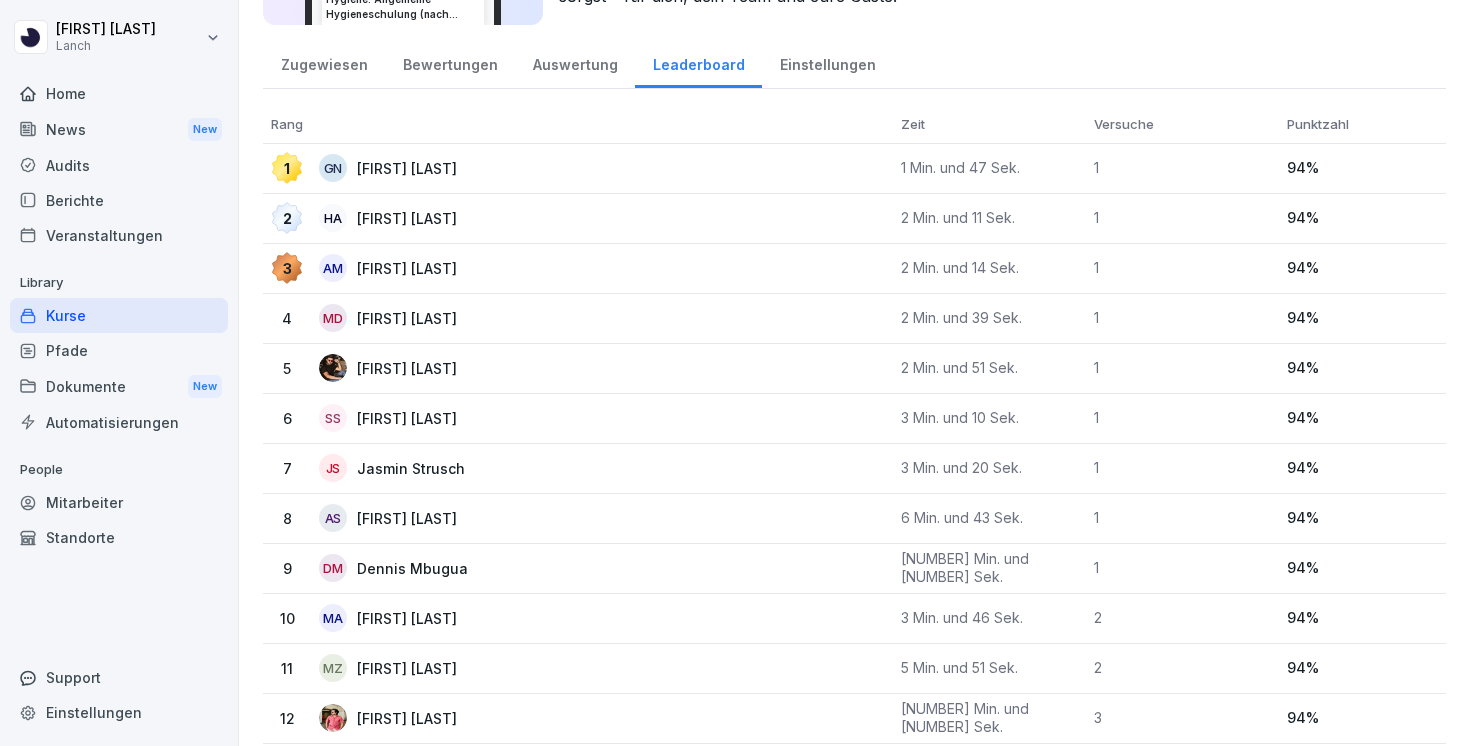 scroll, scrollTop: 0, scrollLeft: 0, axis: both 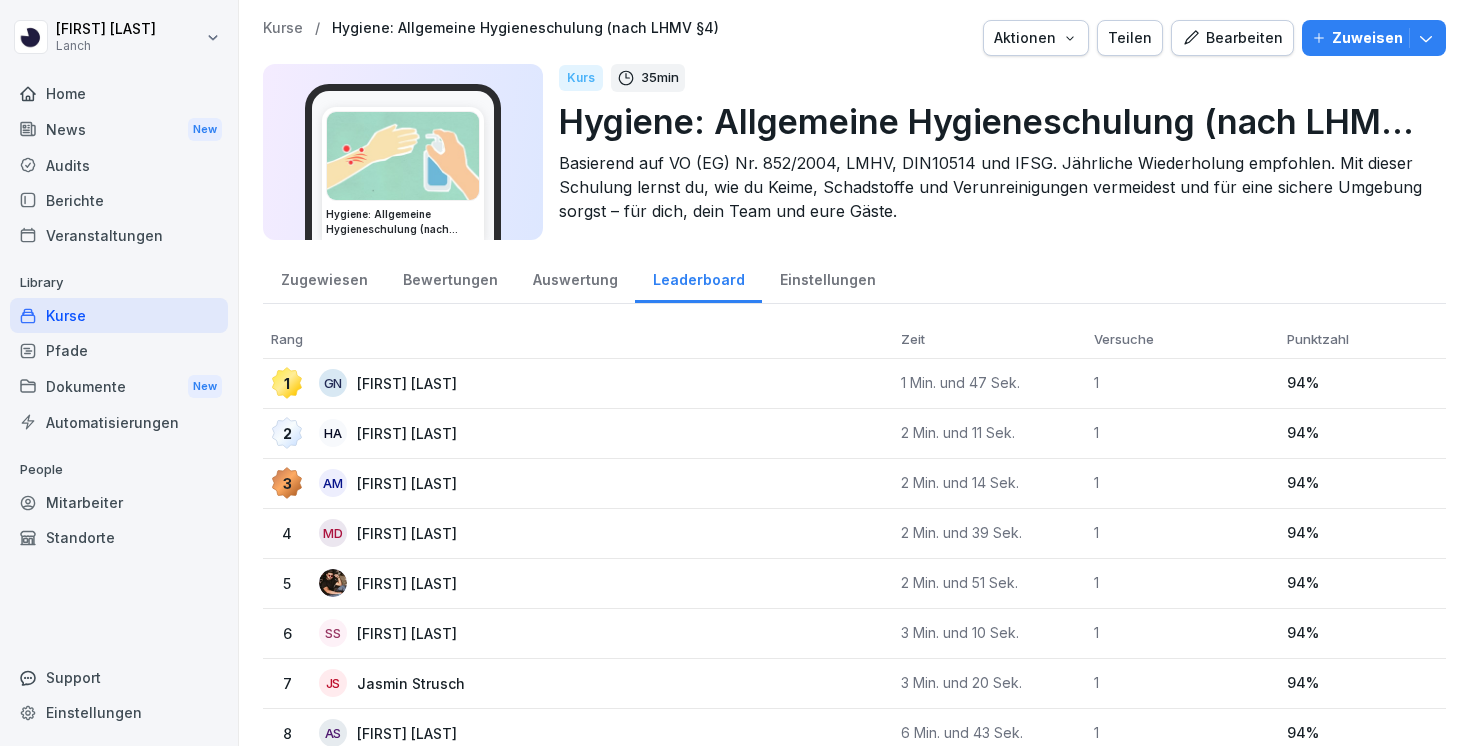 click on "Einstellungen" at bounding box center [827, 277] 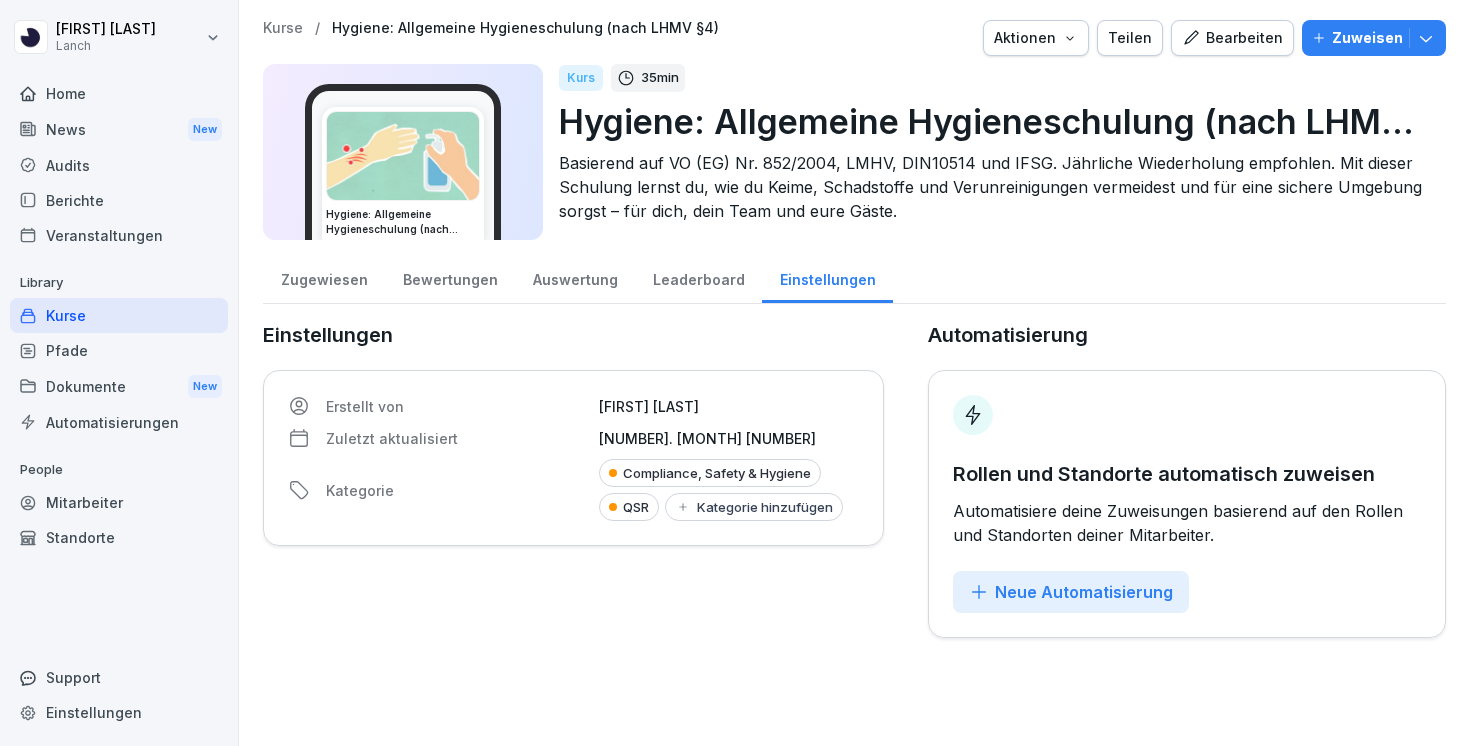 click on "Zugewiesen" at bounding box center (324, 277) 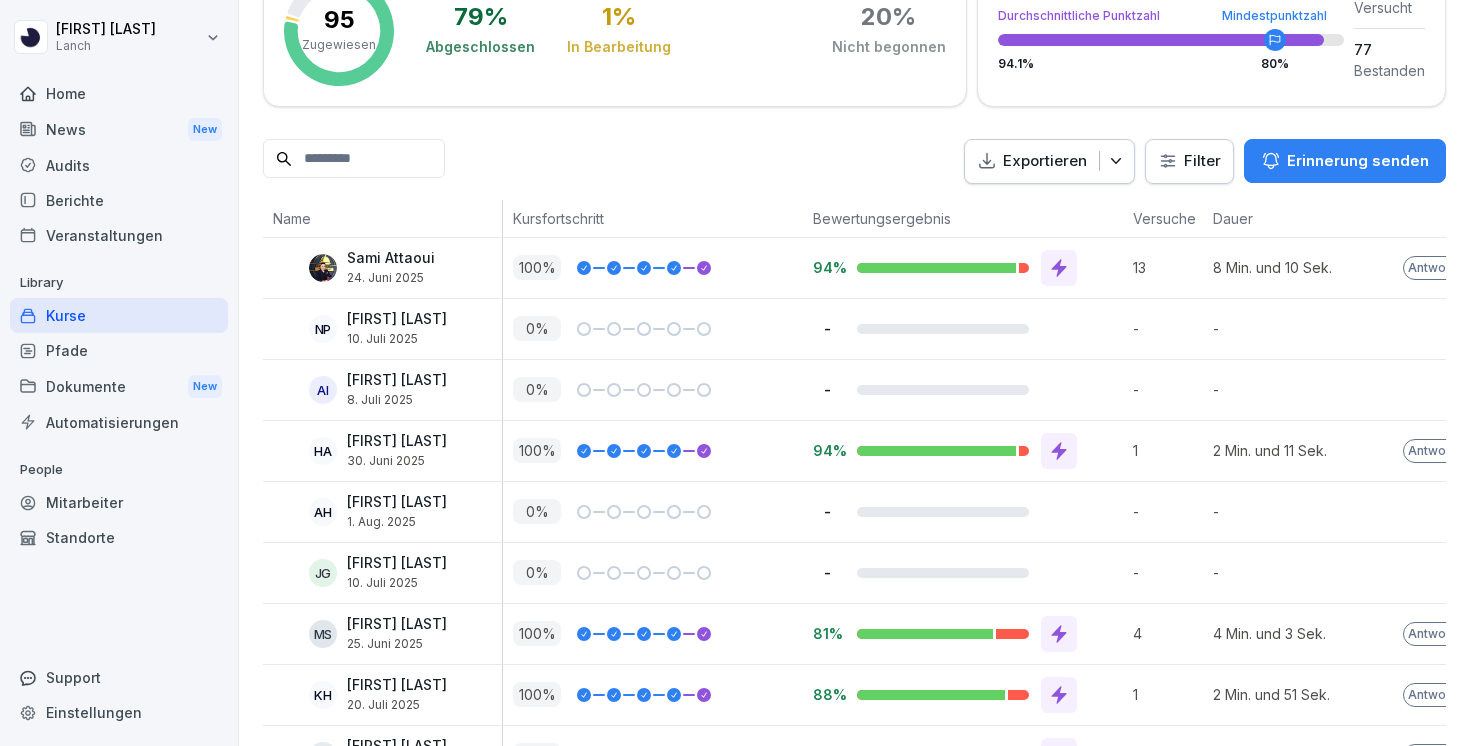scroll, scrollTop: 369, scrollLeft: 0, axis: vertical 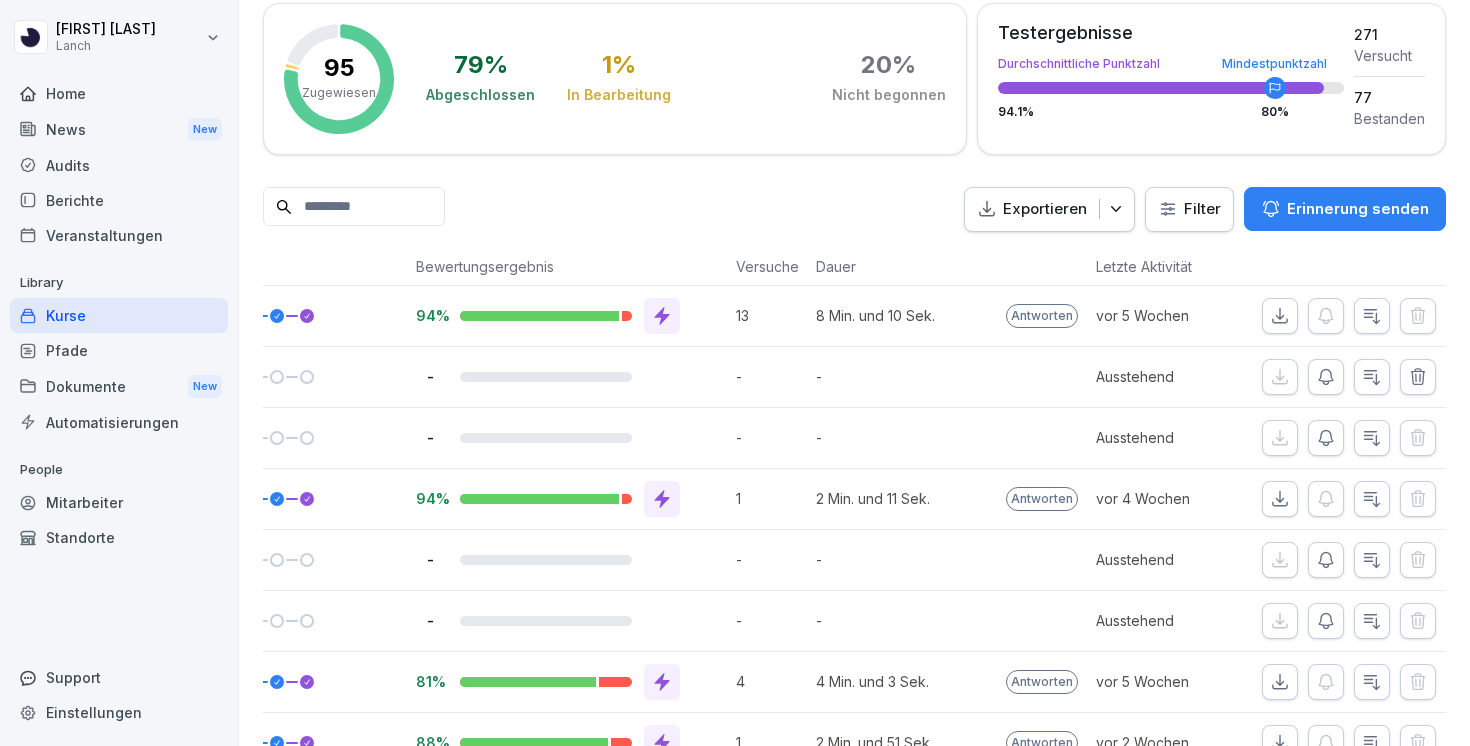 click at bounding box center (1372, 560) 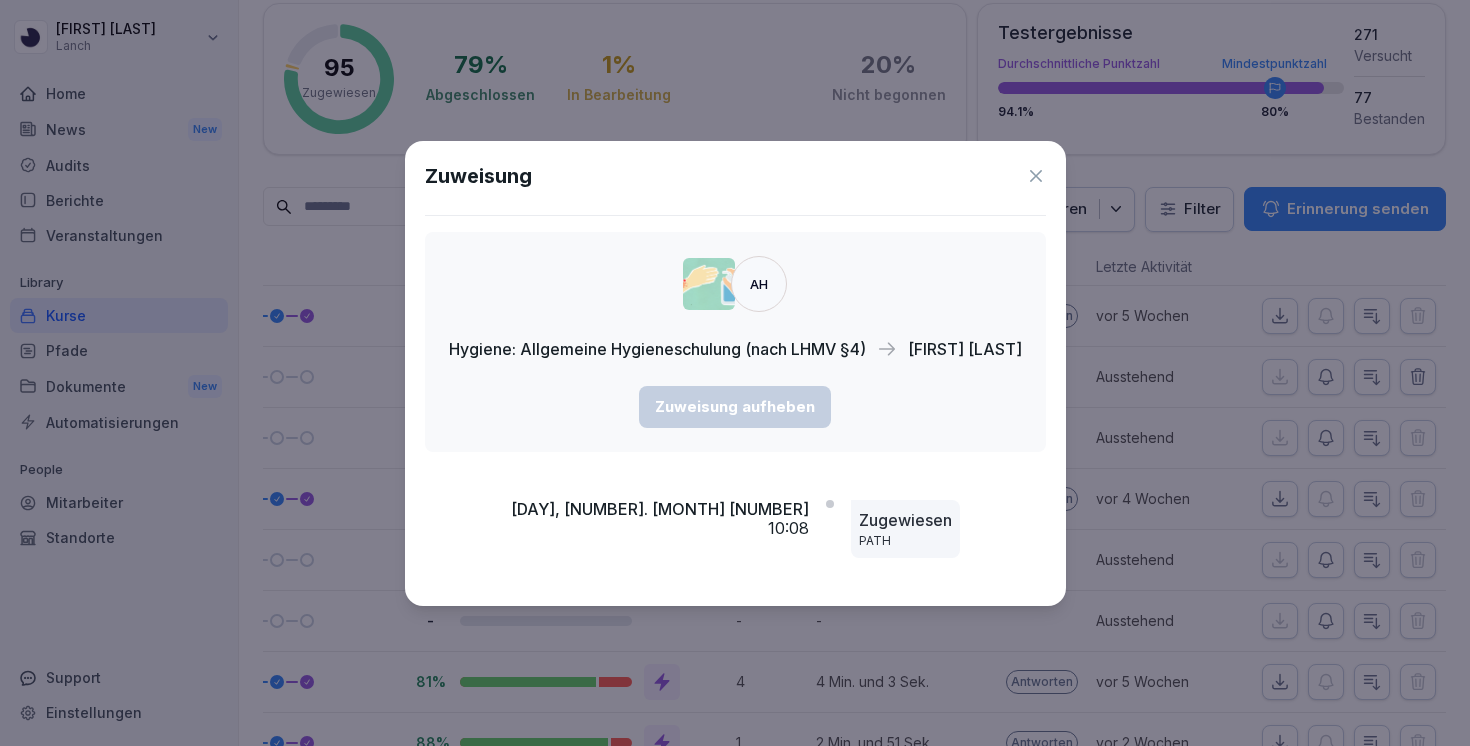click 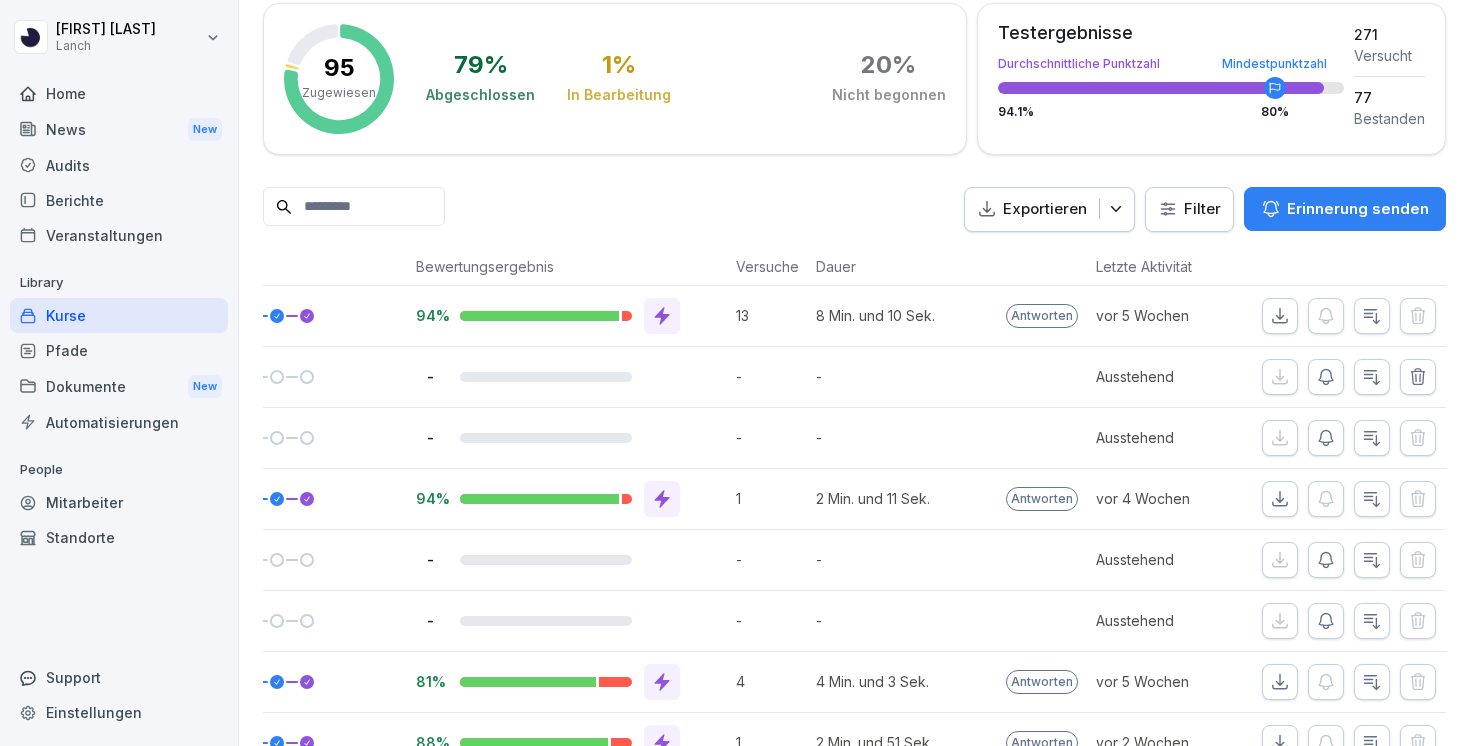 click on "Automatisierungen" at bounding box center [119, 422] 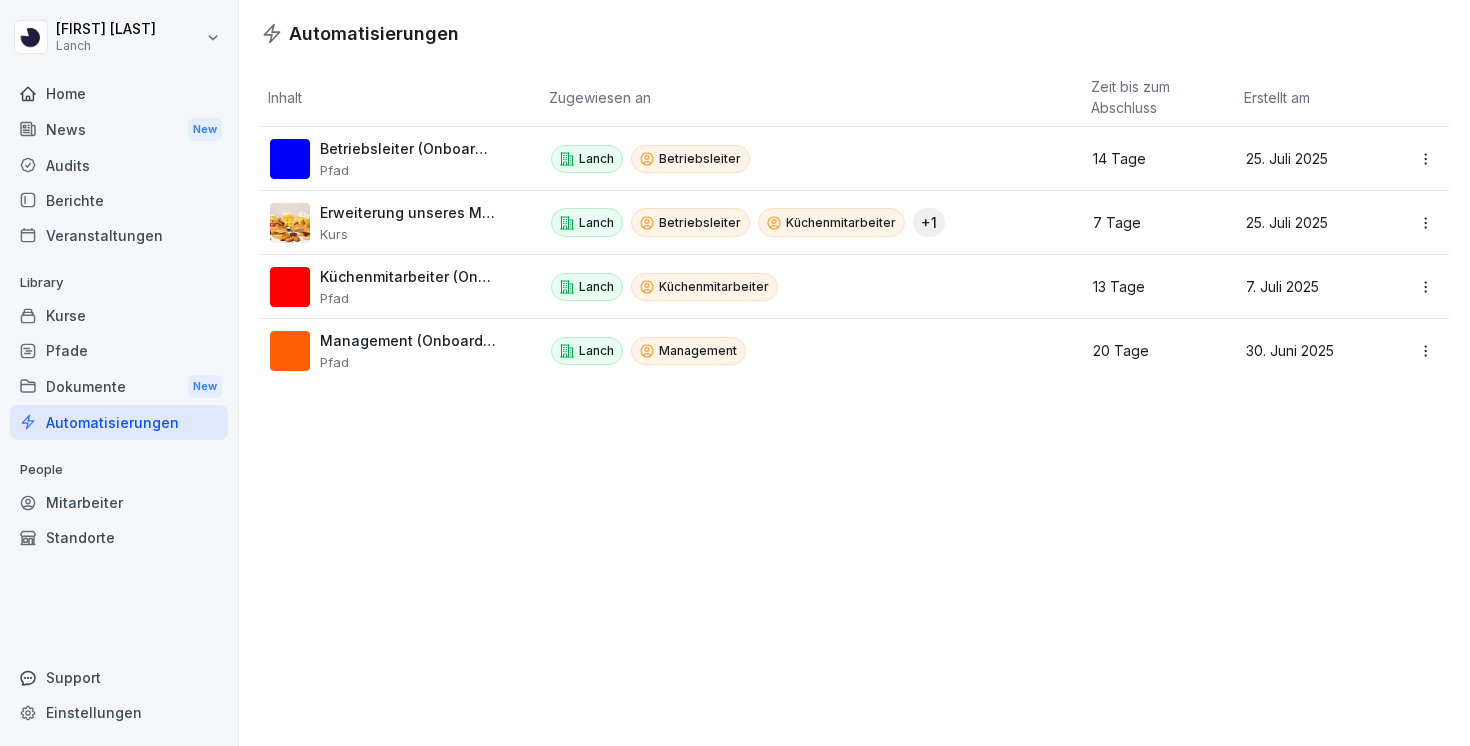 click on "[FIRST] [LAST] Lanch Home News New Audits Berichte Veranstaltungen Library Kurse Pfade Dokumente New Automatisierungen People Mitarbeiter Standorte Support Einstellungen Automatisierungen Inhalt Zugewiesen an Zeit bis zum Abschluss Erstellt am Betriebsleiter (Onboarding) Pfad Lanch Betriebsleiter [NUMBER] Tage [NUMBER]. [MONTH] [NUMBER] Erweiterung unseres Menüs Kurs Lanch Betriebsleiter Küchenmitarbeiter + [NUMBER] [NUMBER] Tage [NUMBER]. [MONTH] [NUMBER] Küchenmitarbeiter (Onboarding) Pfad Lanch Küchenmitarbeiter [NUMBER] Tage [NUMBER]. [MONTH] [NUMBER] Management (Onboarding) Pfad Lanch Management [NUMBER] Tage [NUMBER]. [MONTH] [NUMBER]" at bounding box center (735, 373) 